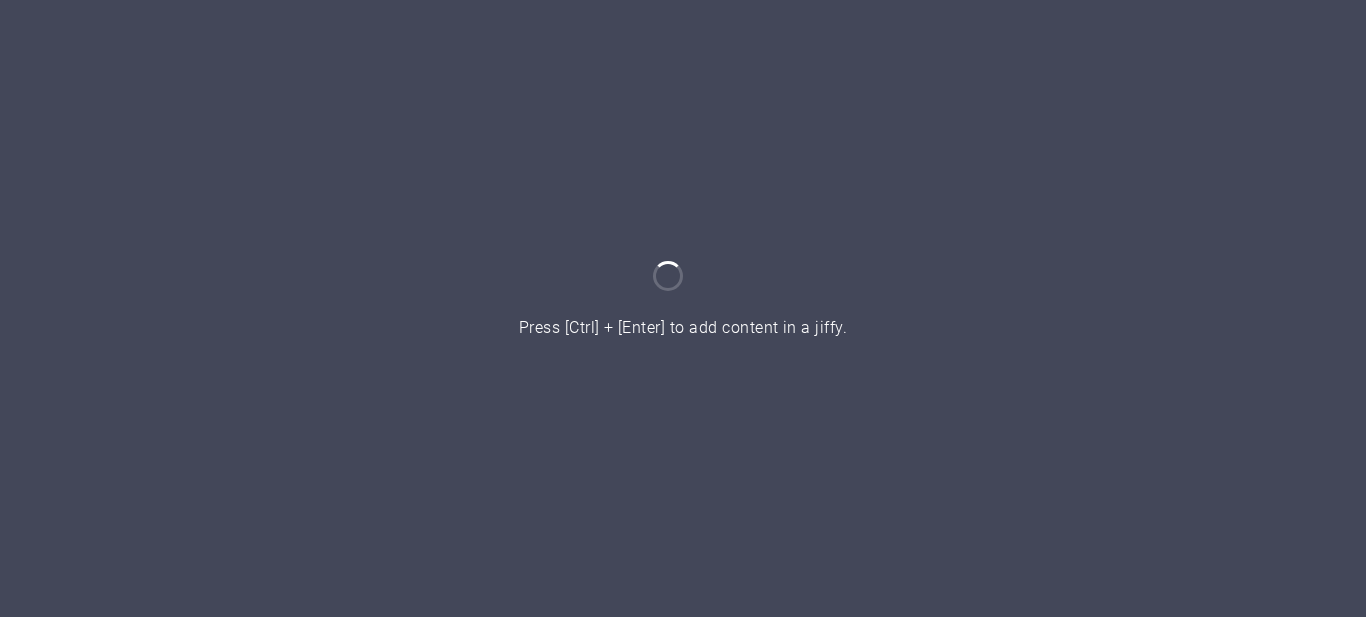 scroll, scrollTop: 0, scrollLeft: 0, axis: both 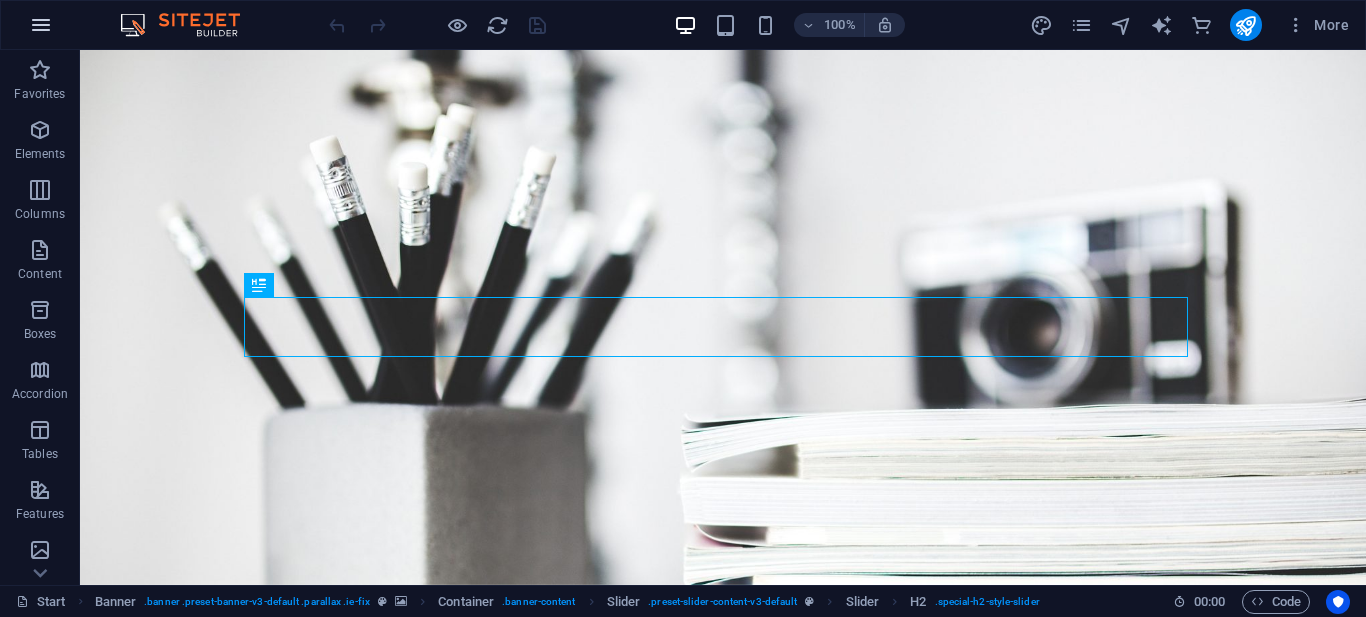 click at bounding box center (41, 25) 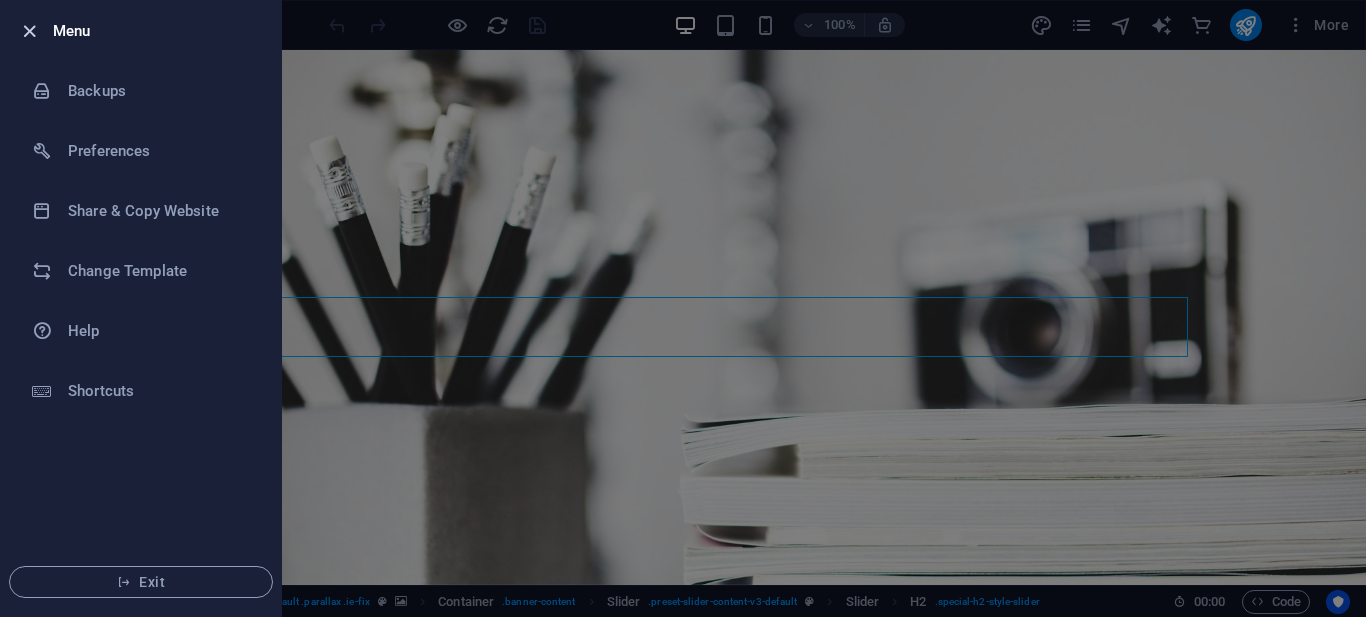 click at bounding box center (29, 31) 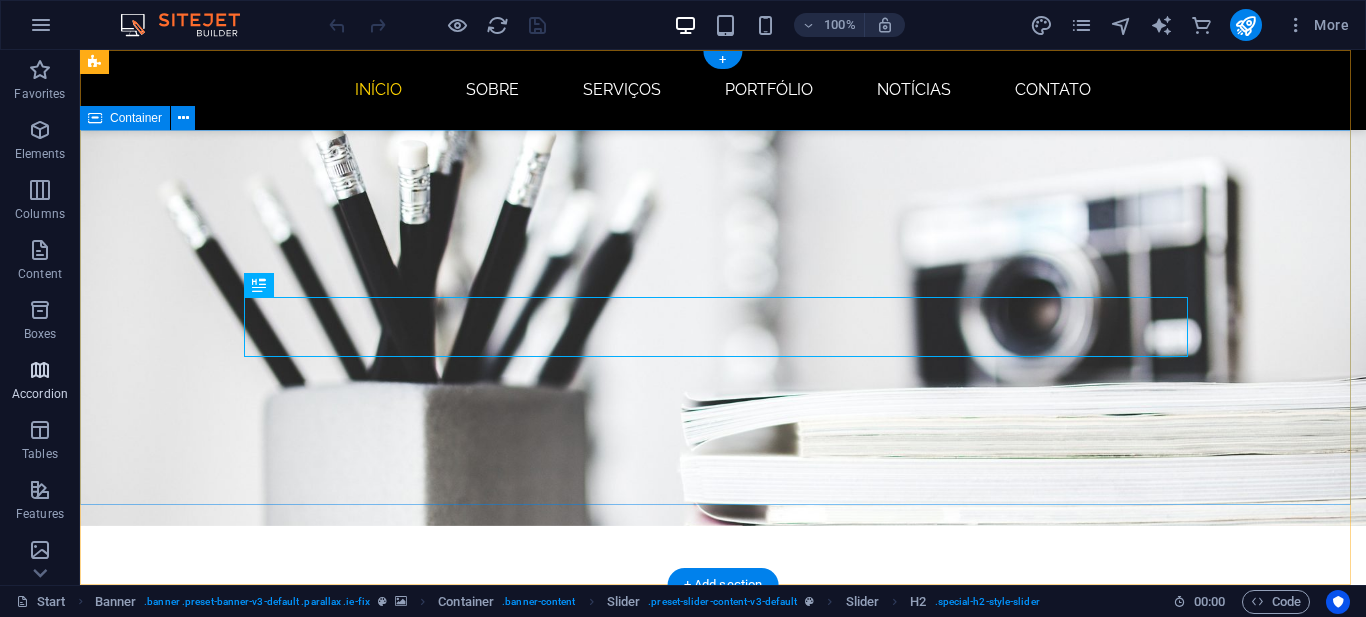 scroll, scrollTop: 100, scrollLeft: 0, axis: vertical 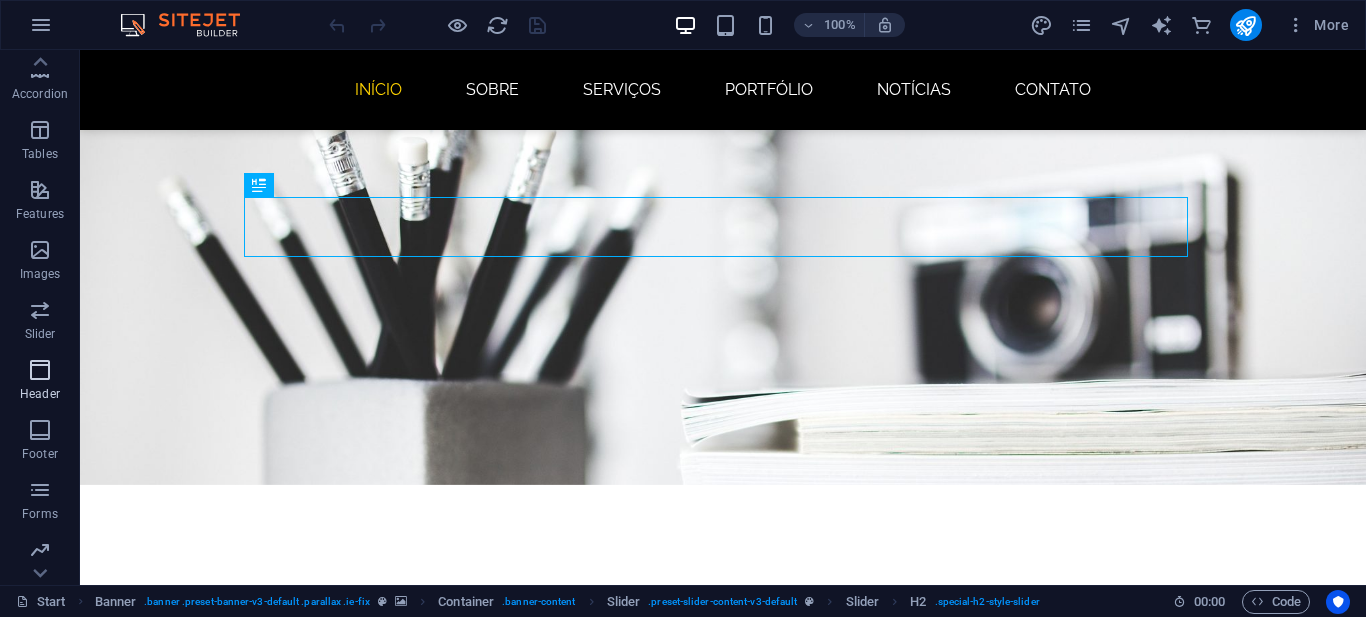 click at bounding box center (40, 370) 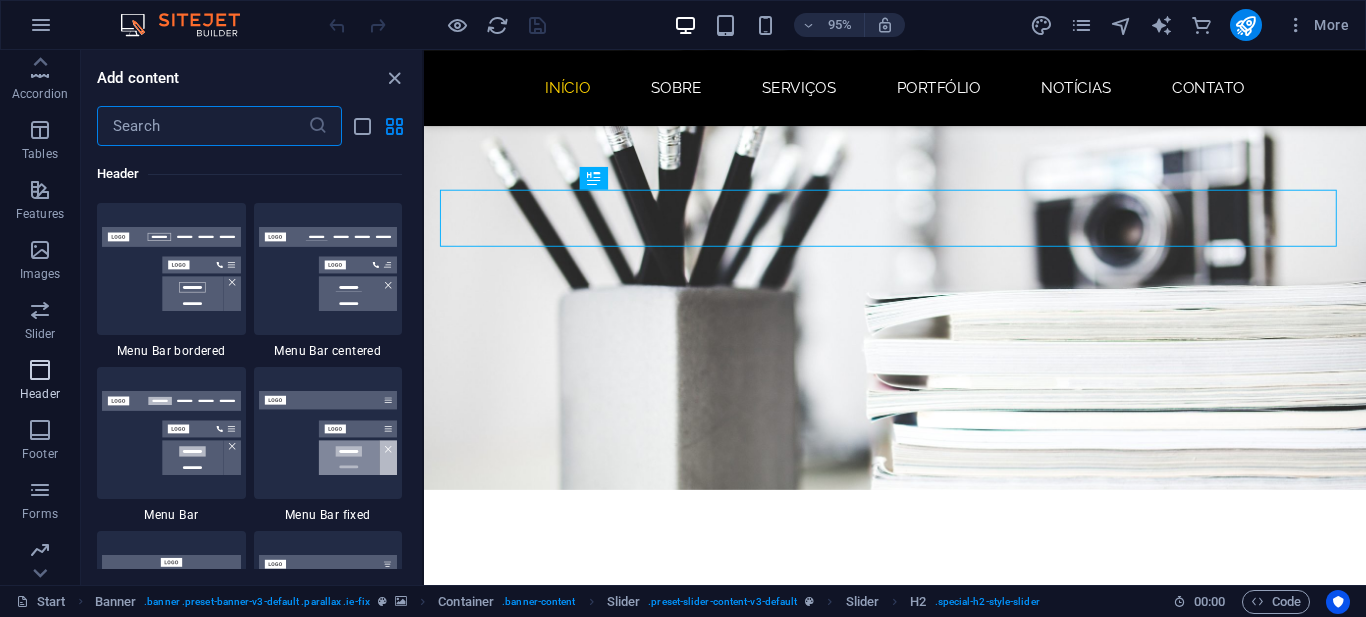scroll, scrollTop: 12042, scrollLeft: 0, axis: vertical 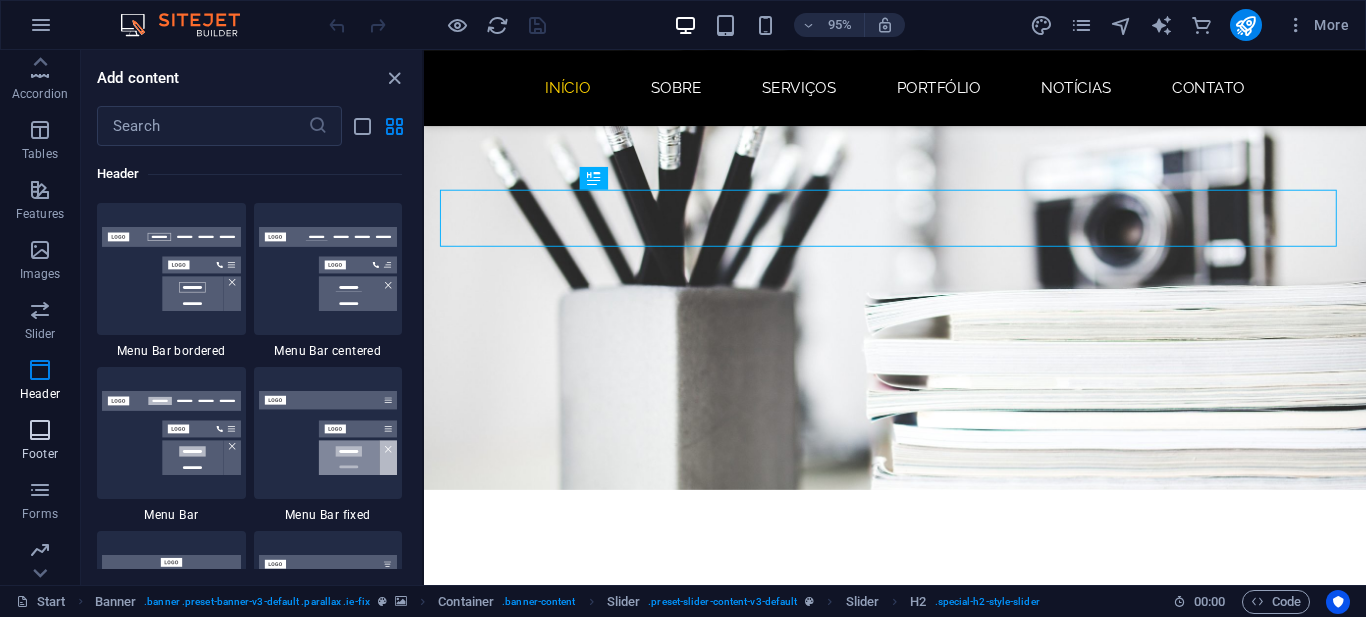 click at bounding box center [40, 430] 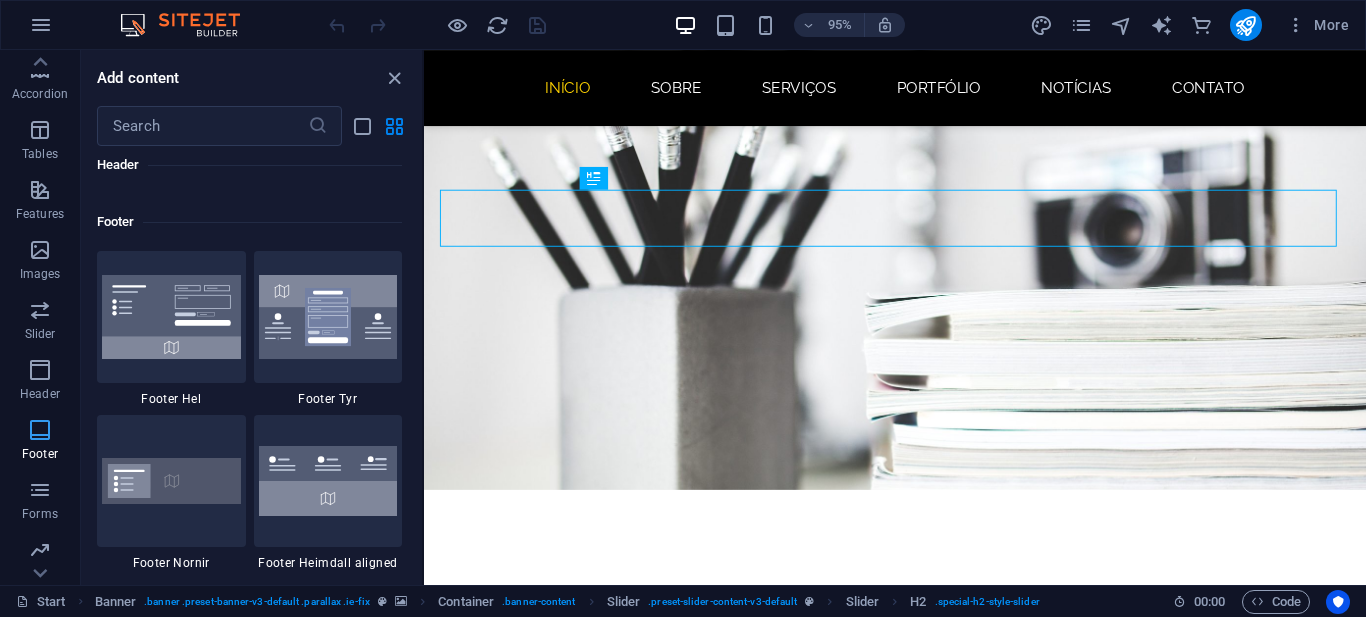 scroll, scrollTop: 13239, scrollLeft: 0, axis: vertical 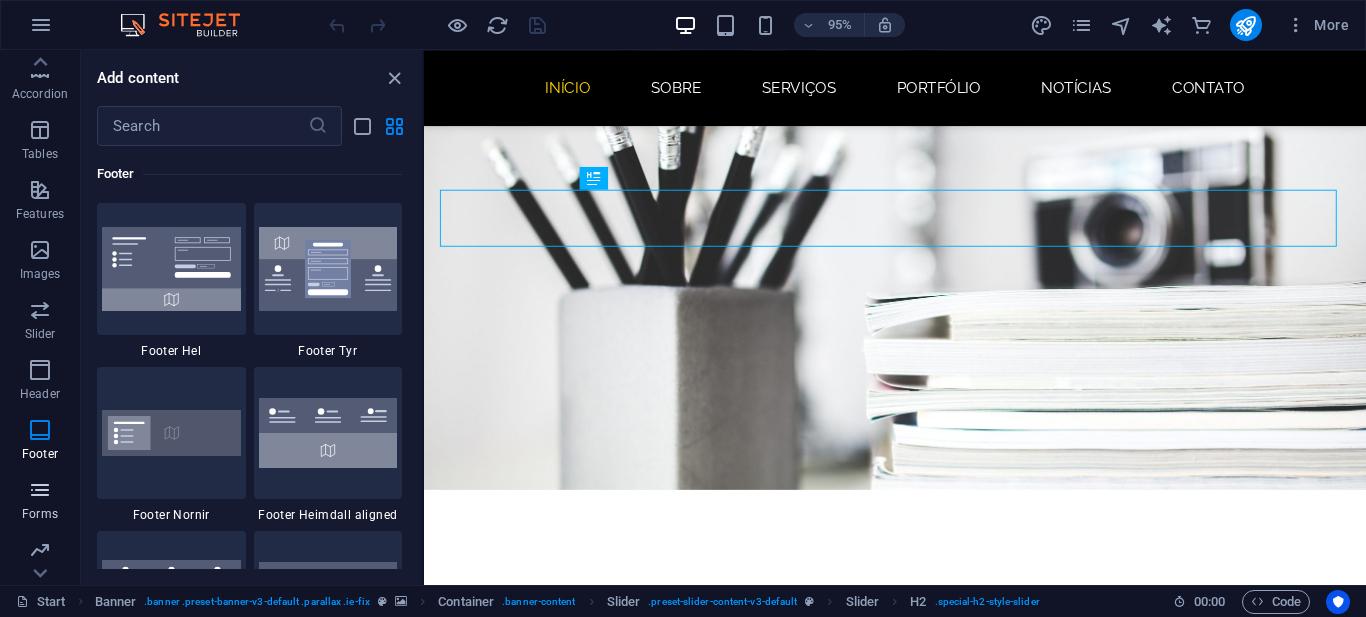 click at bounding box center (40, 490) 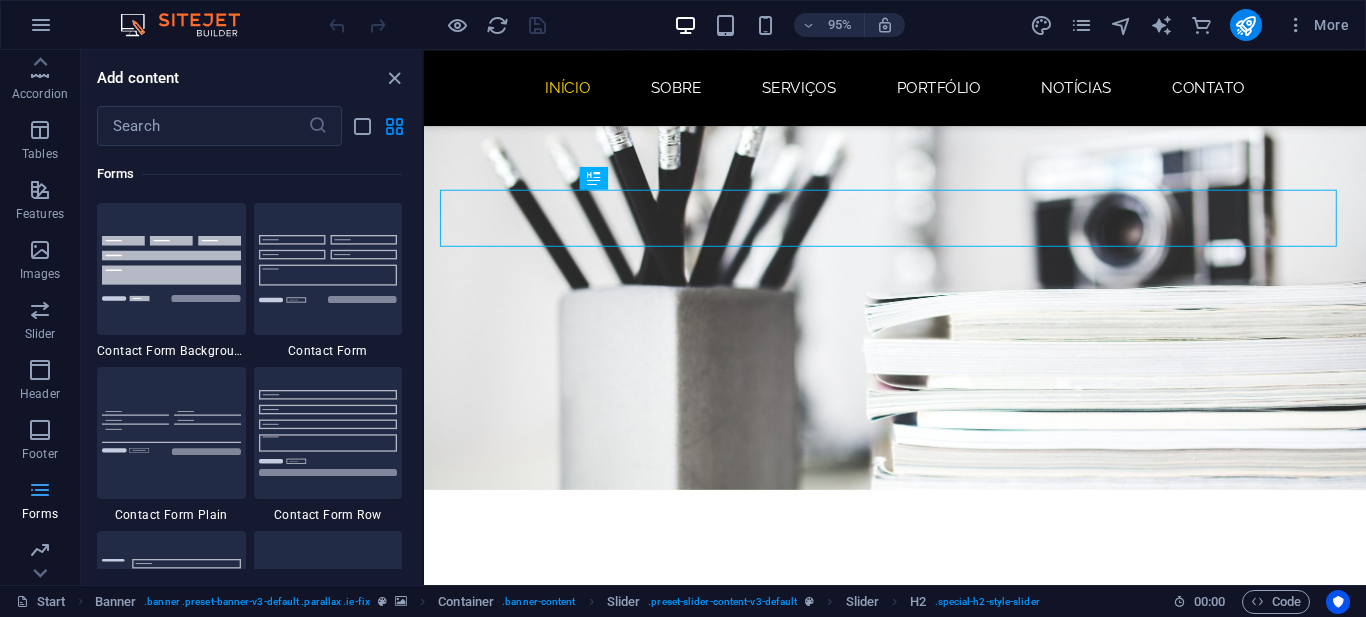 scroll, scrollTop: 14600, scrollLeft: 0, axis: vertical 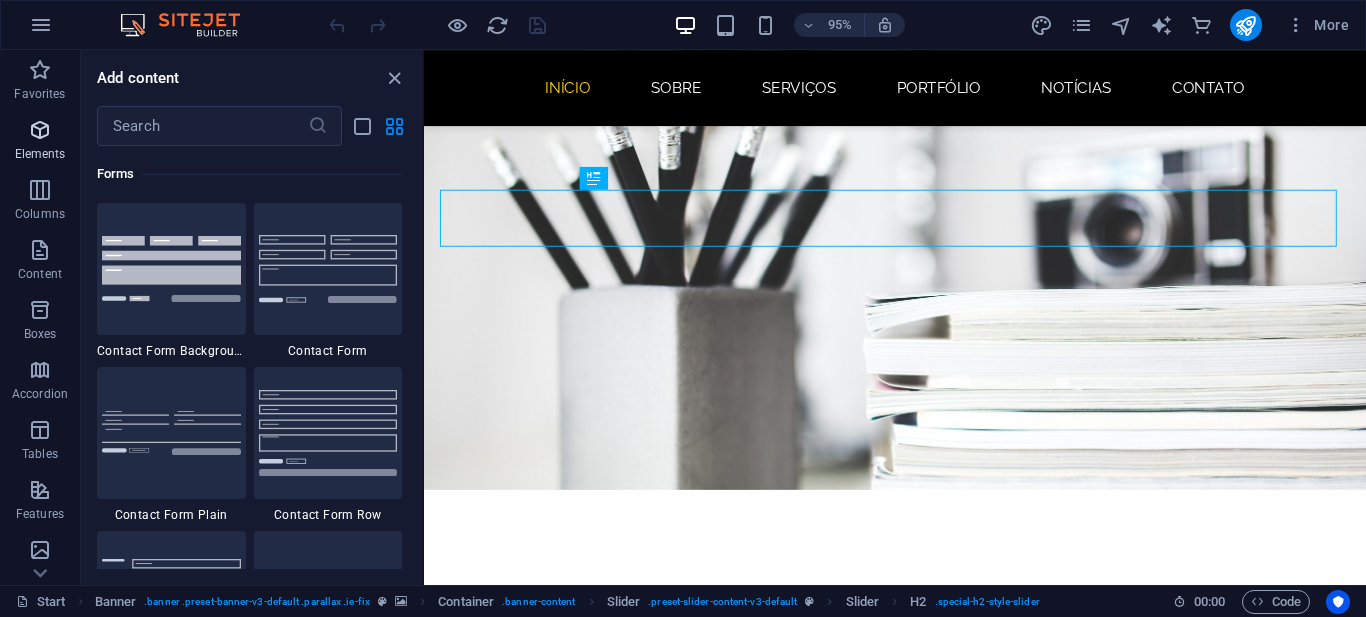 click at bounding box center (40, 130) 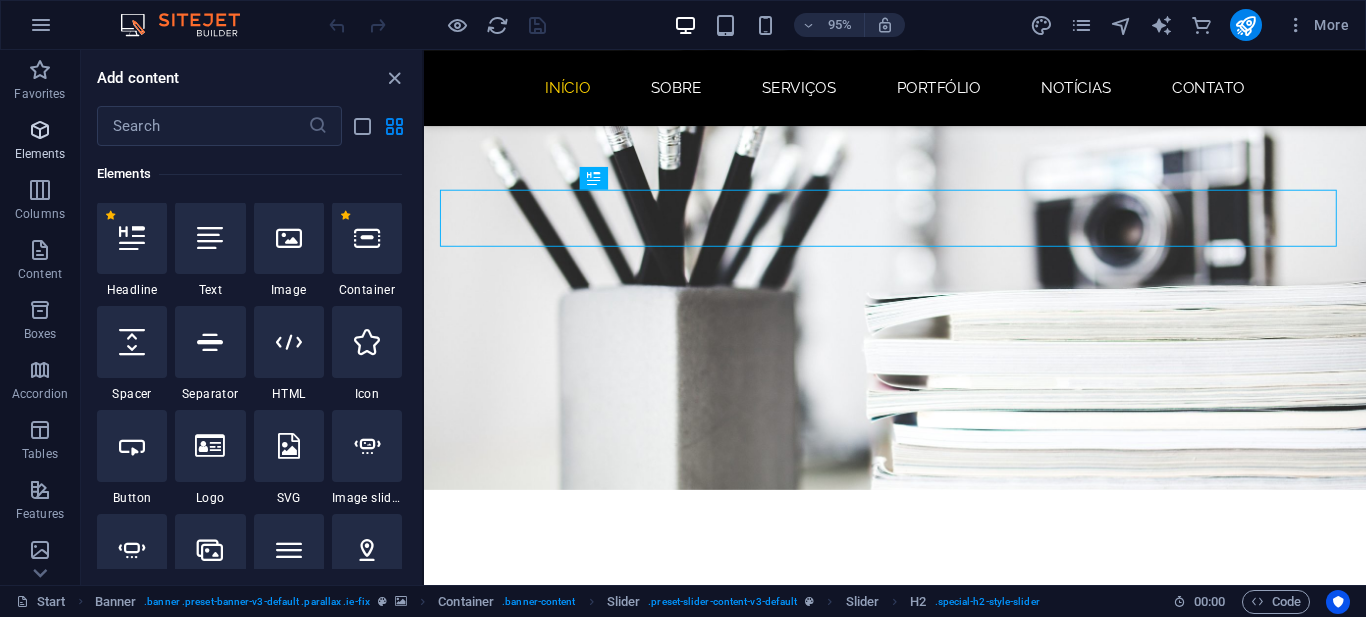 scroll, scrollTop: 213, scrollLeft: 0, axis: vertical 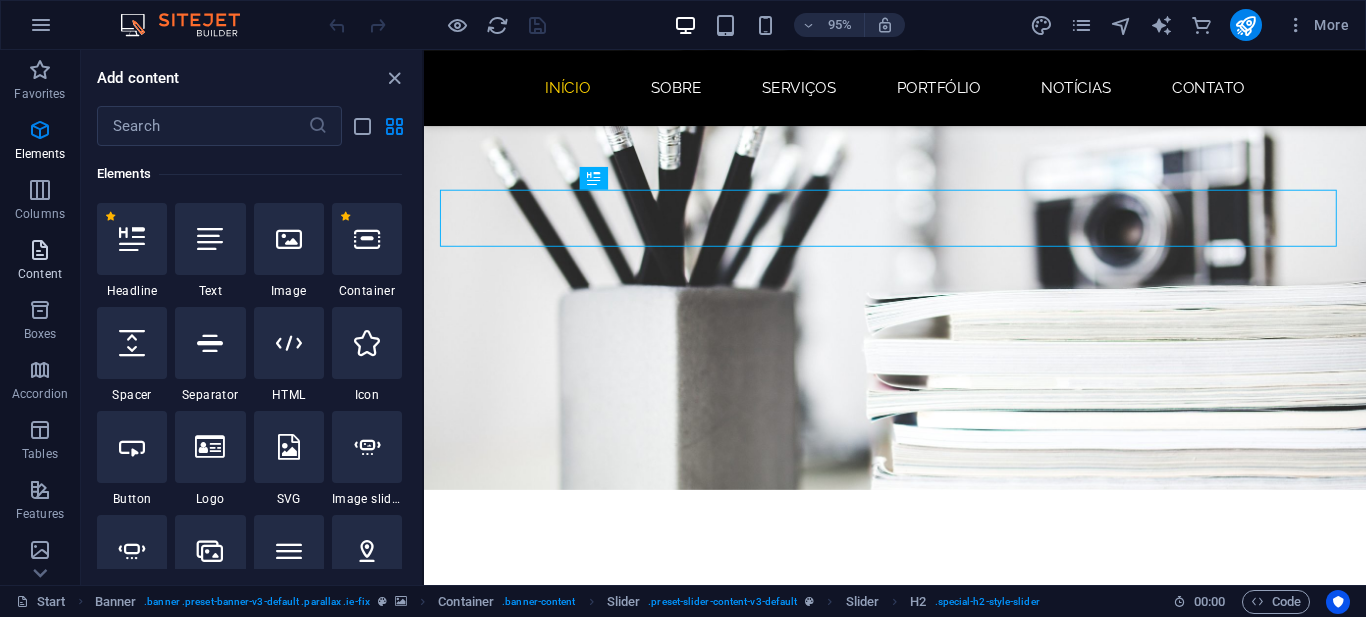click at bounding box center [40, 250] 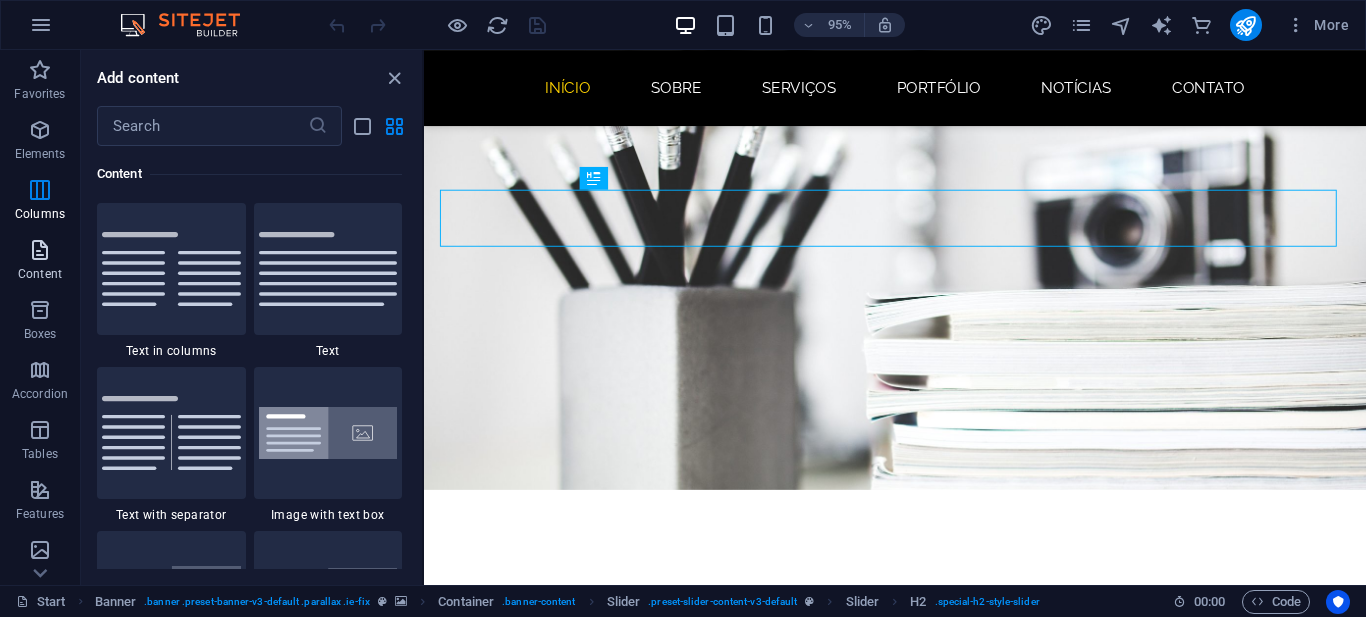 scroll, scrollTop: 3499, scrollLeft: 0, axis: vertical 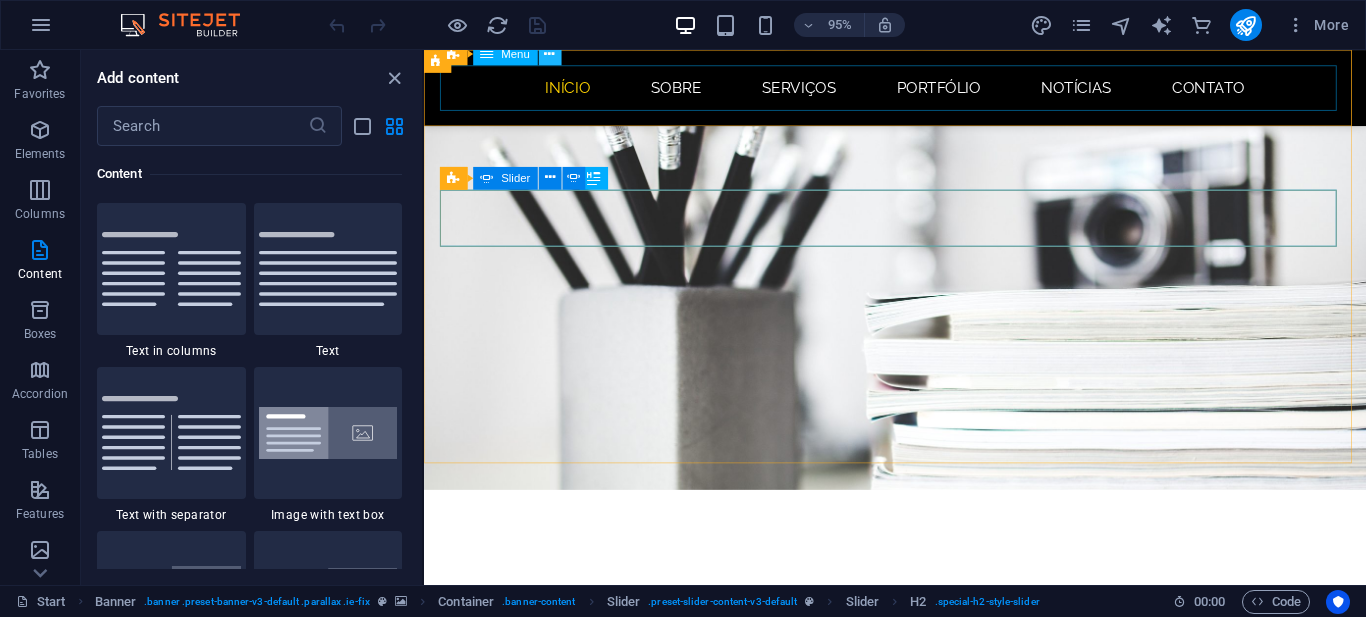 click at bounding box center [550, 54] 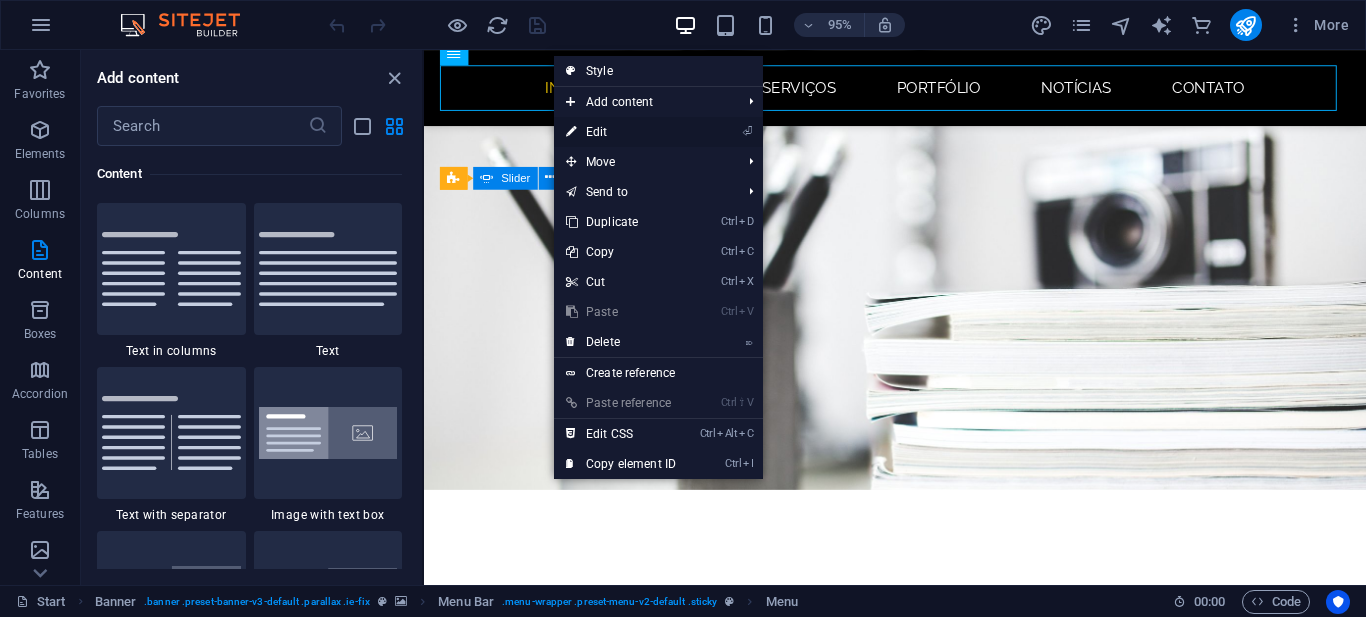 drag, startPoint x: 586, startPoint y: 129, endPoint x: 156, endPoint y: 85, distance: 432.2453 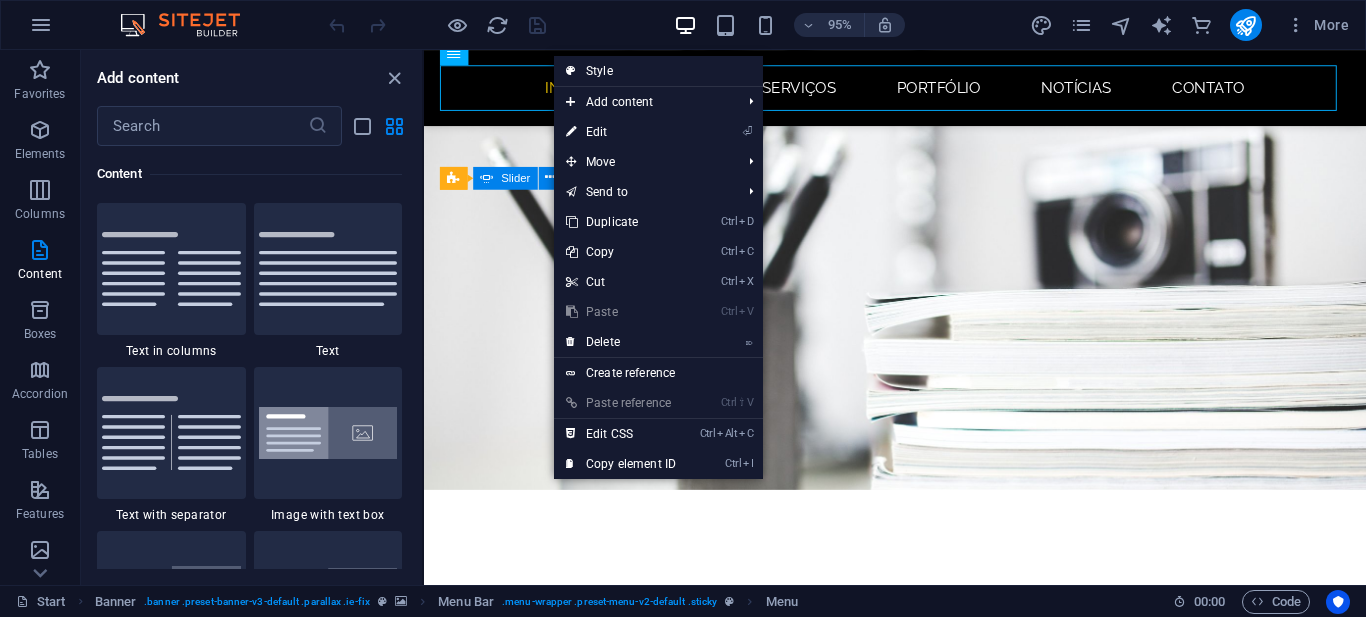 select 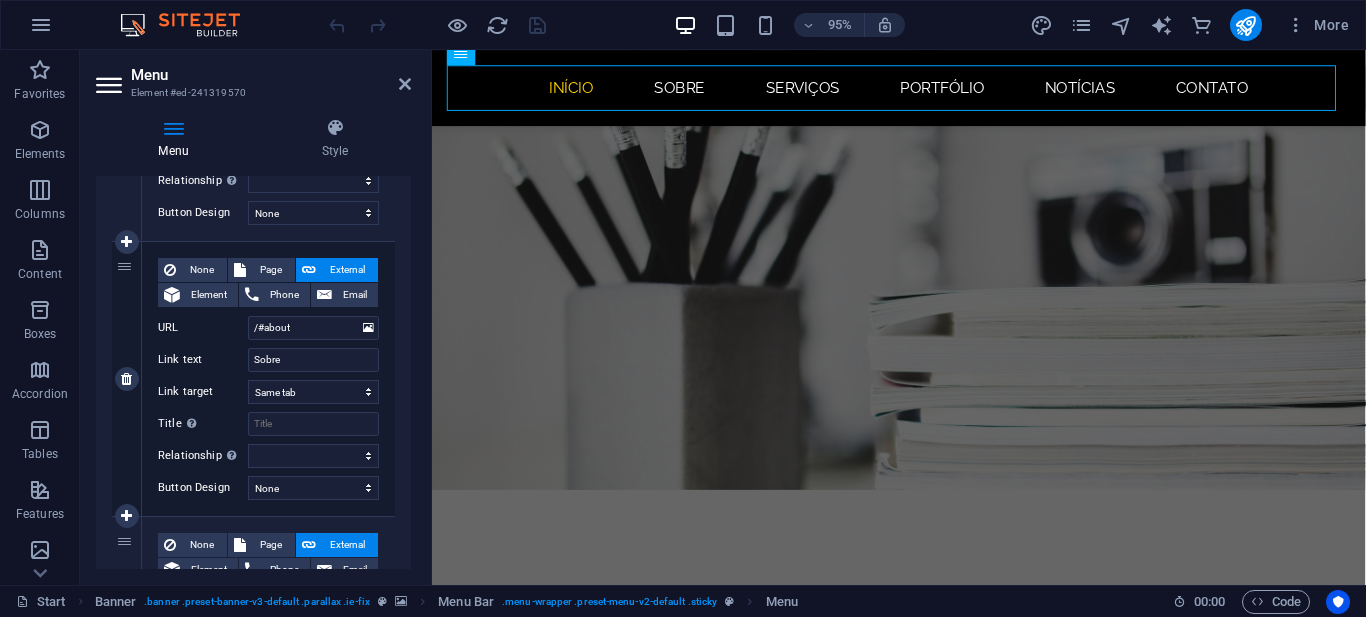 scroll, scrollTop: 400, scrollLeft: 0, axis: vertical 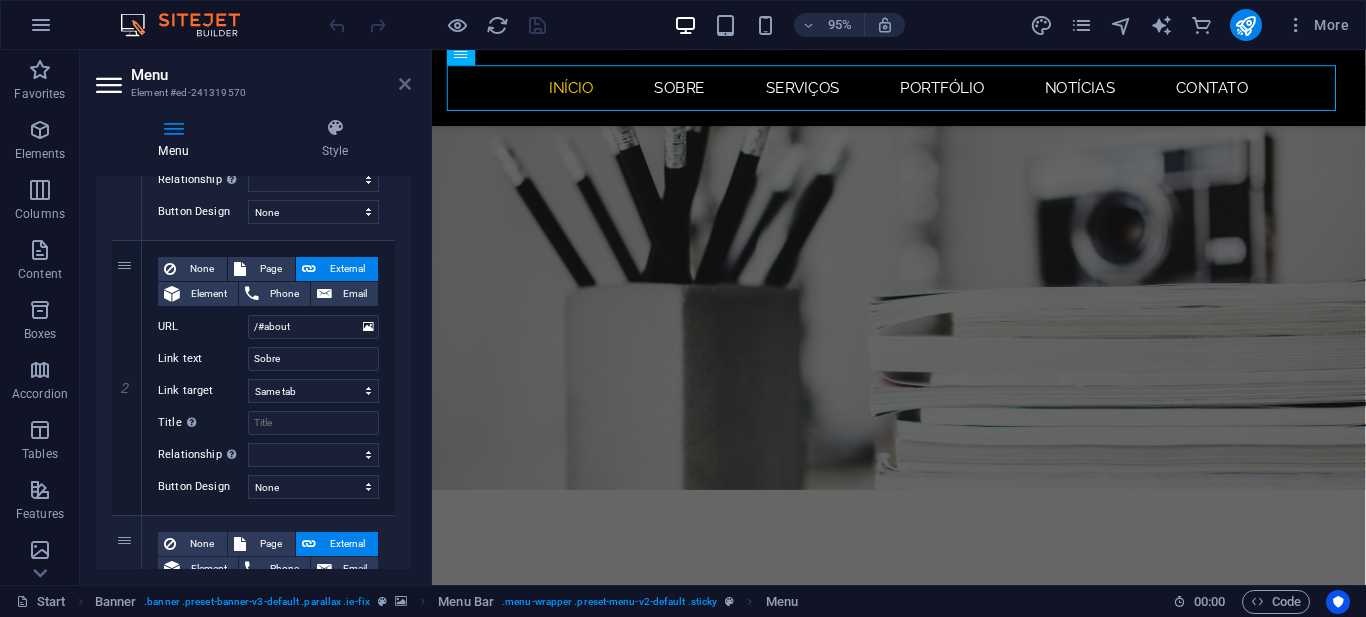 click at bounding box center (405, 84) 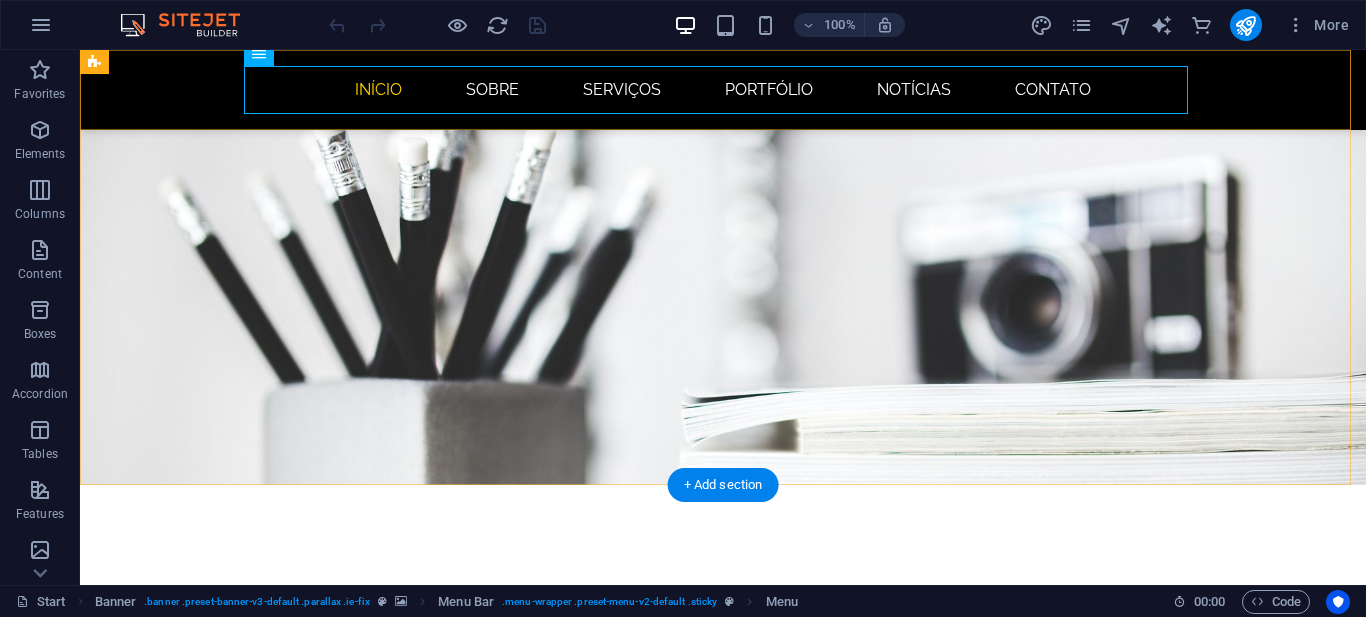 click on "Início Sobre Serviços Portfólio Notícias Contato" at bounding box center [723, 90] 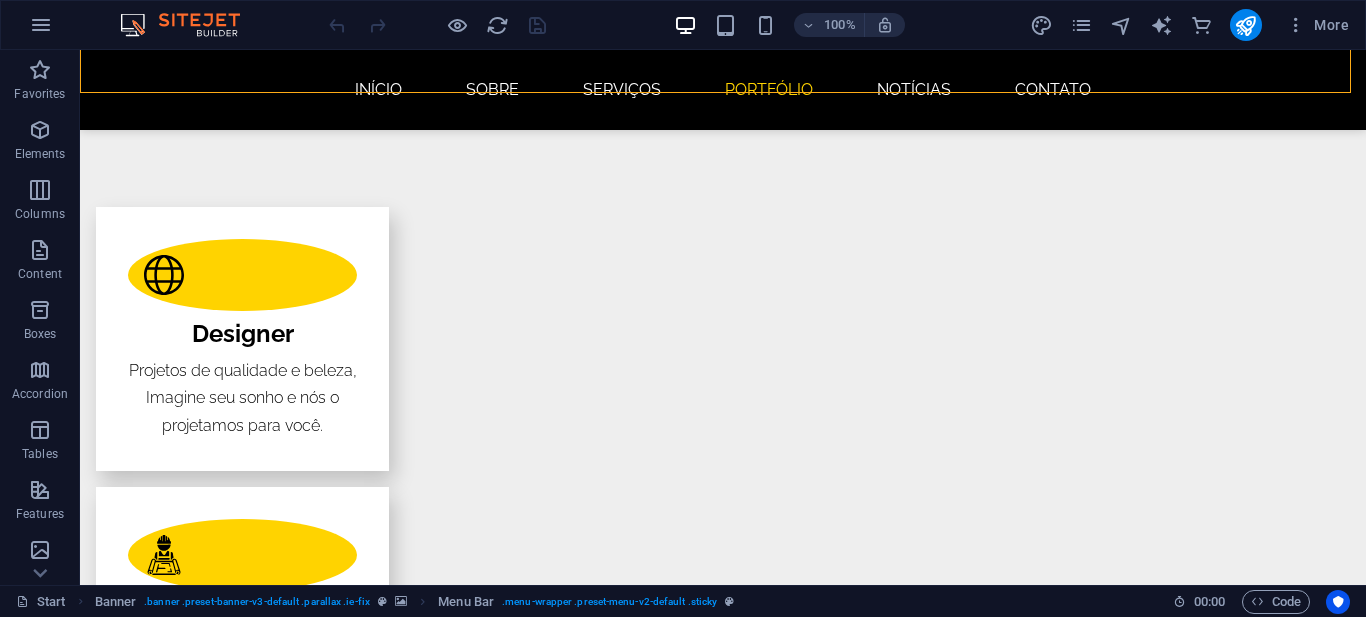 scroll, scrollTop: 2495, scrollLeft: 0, axis: vertical 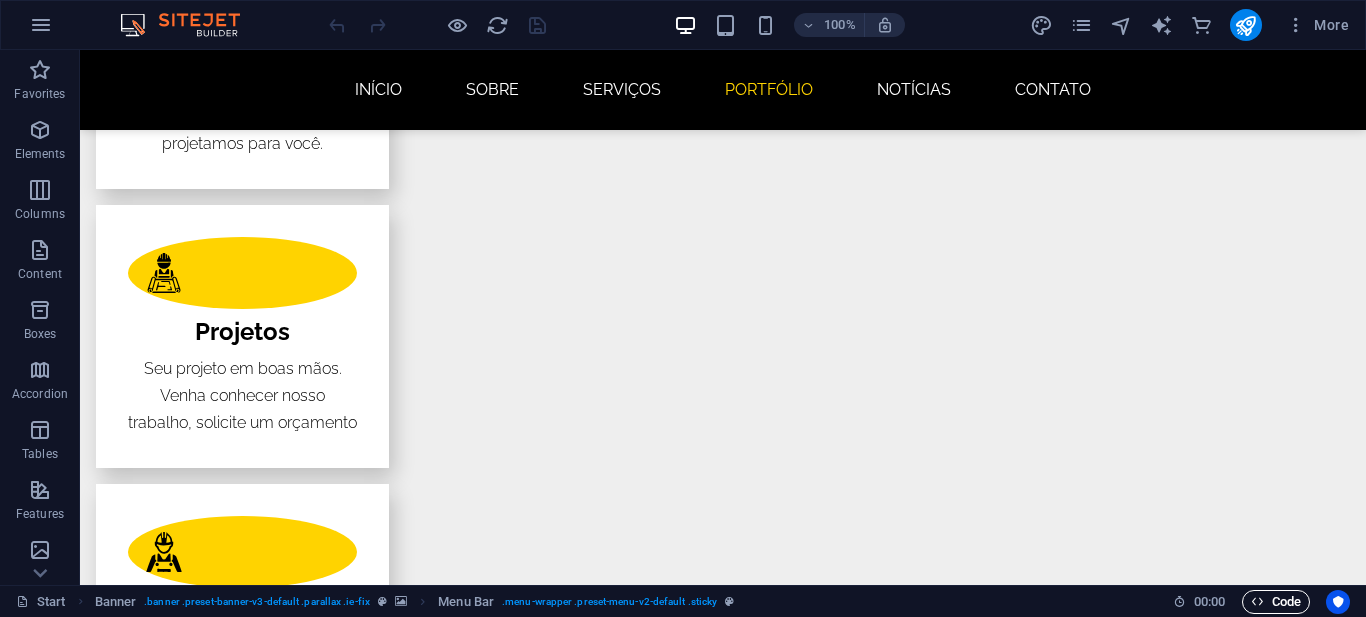 click on "Code" at bounding box center [1276, 602] 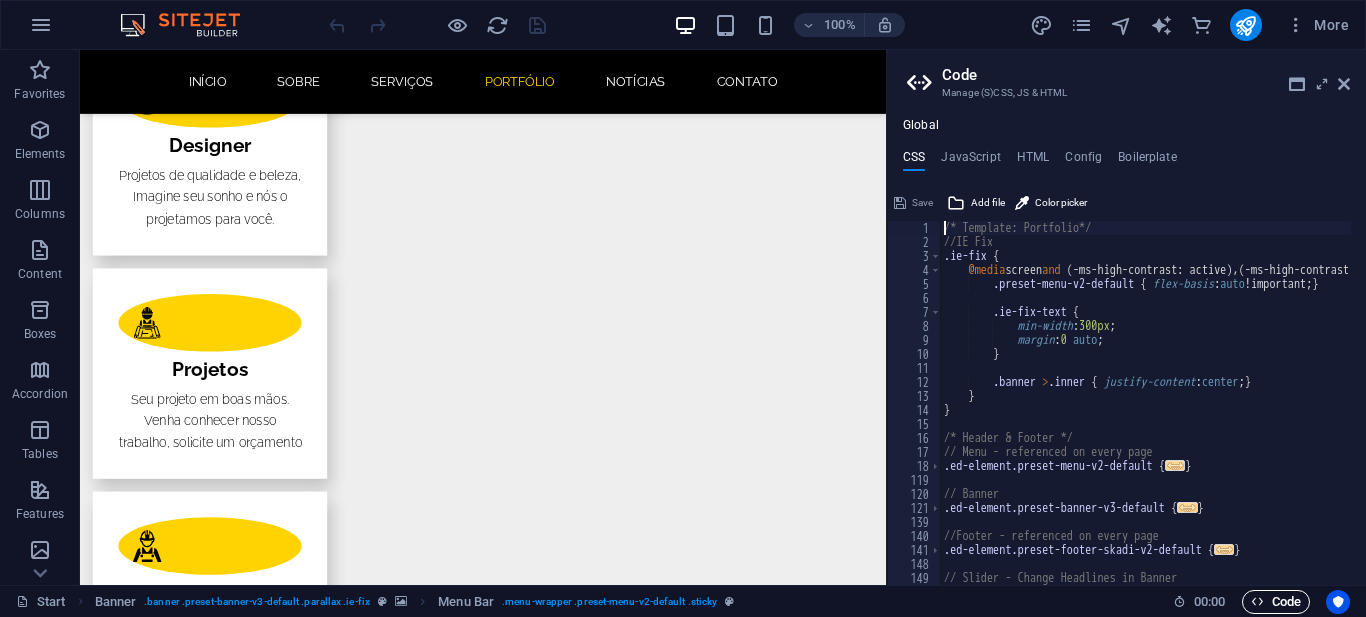 scroll, scrollTop: 2562, scrollLeft: 0, axis: vertical 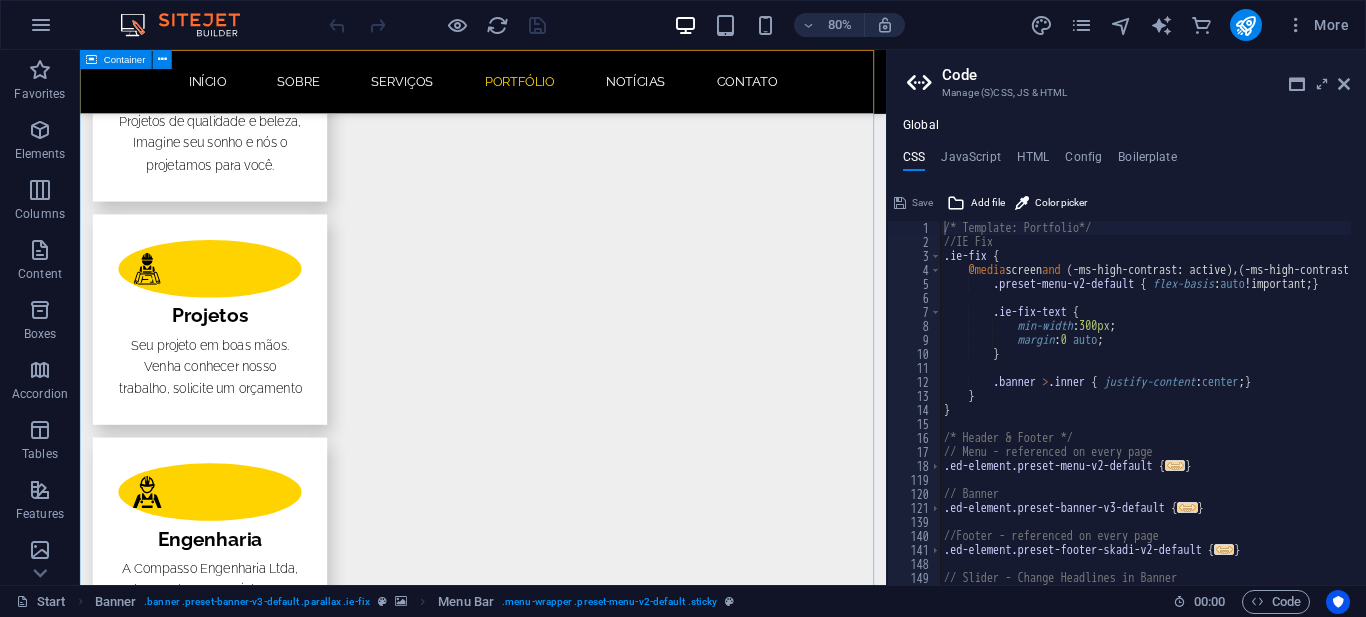 click on "PORTFÓLIO" at bounding box center (584, 2424) 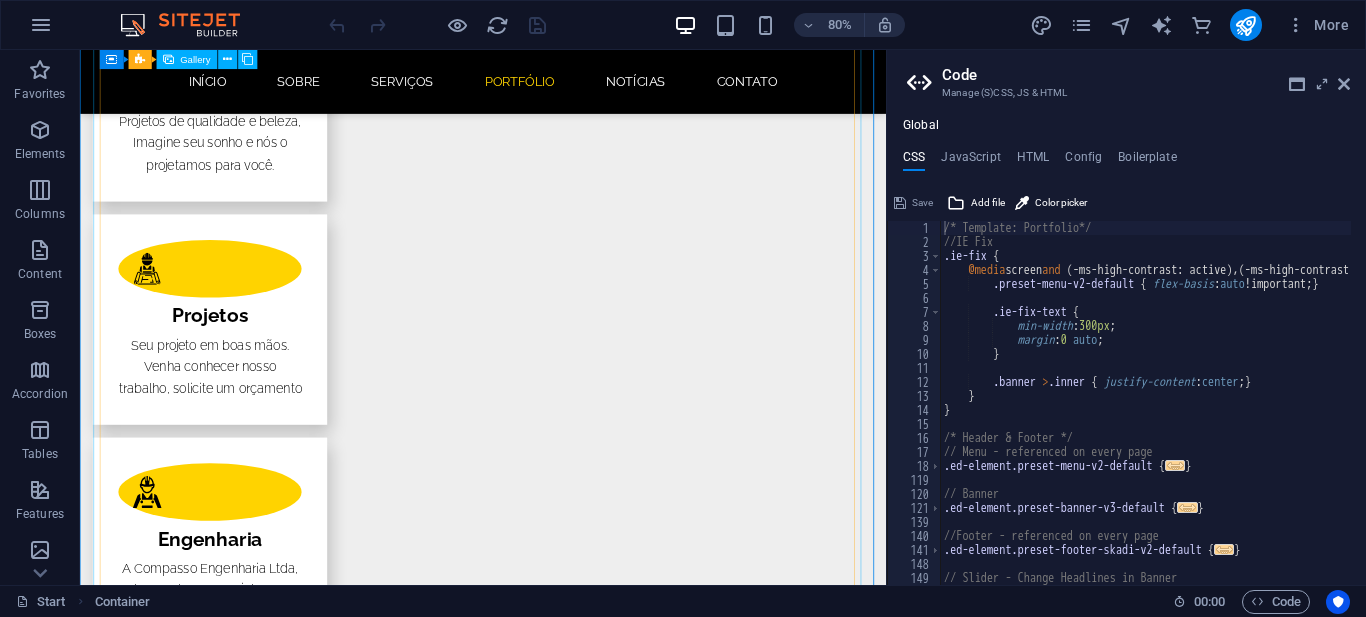 click at bounding box center [584, 2104] 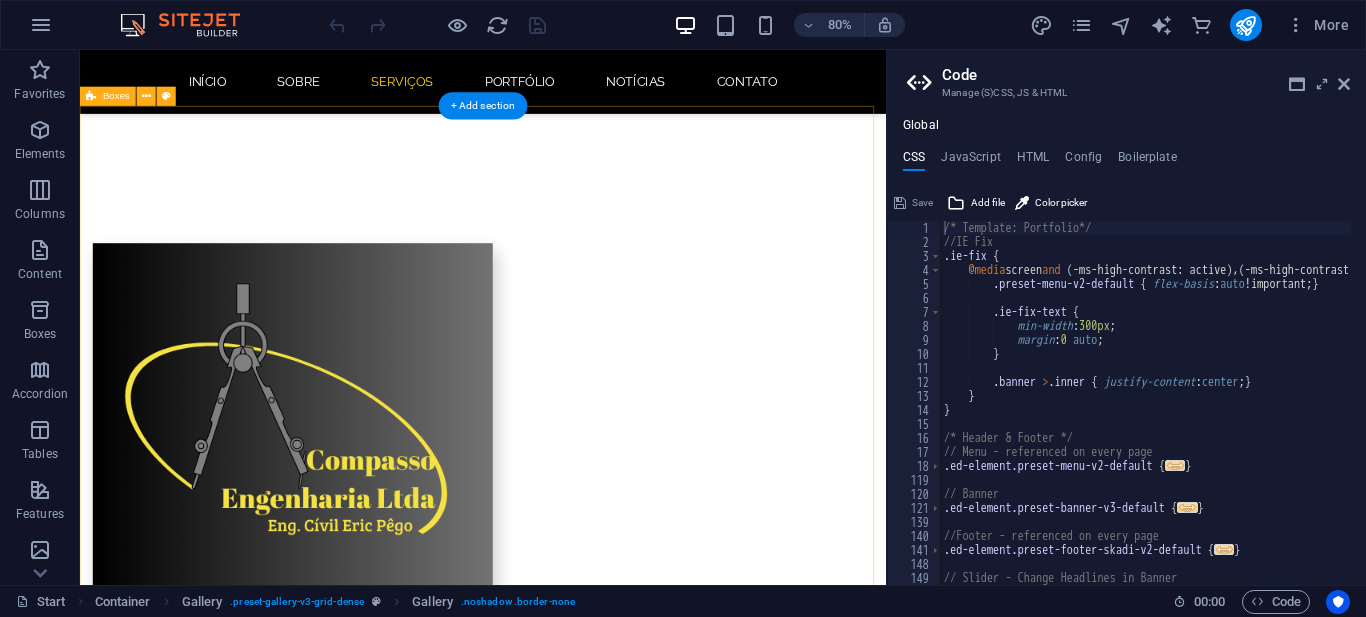 scroll, scrollTop: 662, scrollLeft: 0, axis: vertical 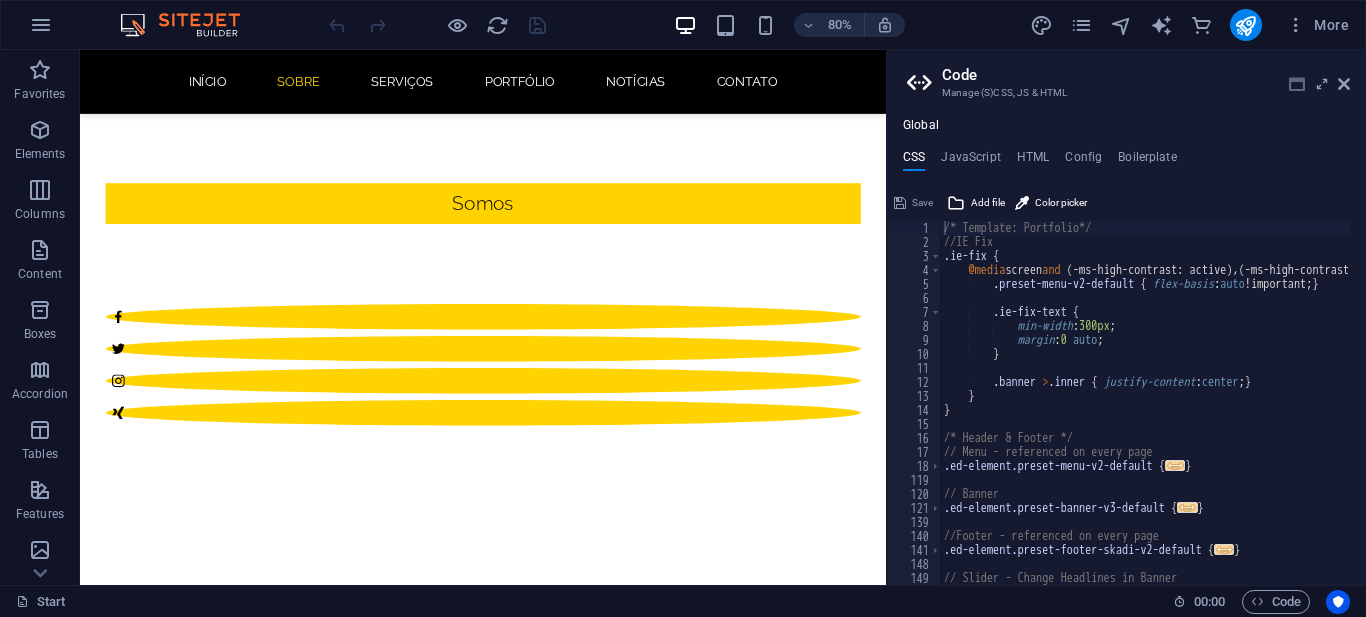 click at bounding box center [1297, 84] 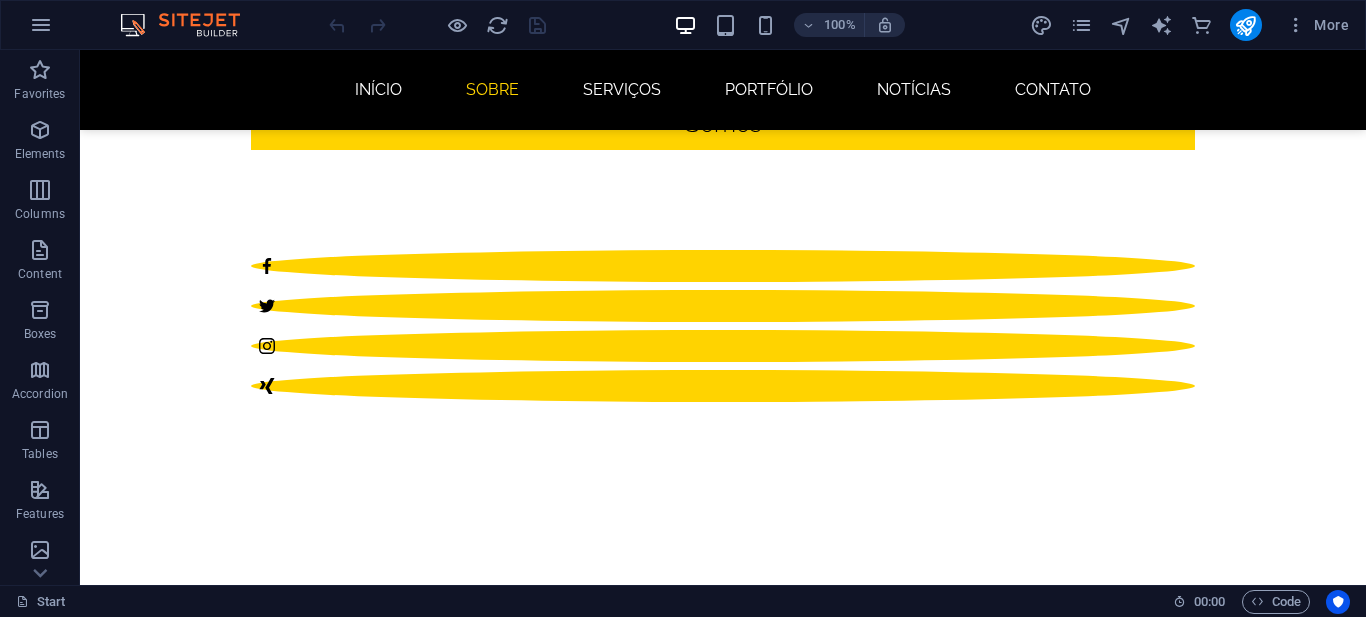 scroll, scrollTop: 595, scrollLeft: 0, axis: vertical 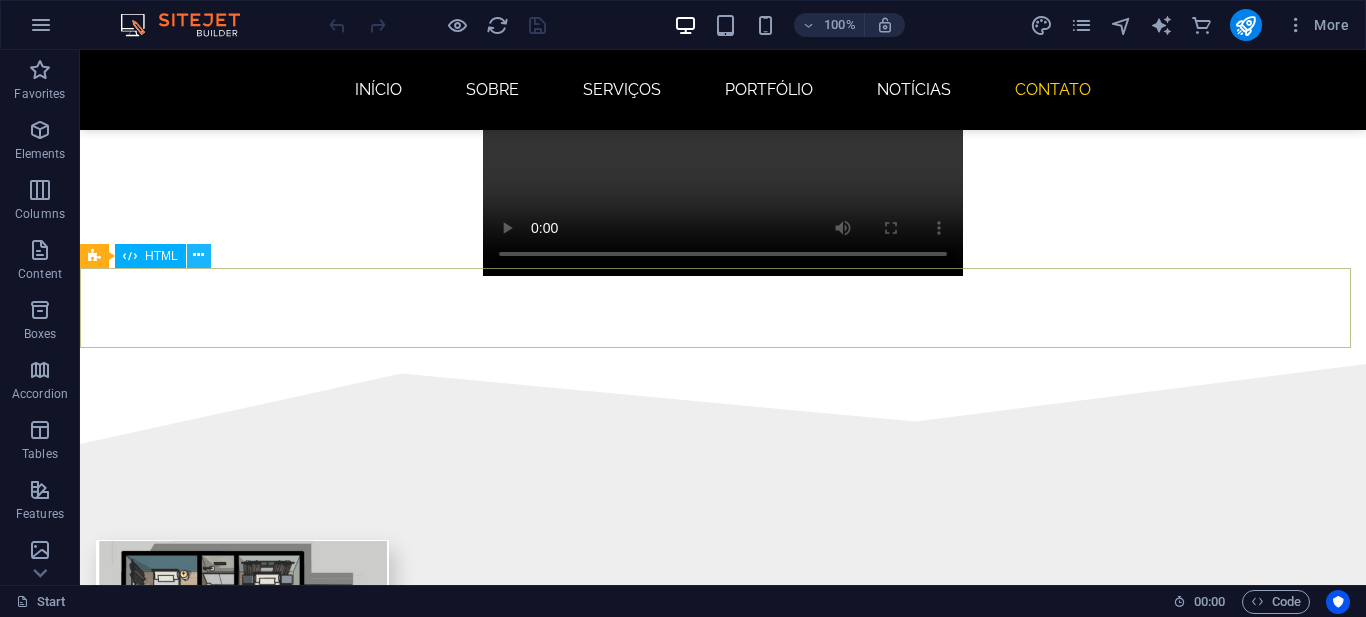 click at bounding box center [199, 256] 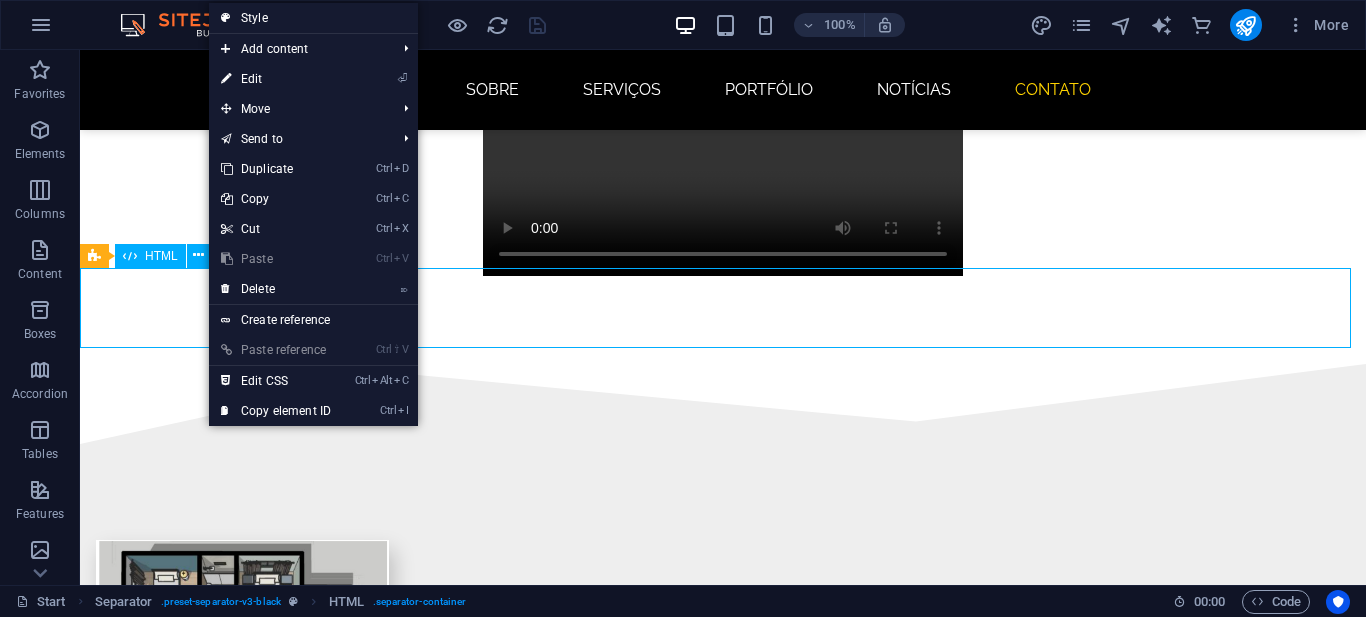 click on "HTML" at bounding box center (161, 256) 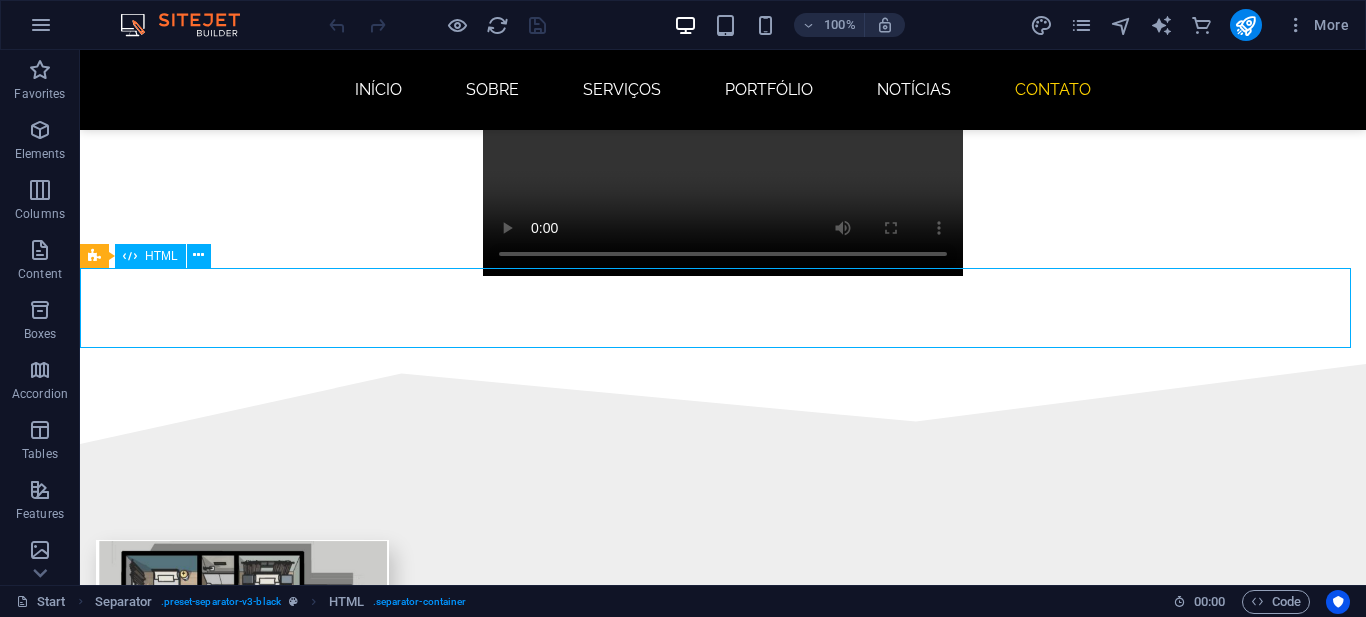 click at bounding box center [130, 256] 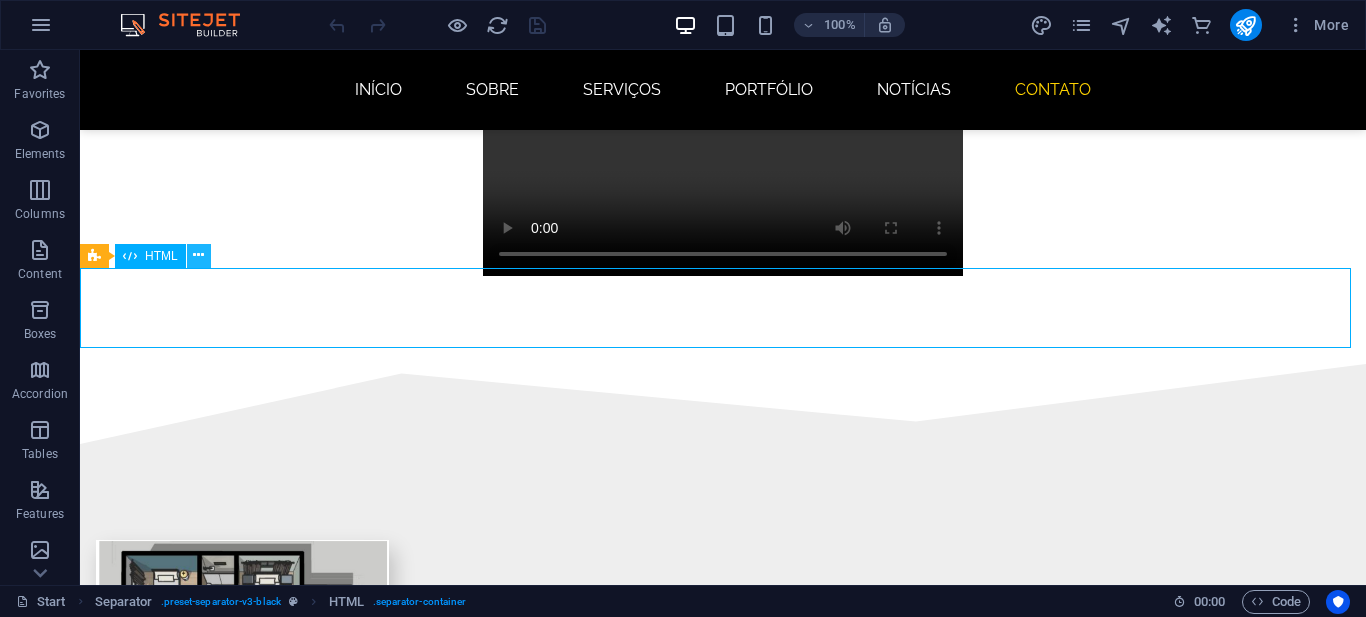 click at bounding box center (199, 256) 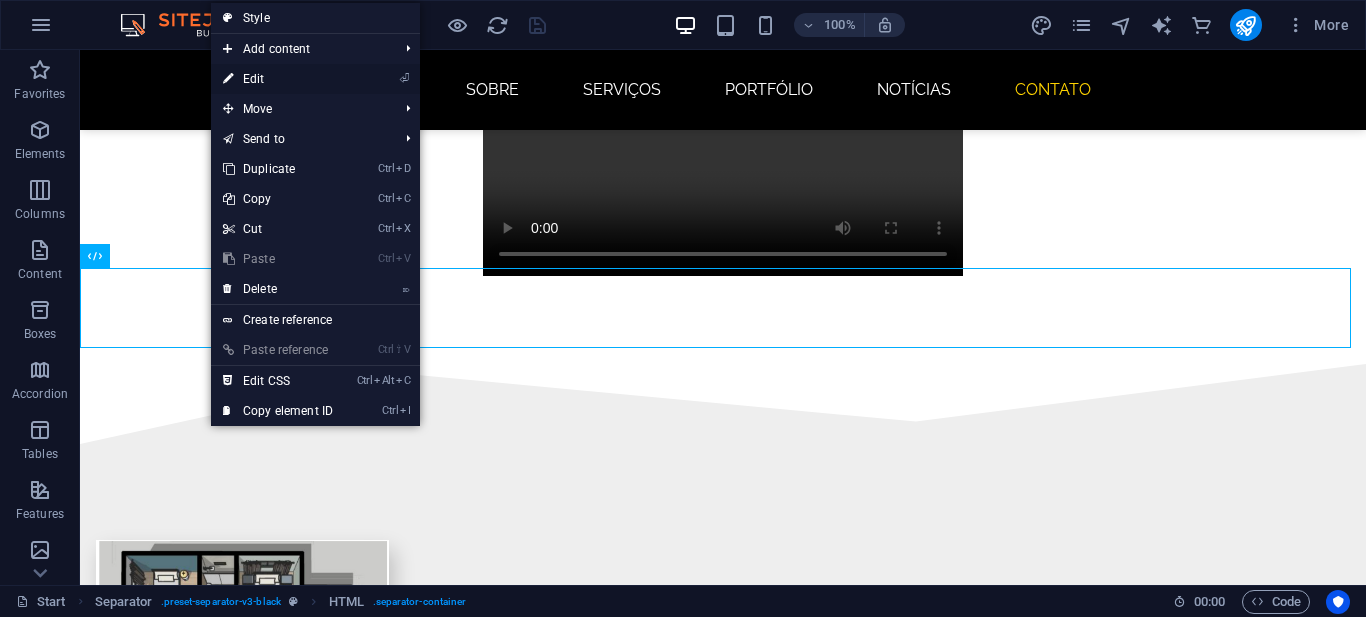 click on "⏎  Edit" at bounding box center [278, 79] 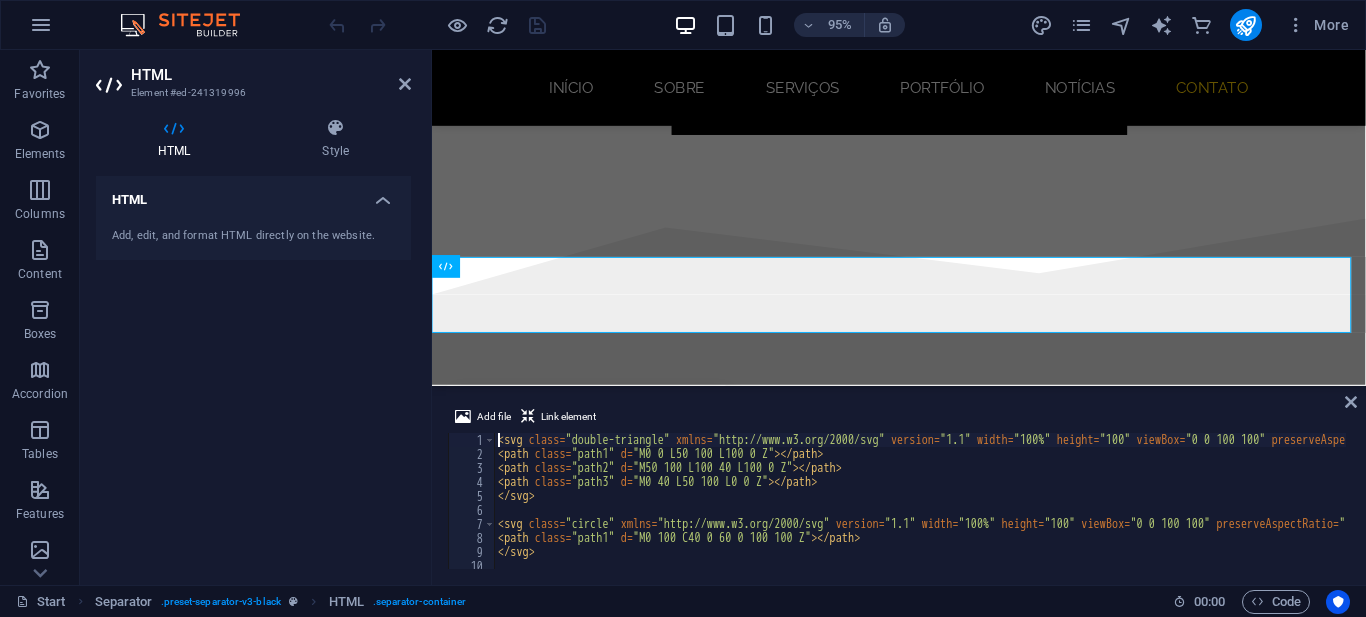 scroll, scrollTop: 5570, scrollLeft: 0, axis: vertical 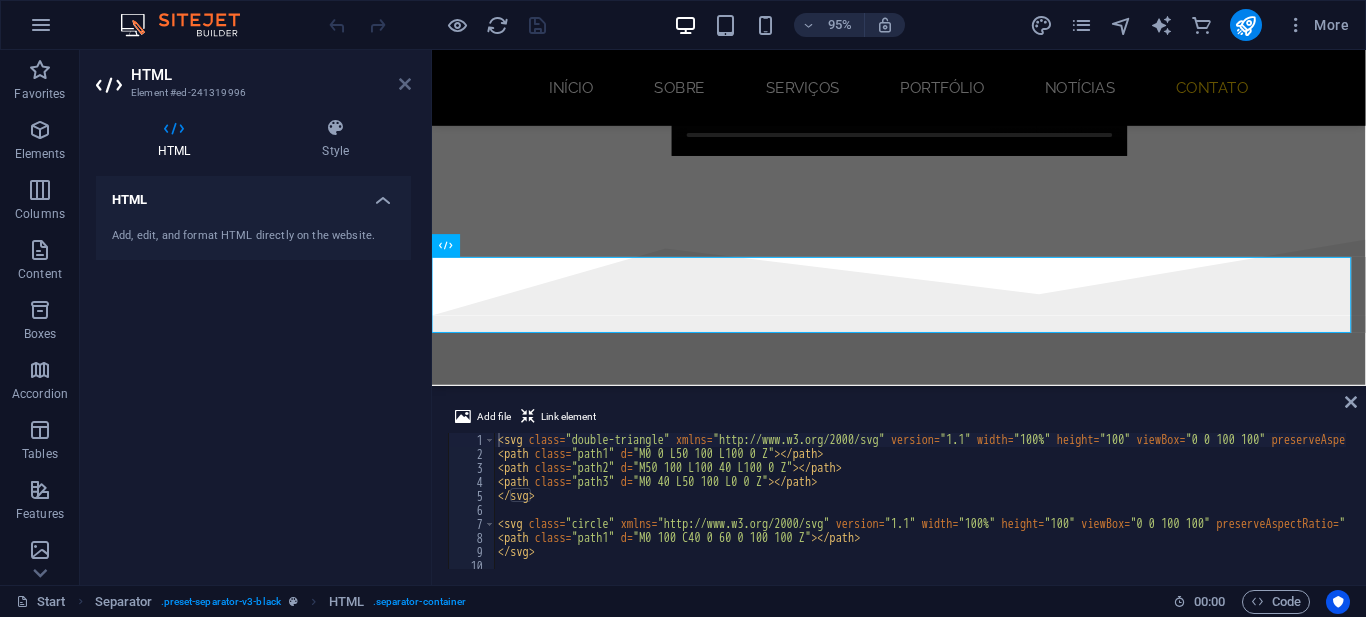 drag, startPoint x: 404, startPoint y: 89, endPoint x: 325, endPoint y: 38, distance: 94.031906 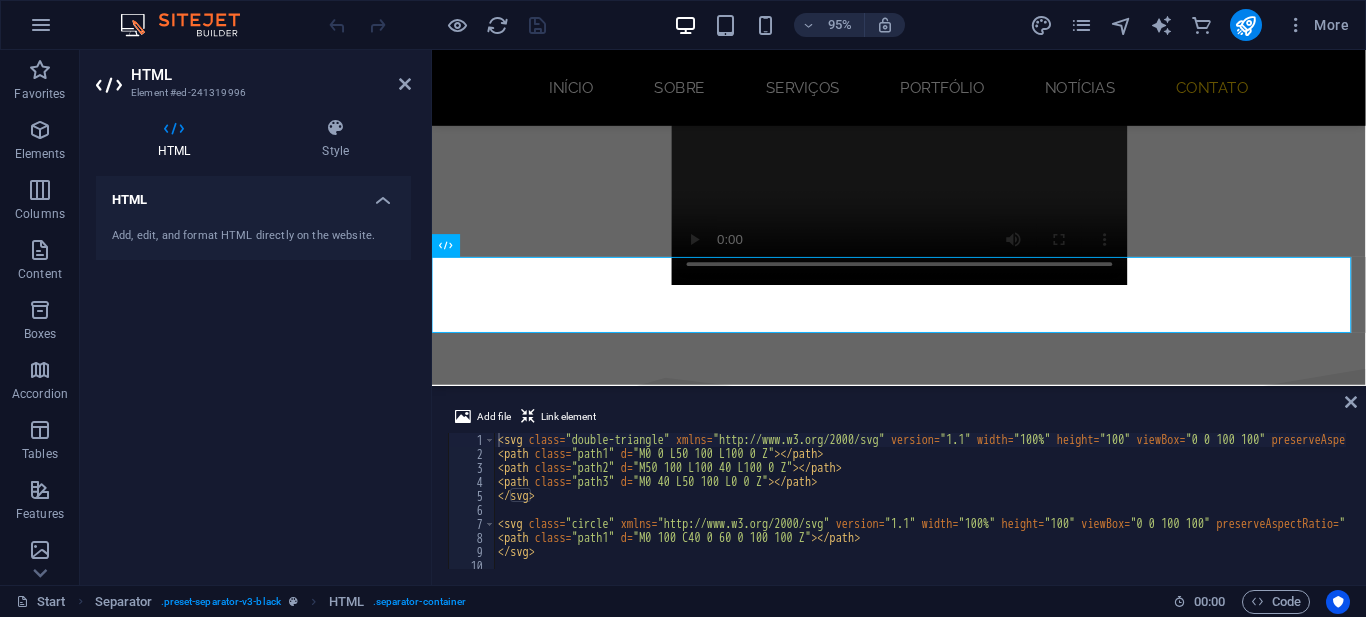 scroll, scrollTop: 5592, scrollLeft: 0, axis: vertical 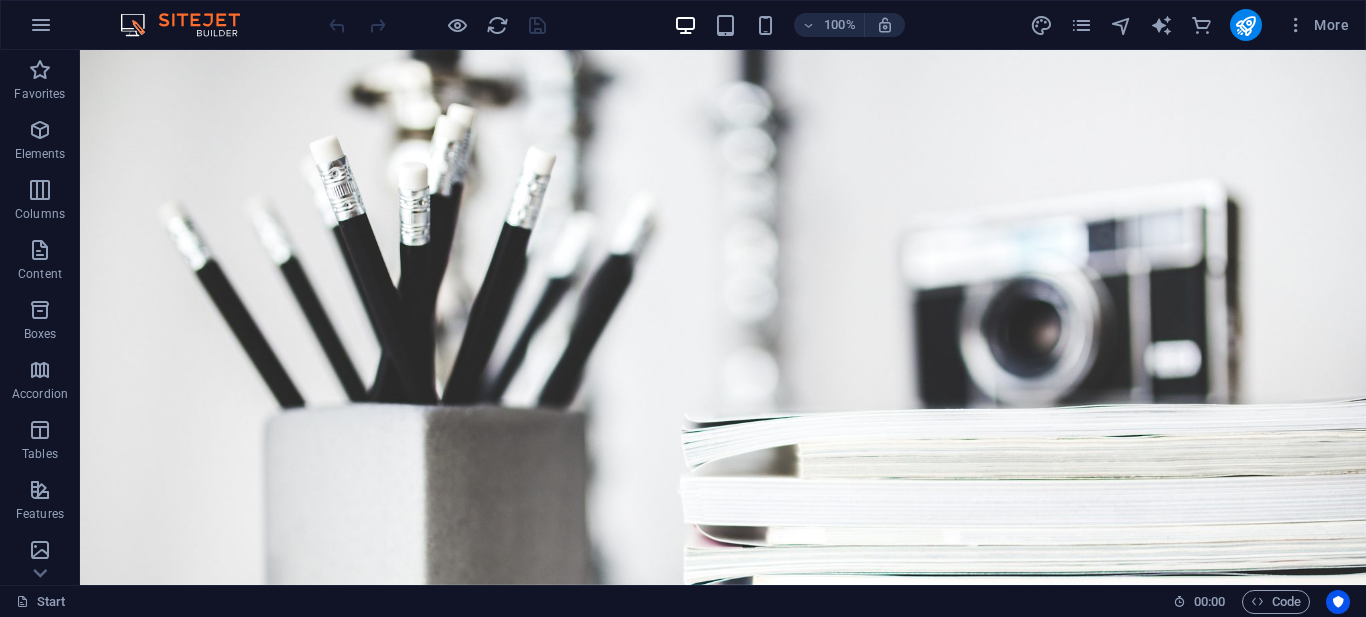 drag, startPoint x: 1356, startPoint y: 534, endPoint x: 1445, endPoint y: 95, distance: 447.9308 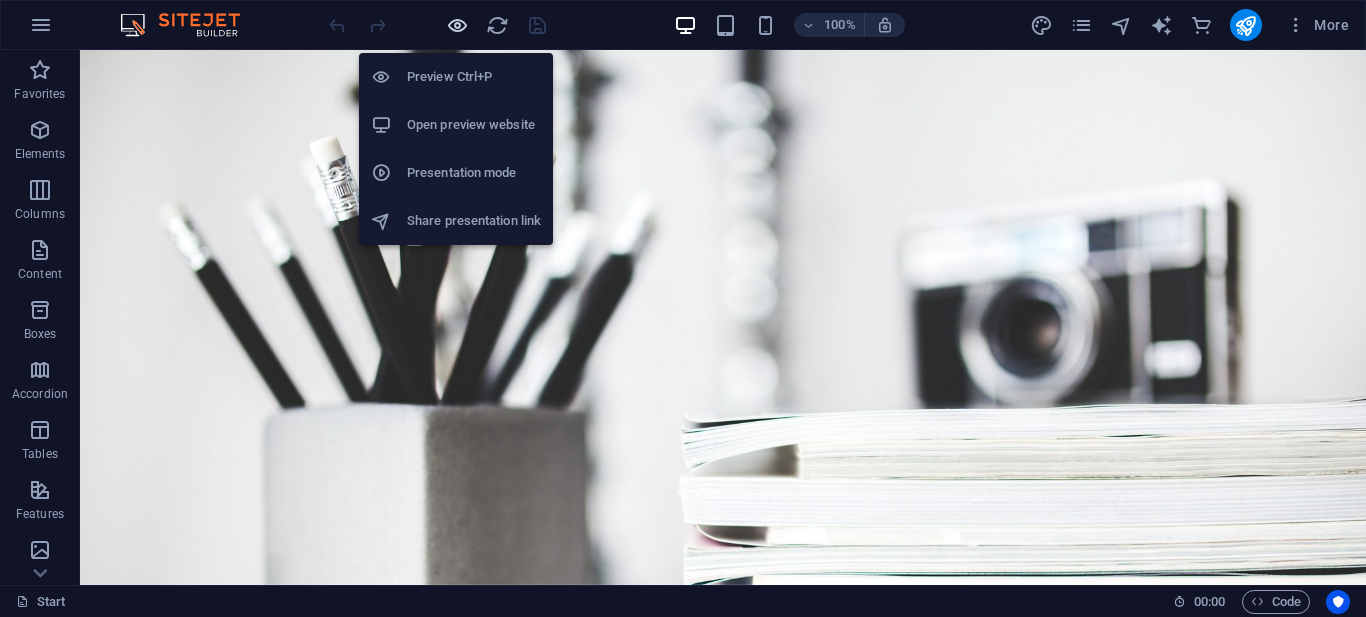 click at bounding box center (457, 25) 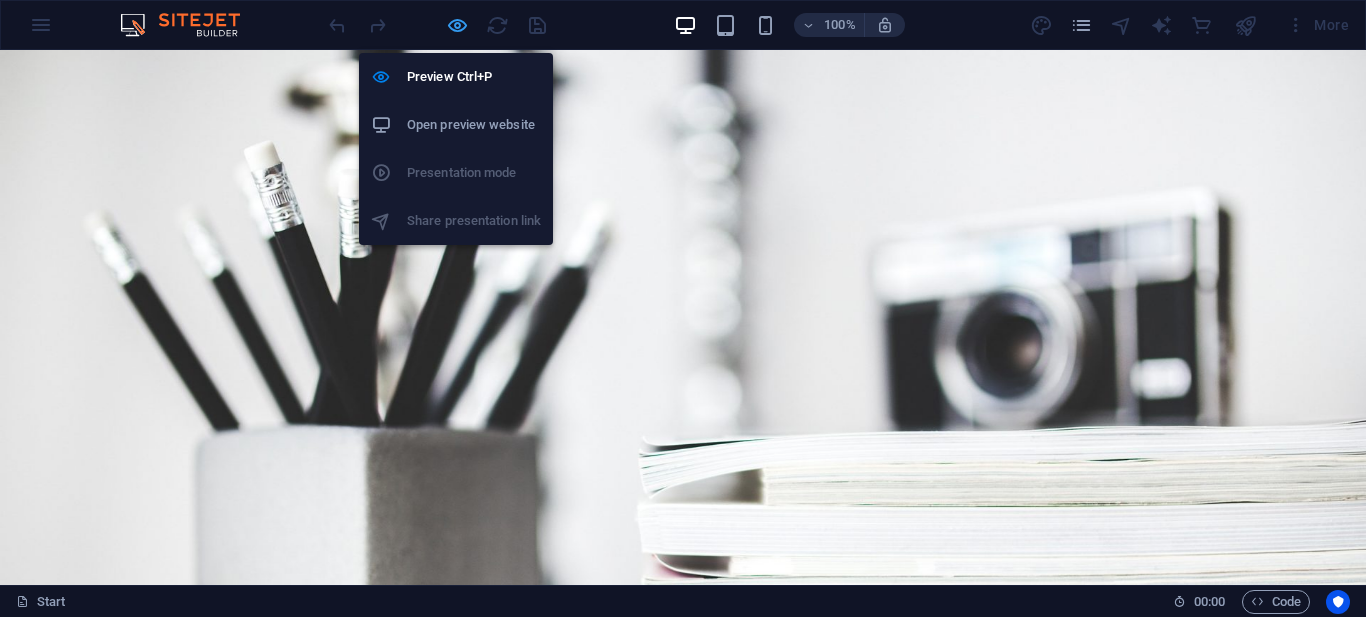 click at bounding box center (457, 25) 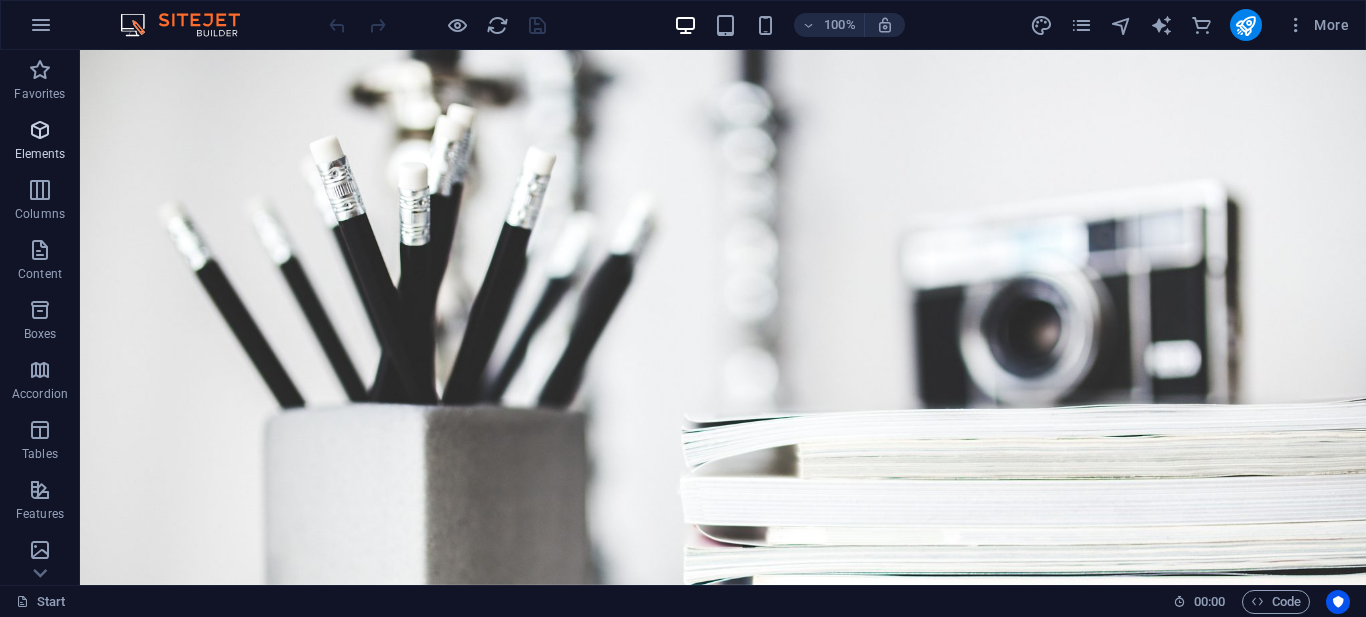 click at bounding box center (40, 130) 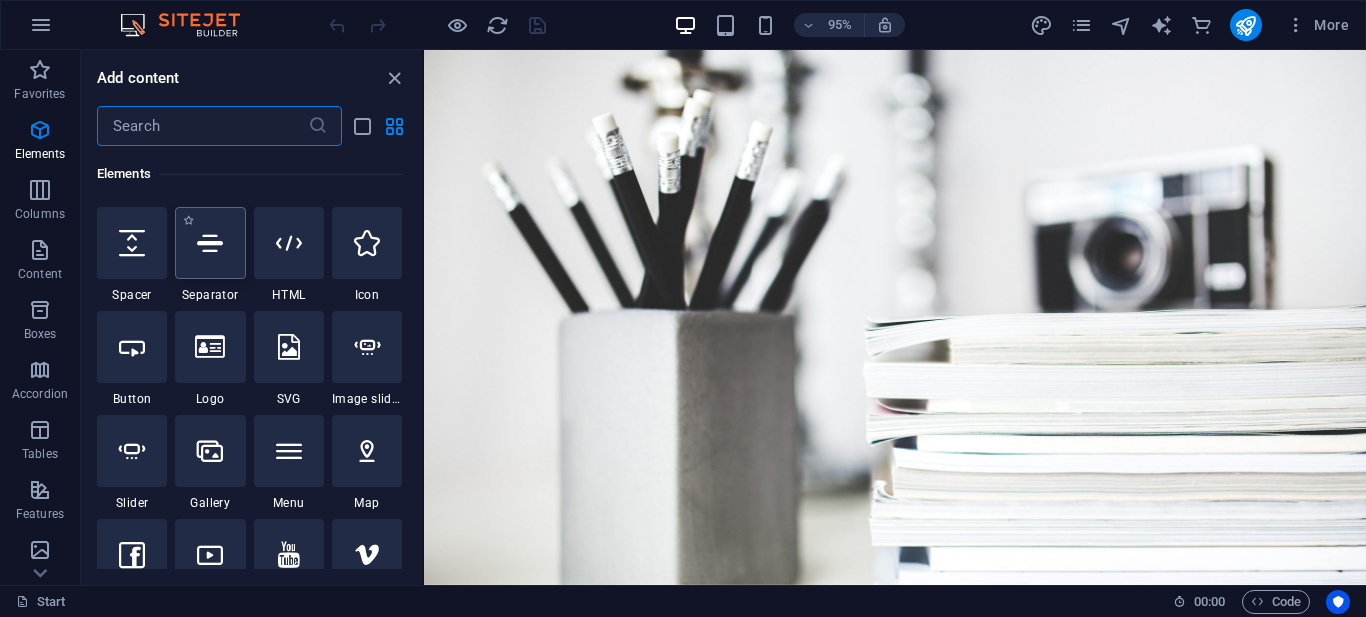 scroll, scrollTop: 213, scrollLeft: 0, axis: vertical 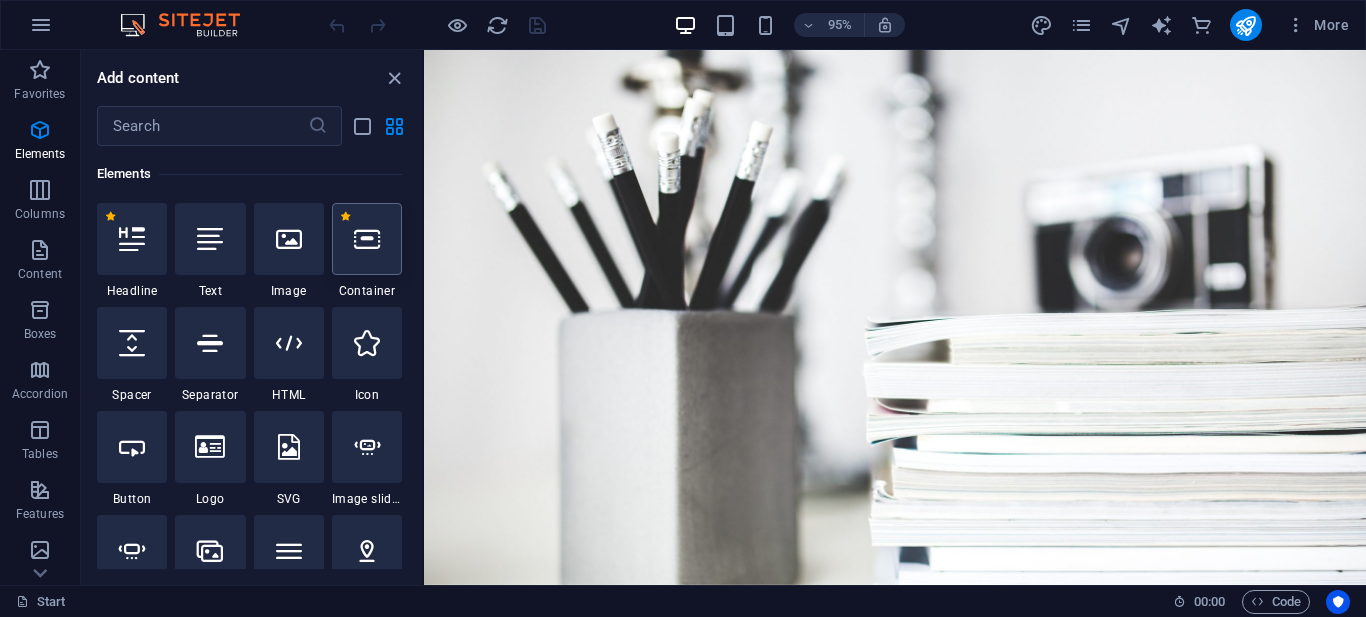 click at bounding box center (367, 239) 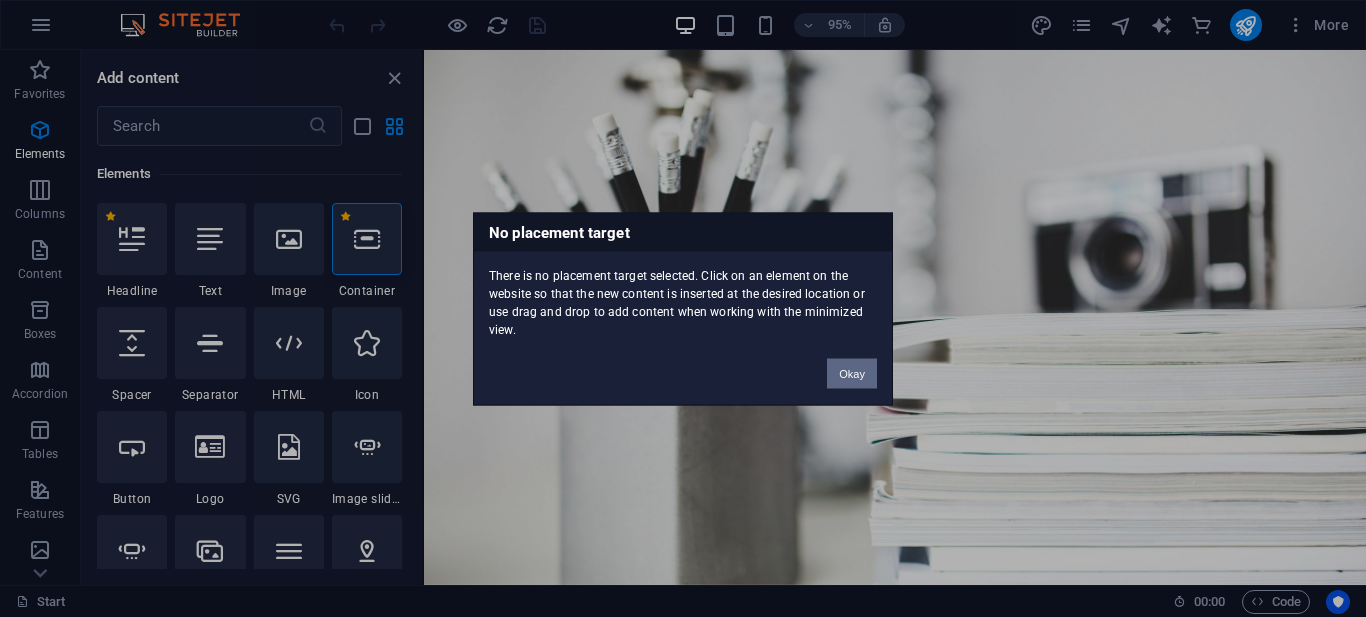 click on "Okay" at bounding box center (852, 373) 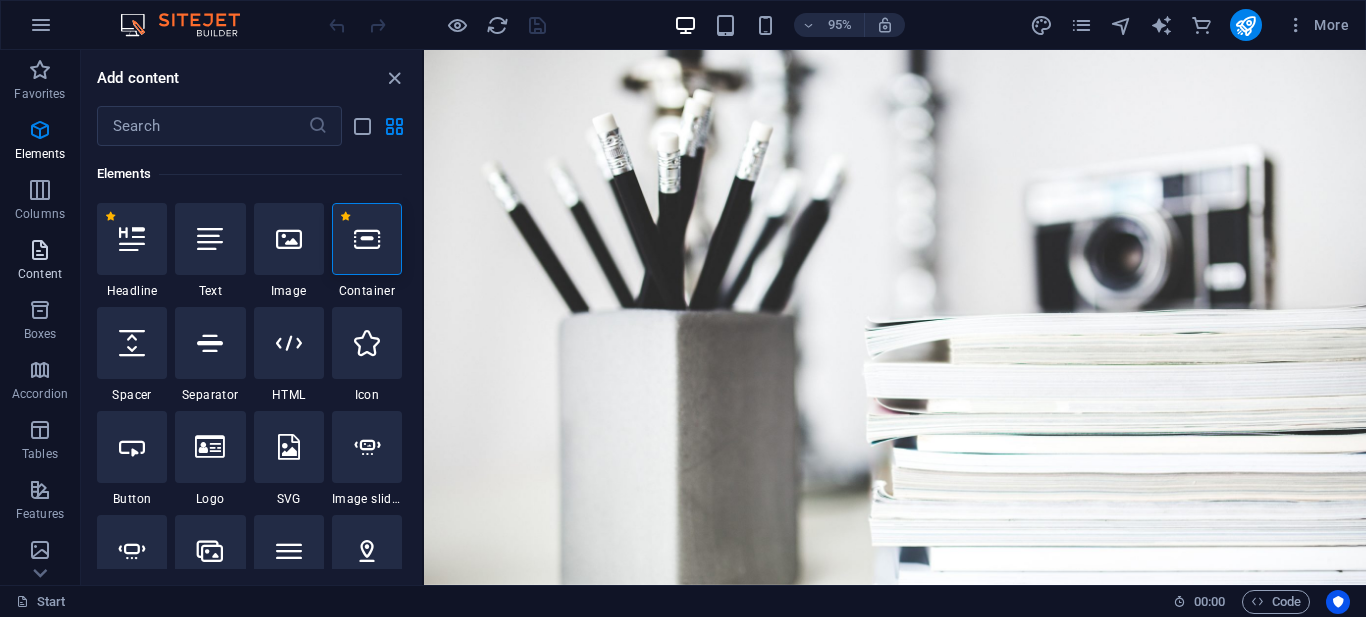 click at bounding box center (40, 250) 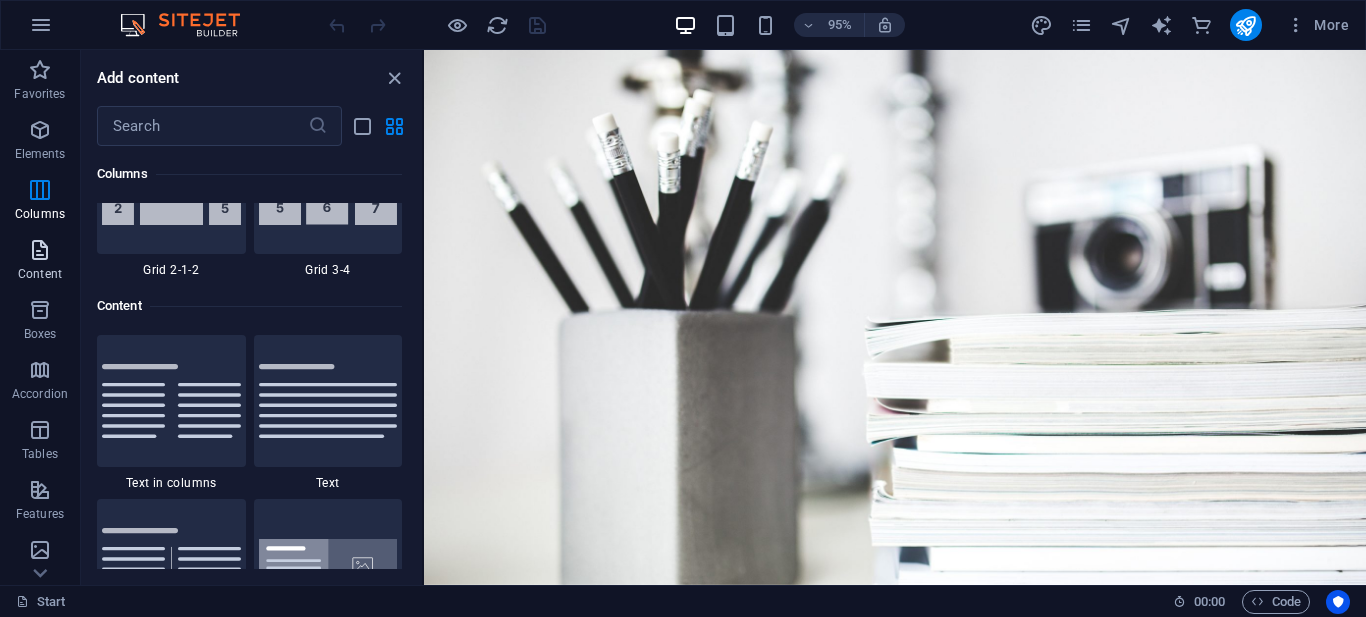 scroll, scrollTop: 3499, scrollLeft: 0, axis: vertical 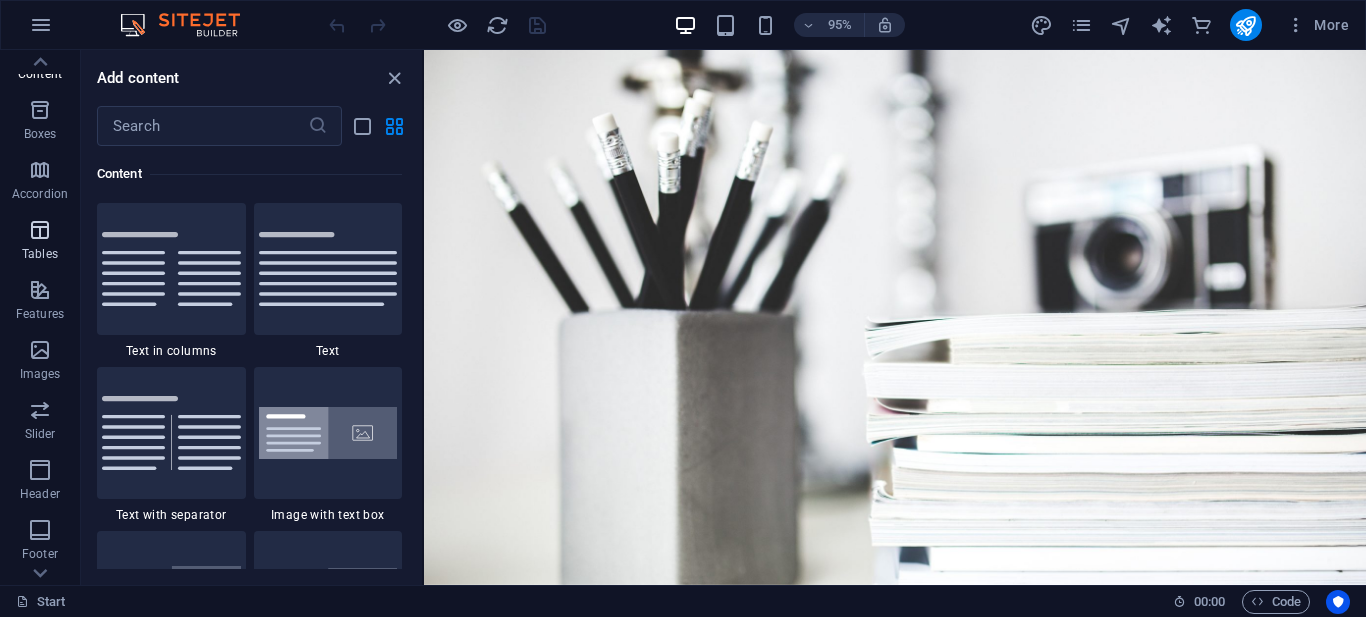 click on "Tables" at bounding box center [40, 242] 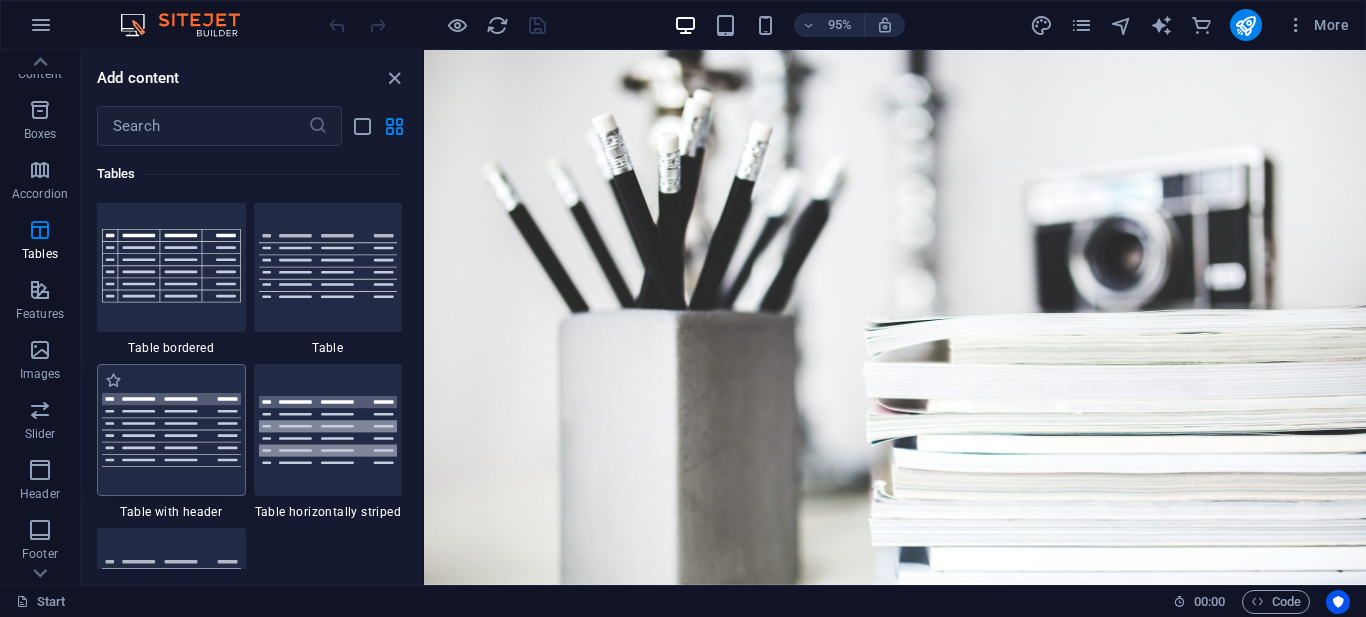 scroll, scrollTop: 7326, scrollLeft: 0, axis: vertical 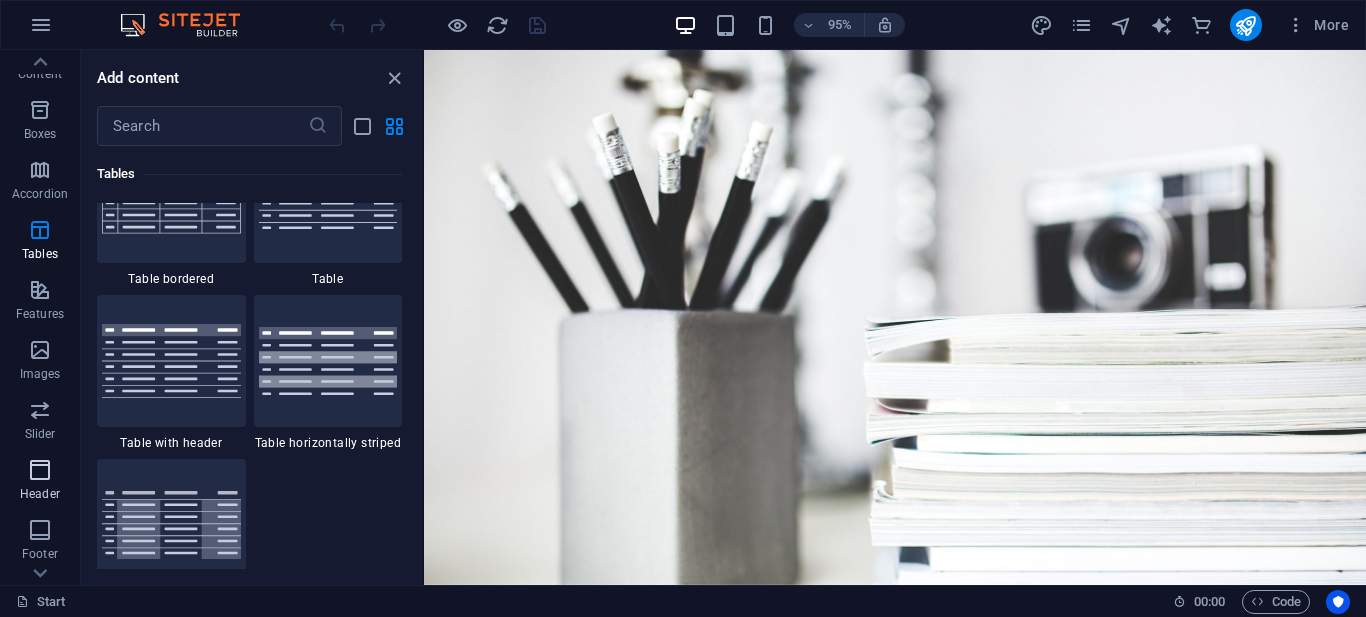click on "Header" at bounding box center (40, 482) 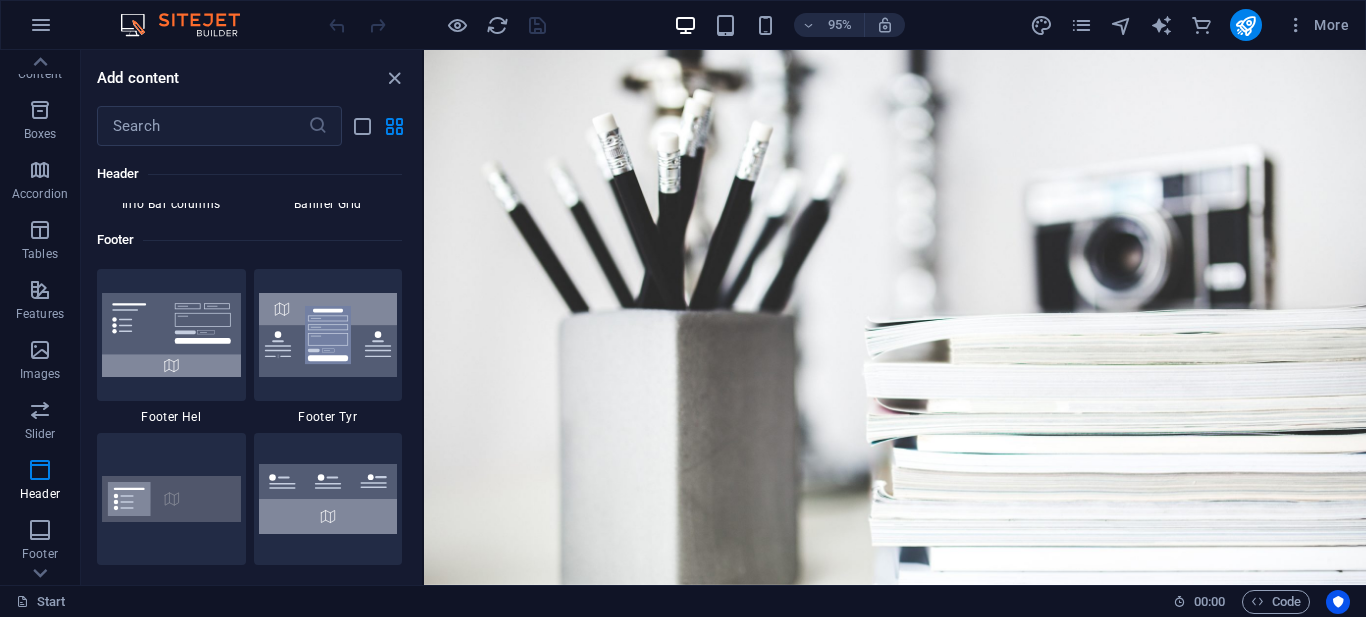 scroll, scrollTop: 13142, scrollLeft: 0, axis: vertical 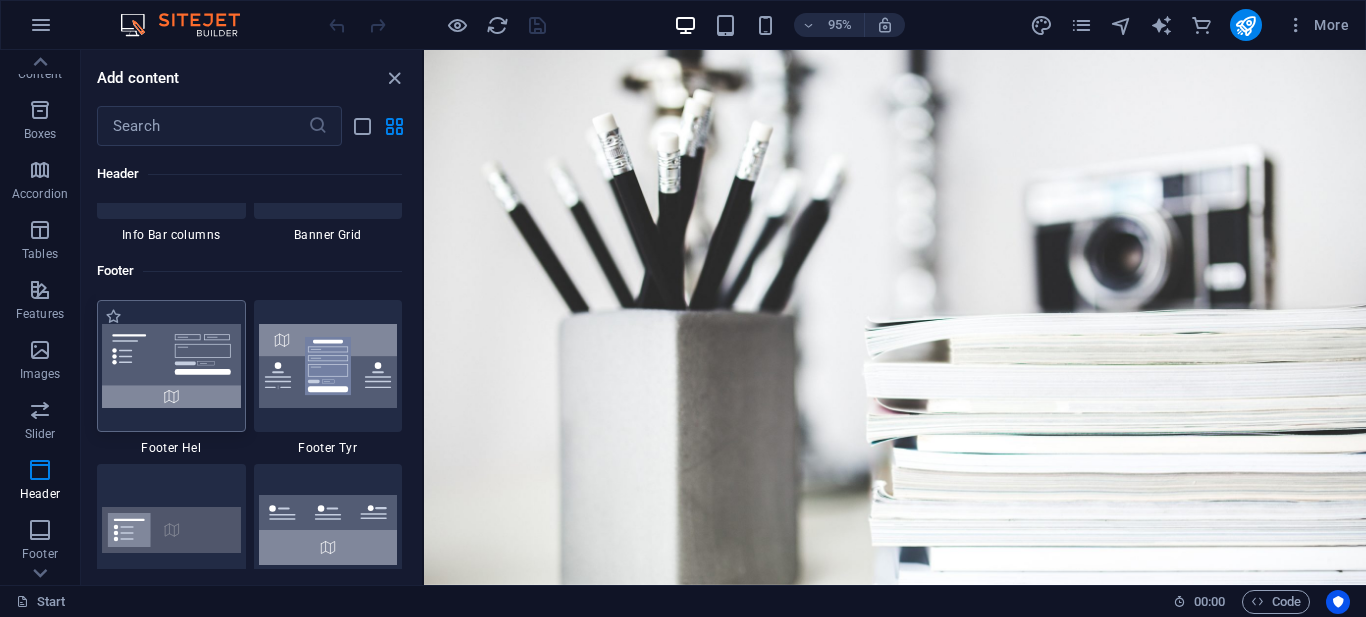 click at bounding box center [171, 366] 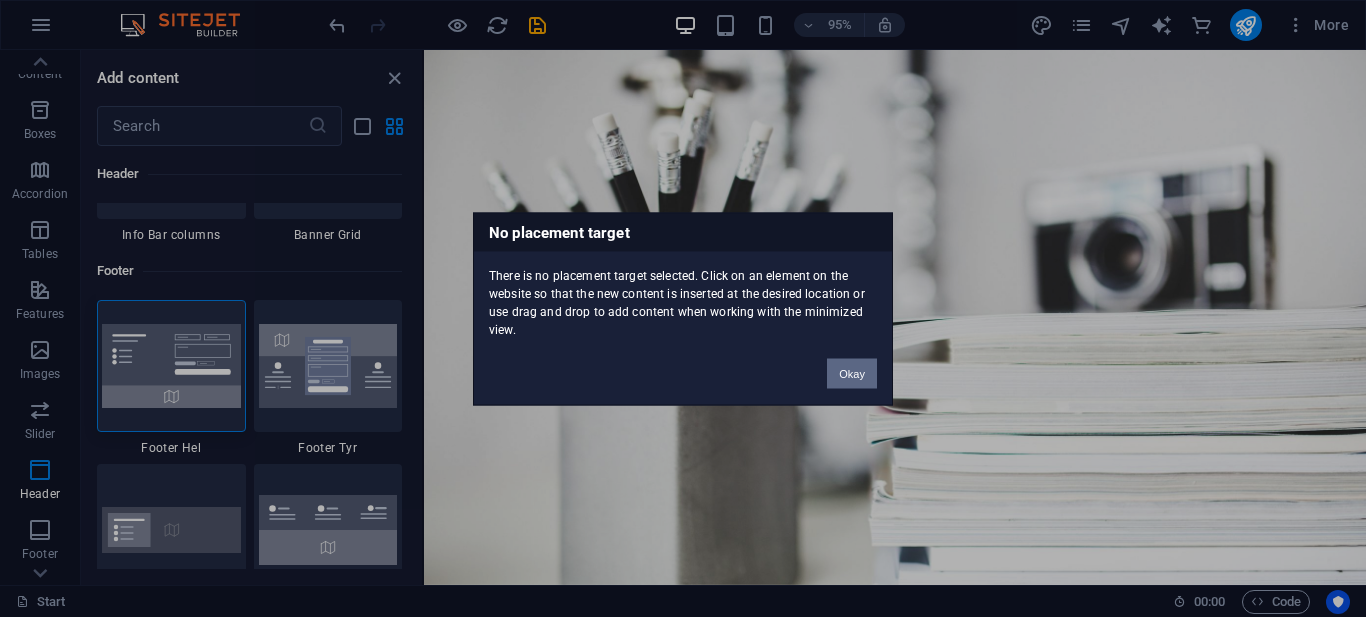 click on "Okay" at bounding box center [852, 373] 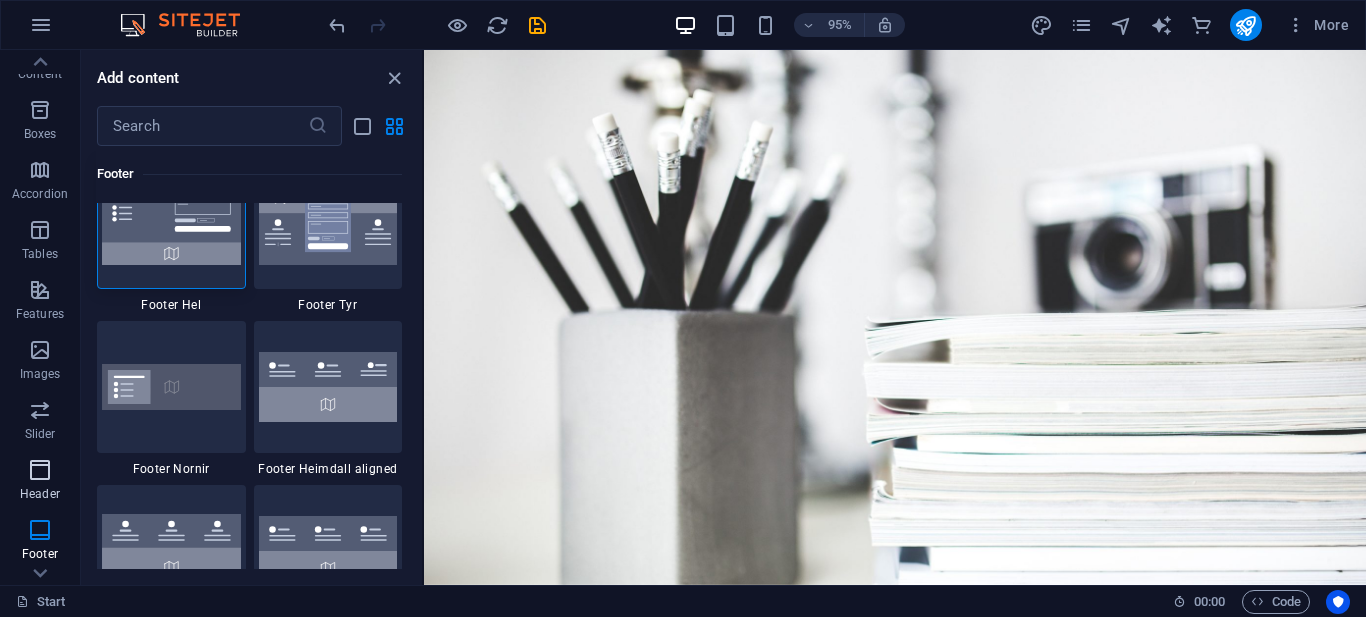 scroll, scrollTop: 13442, scrollLeft: 0, axis: vertical 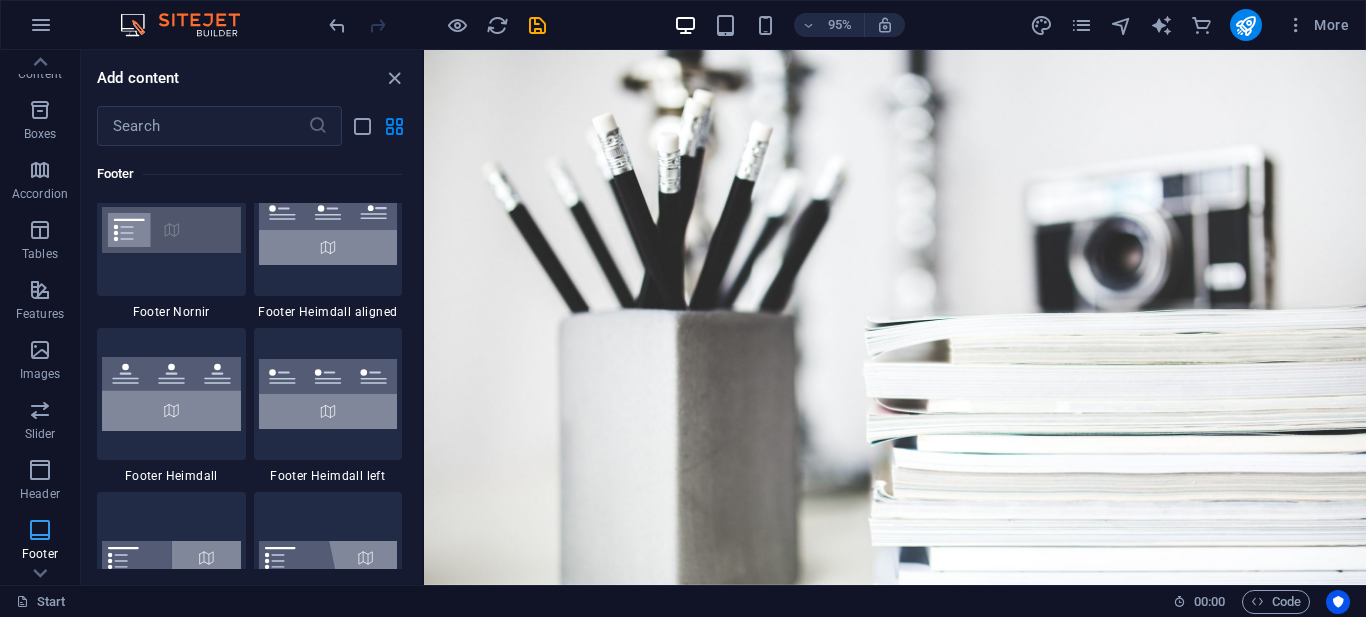 click on "Footer" at bounding box center (40, 542) 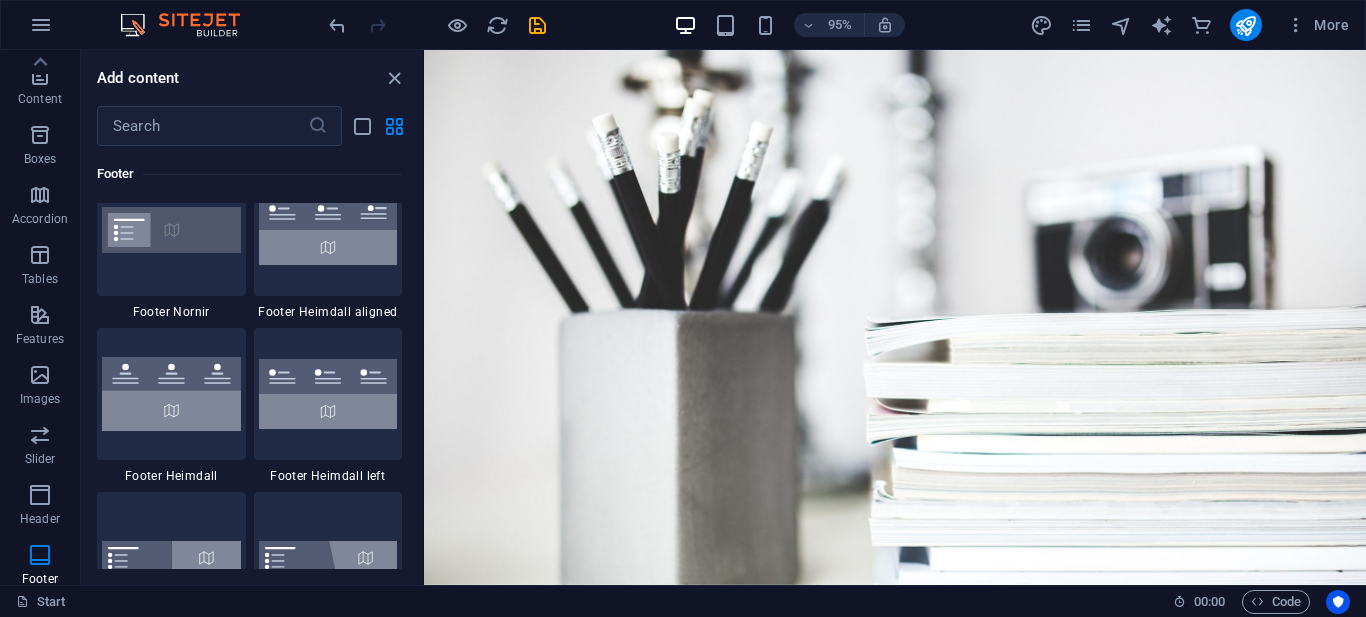 scroll, scrollTop: 0, scrollLeft: 0, axis: both 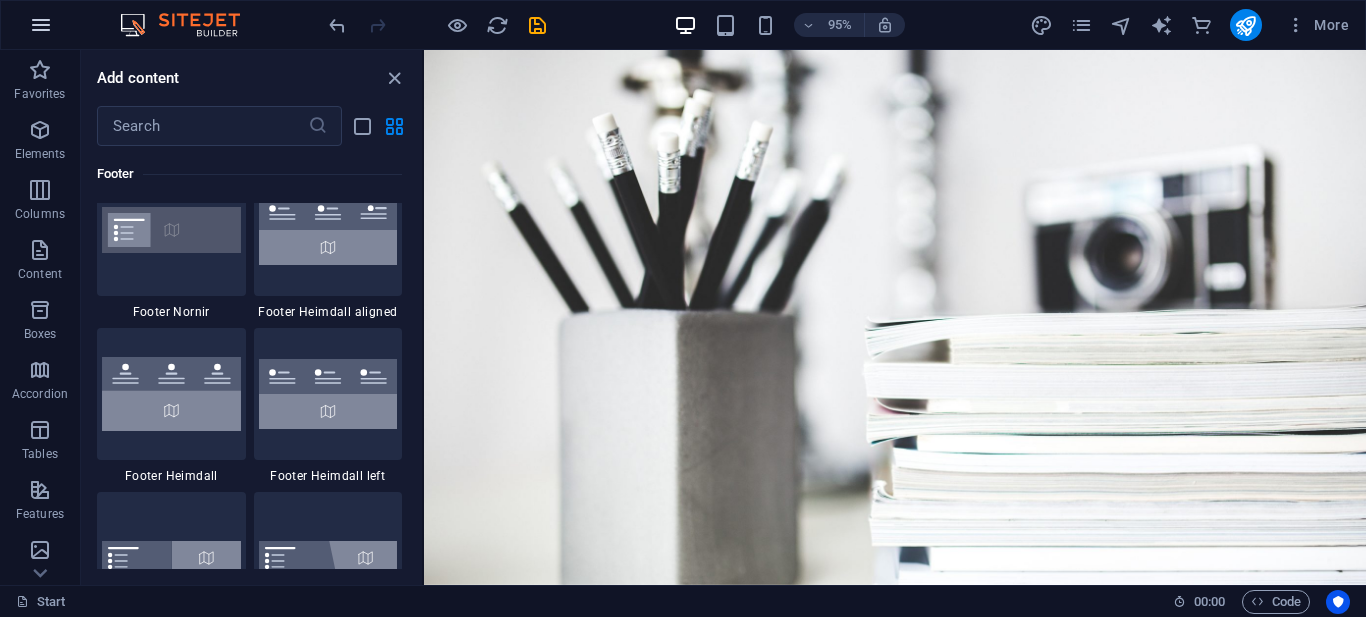 click at bounding box center [41, 25] 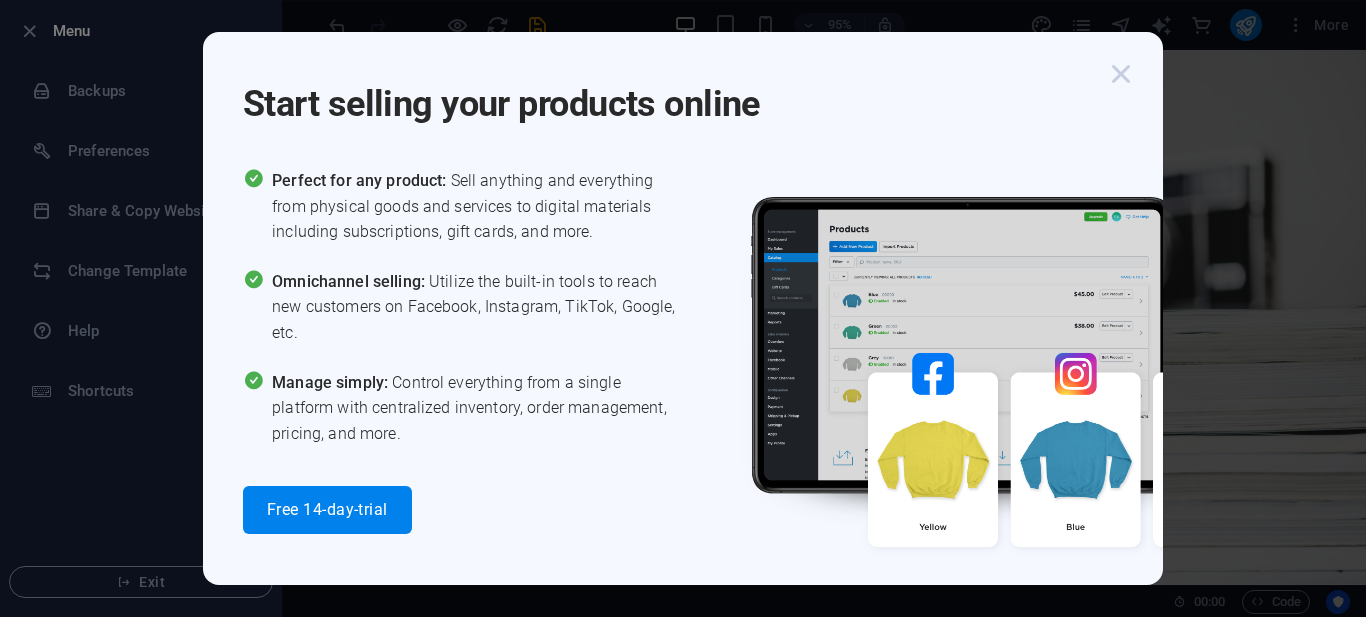 click at bounding box center (1121, 74) 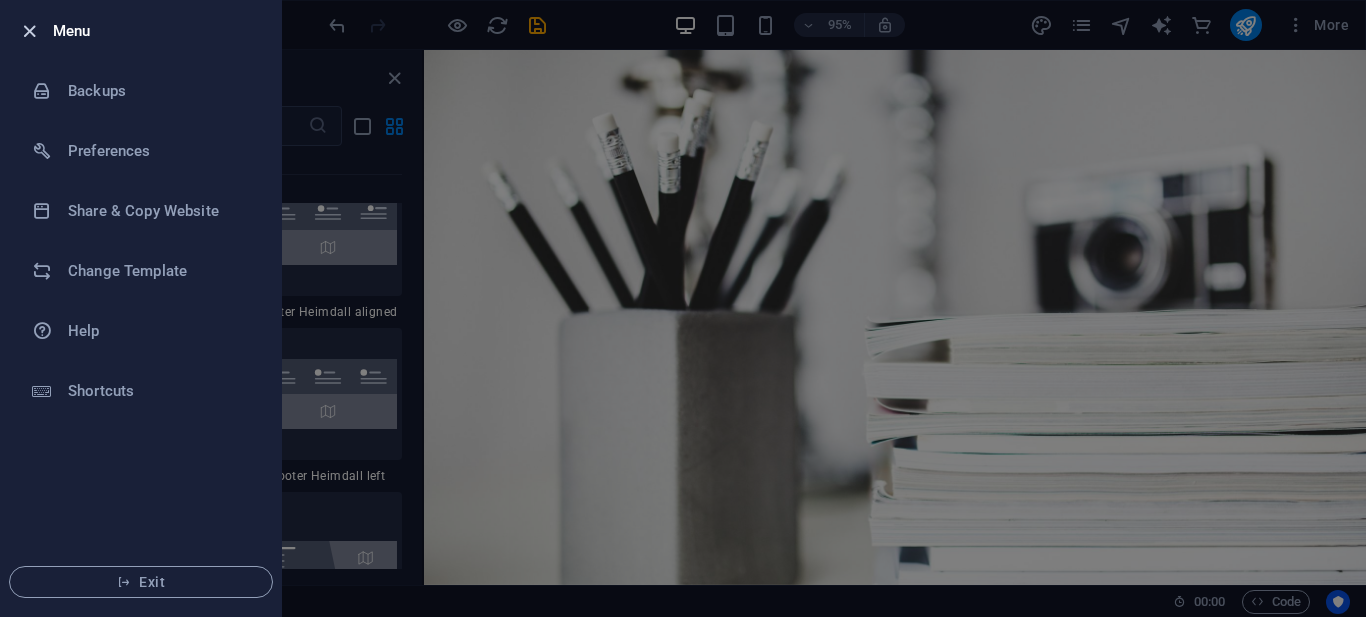 click at bounding box center (29, 31) 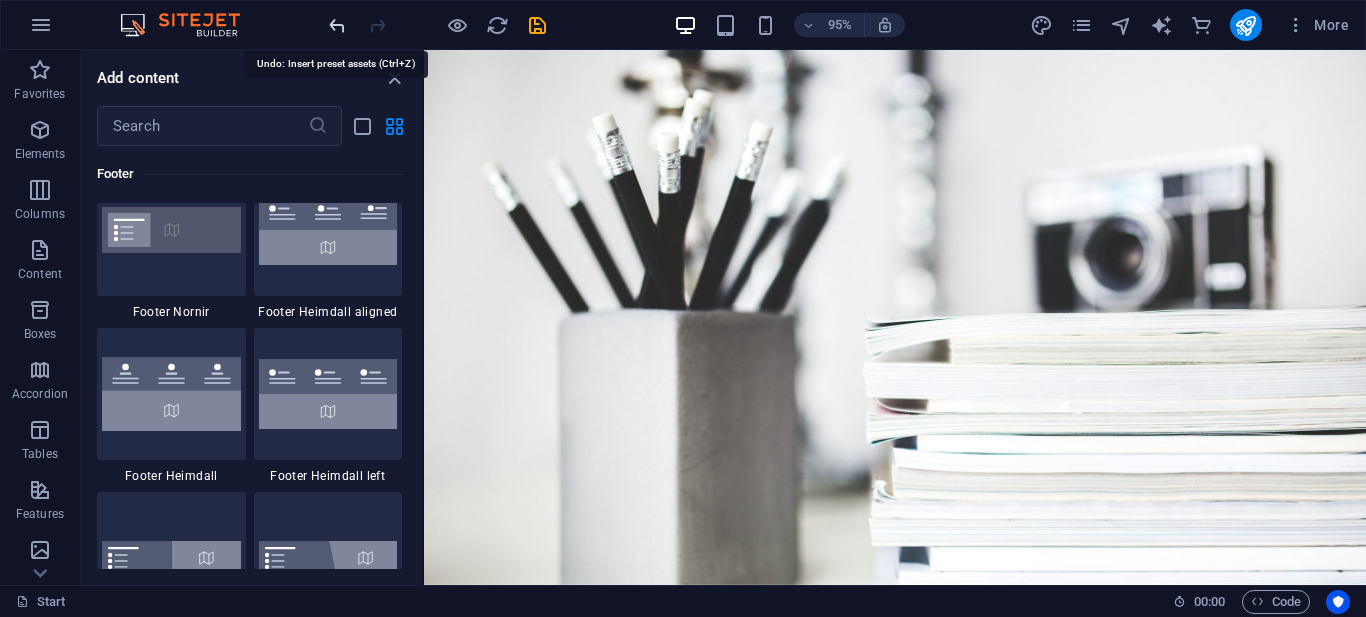 click at bounding box center [337, 25] 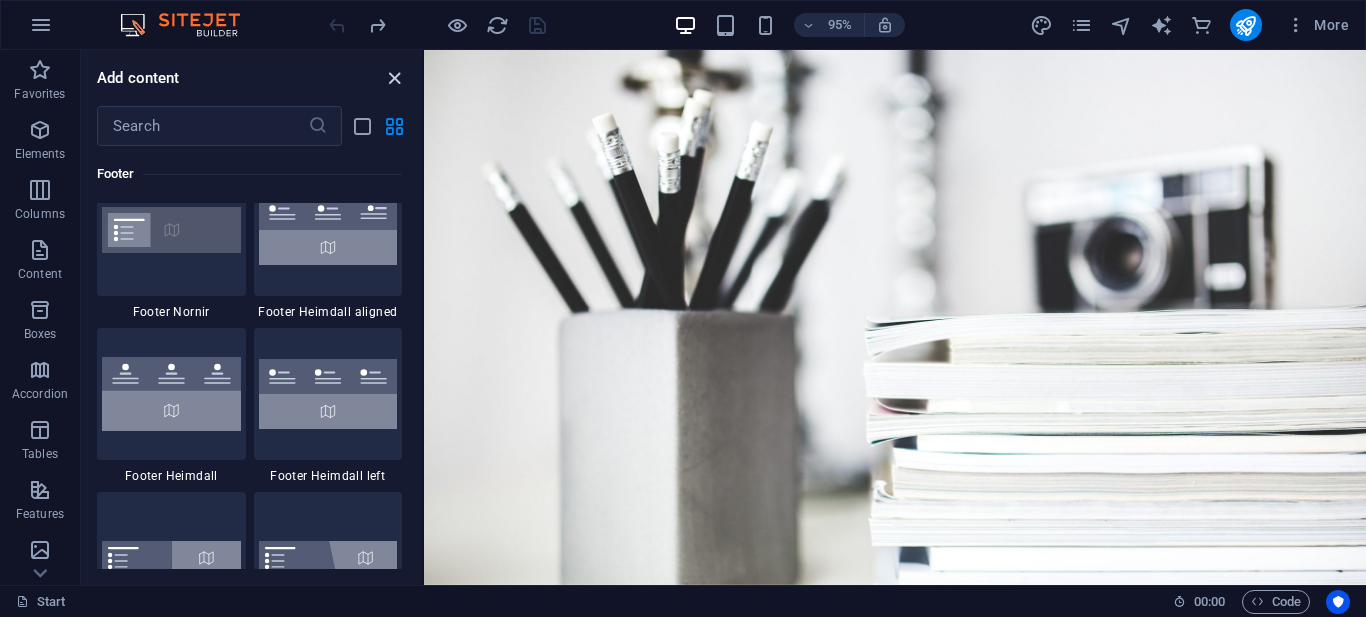 click at bounding box center [394, 78] 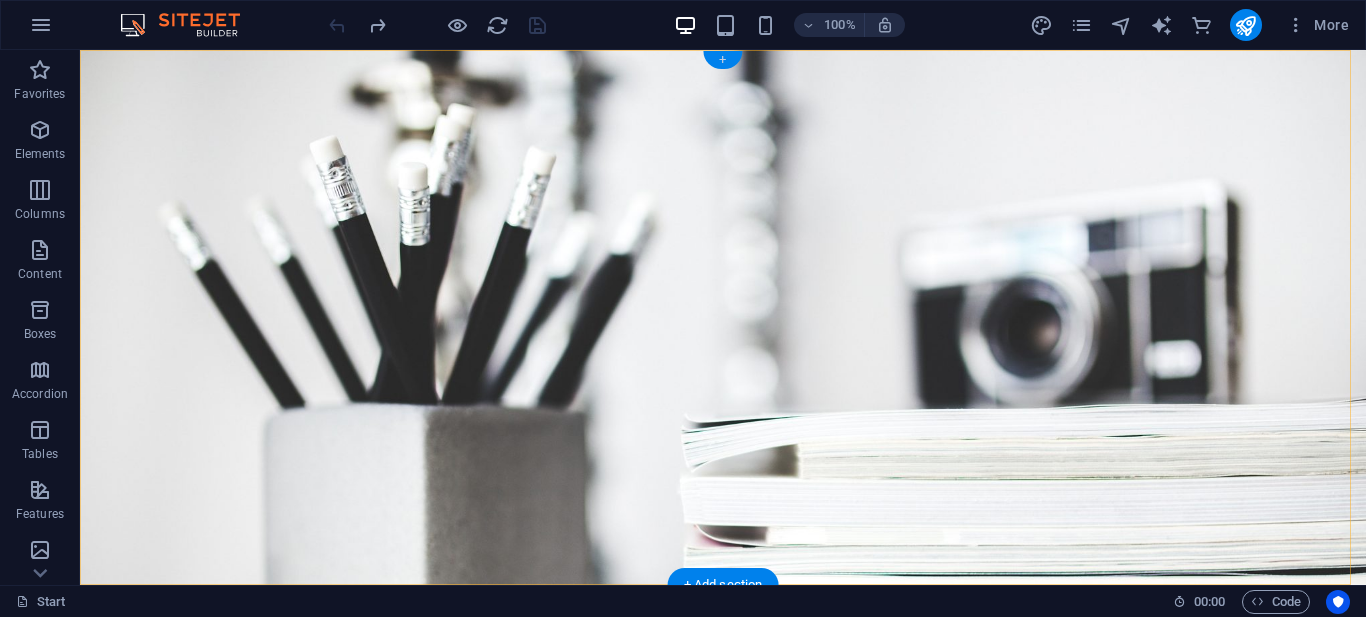 drag, startPoint x: 719, startPoint y: 60, endPoint x: 305, endPoint y: 42, distance: 414.3911 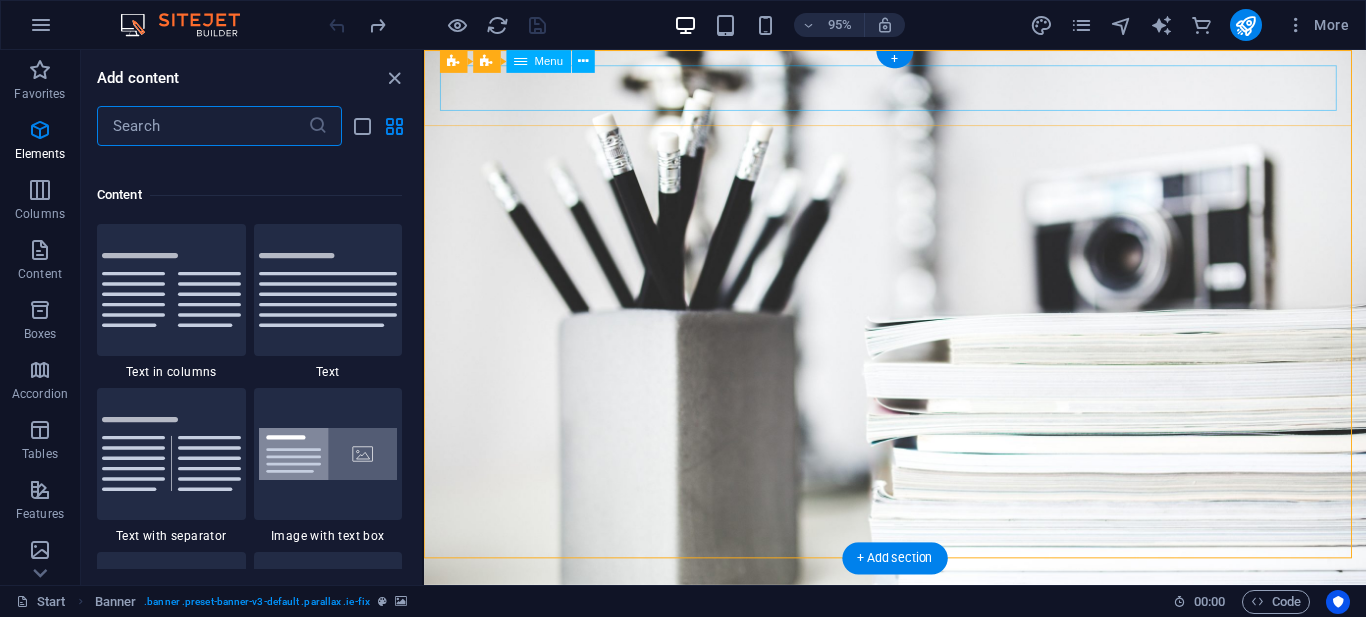 scroll, scrollTop: 3499, scrollLeft: 0, axis: vertical 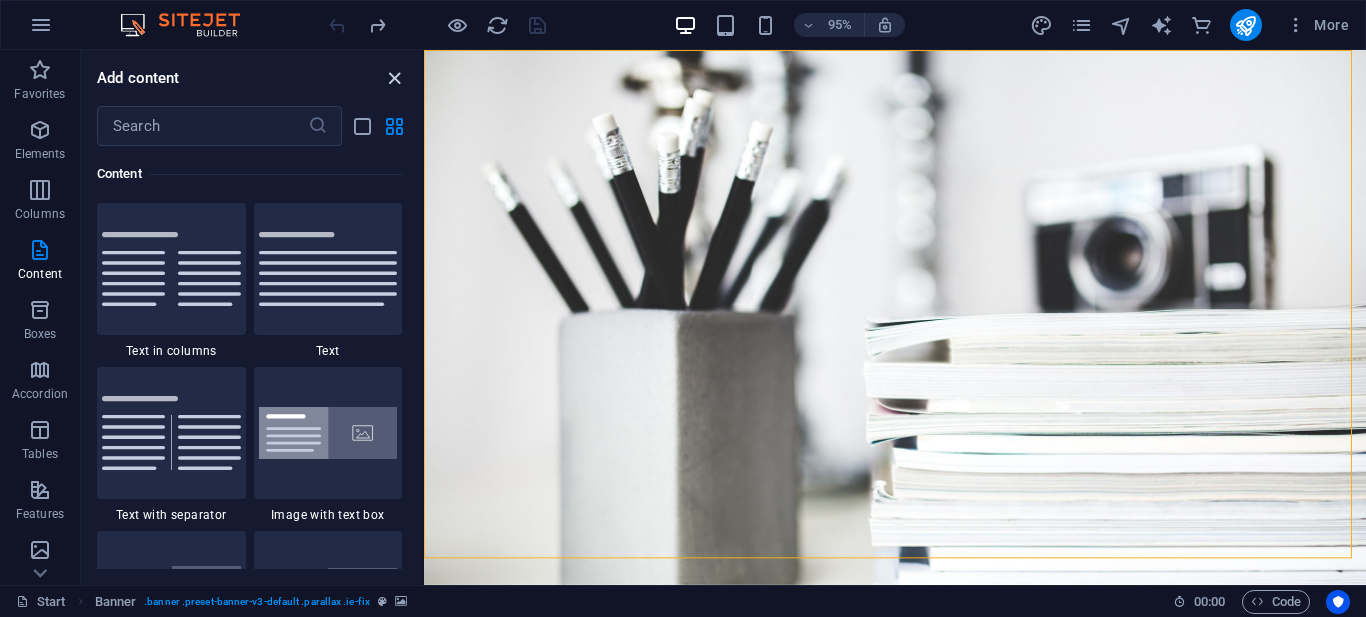 click at bounding box center [394, 78] 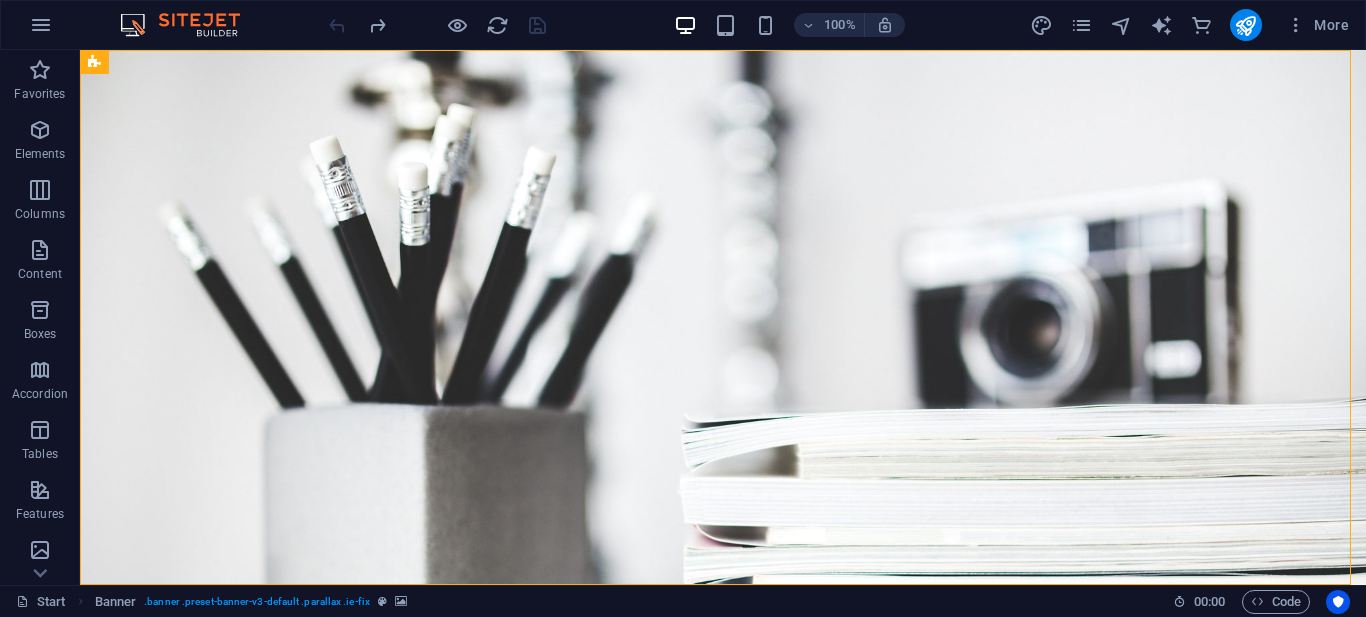 click at bounding box center (190, 25) 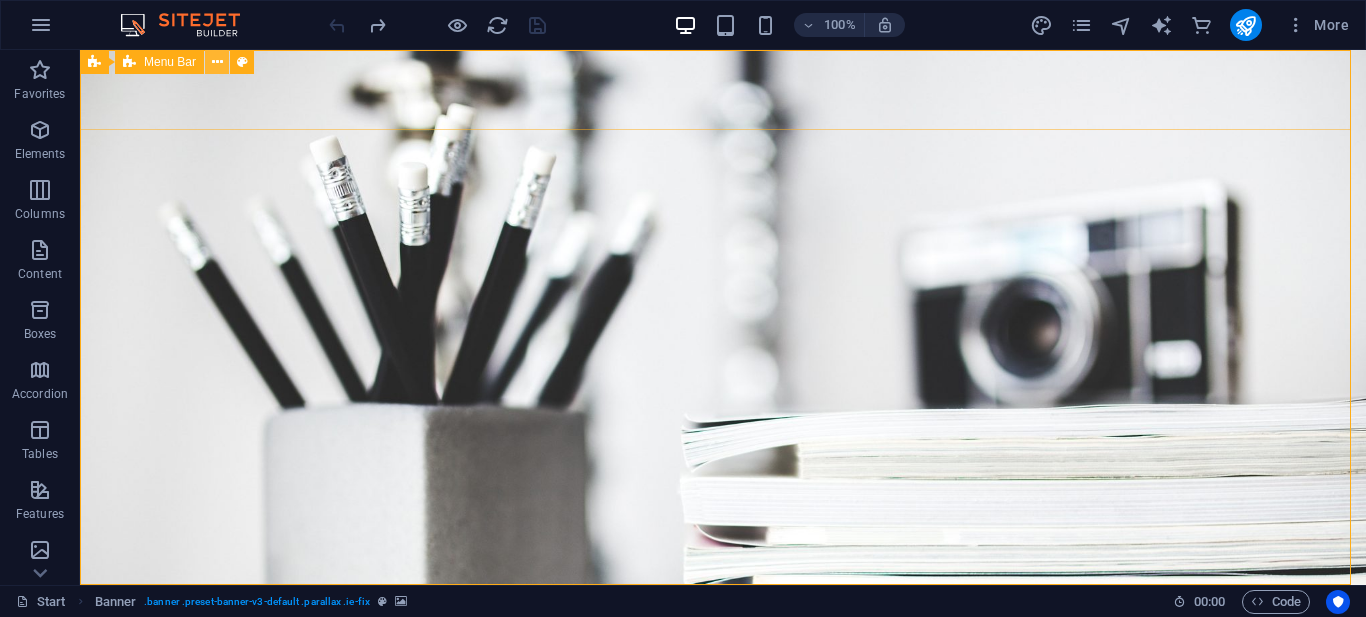 click at bounding box center [217, 62] 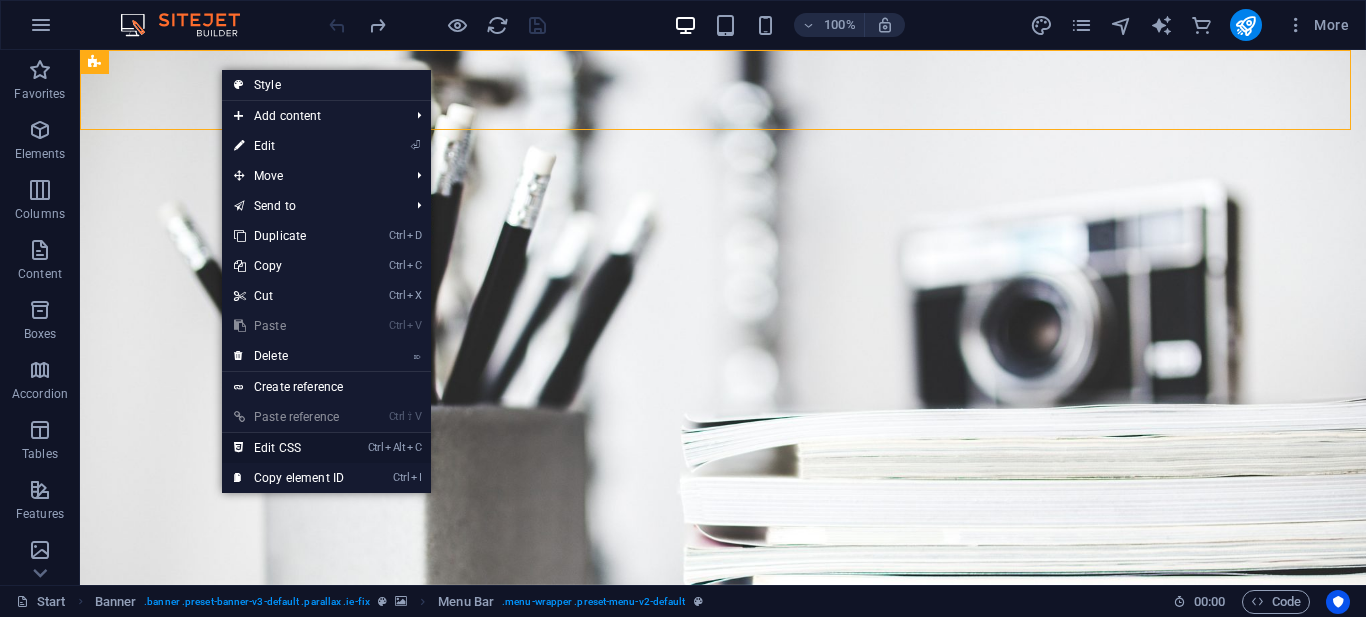 click on "Ctrl Alt C  Edit CSS" at bounding box center (289, 448) 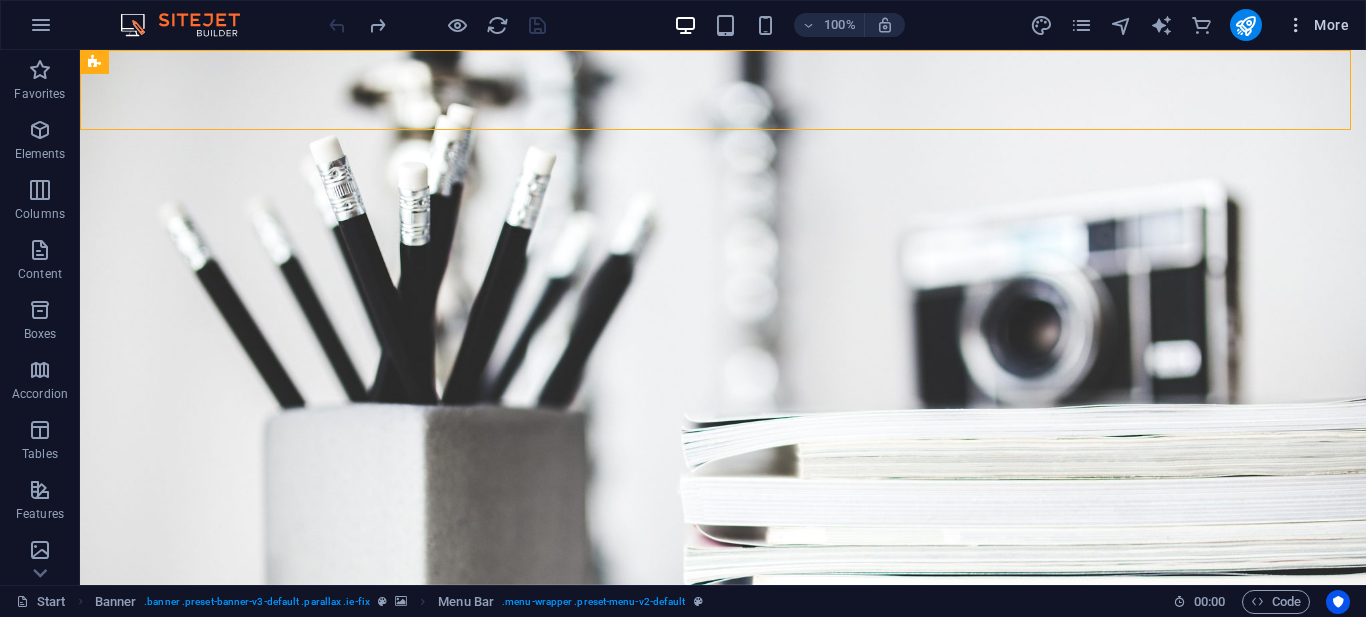 click at bounding box center [1296, 25] 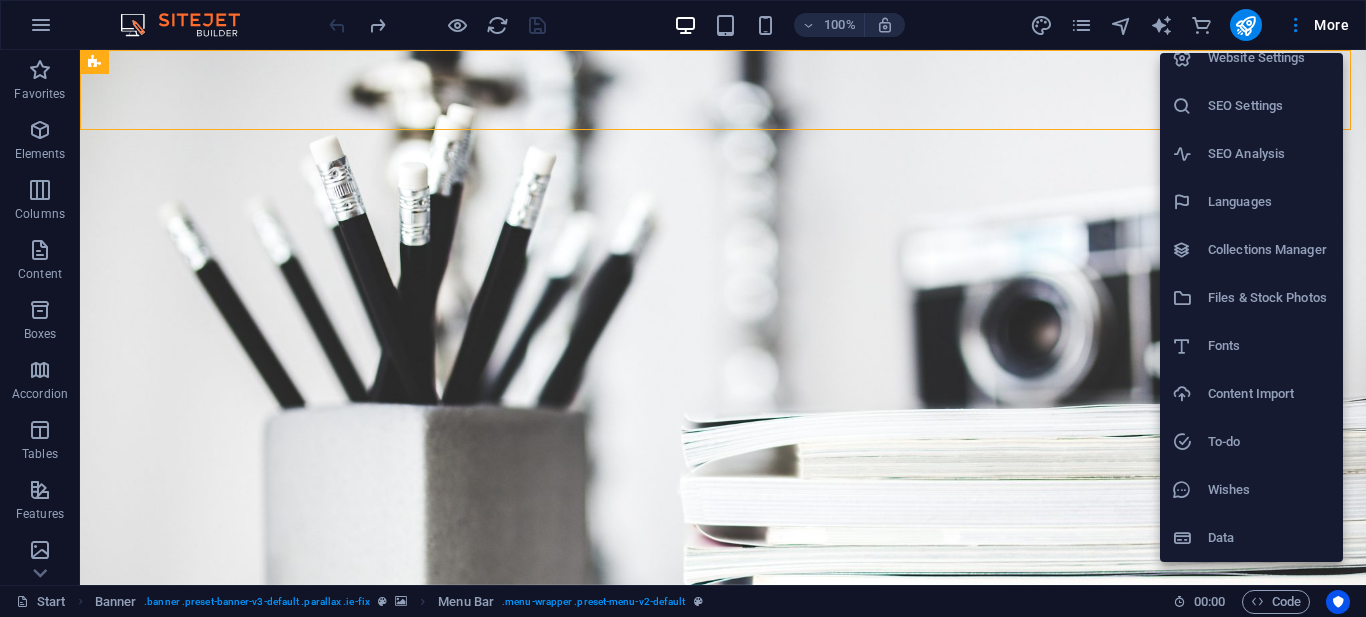 scroll, scrollTop: 0, scrollLeft: 0, axis: both 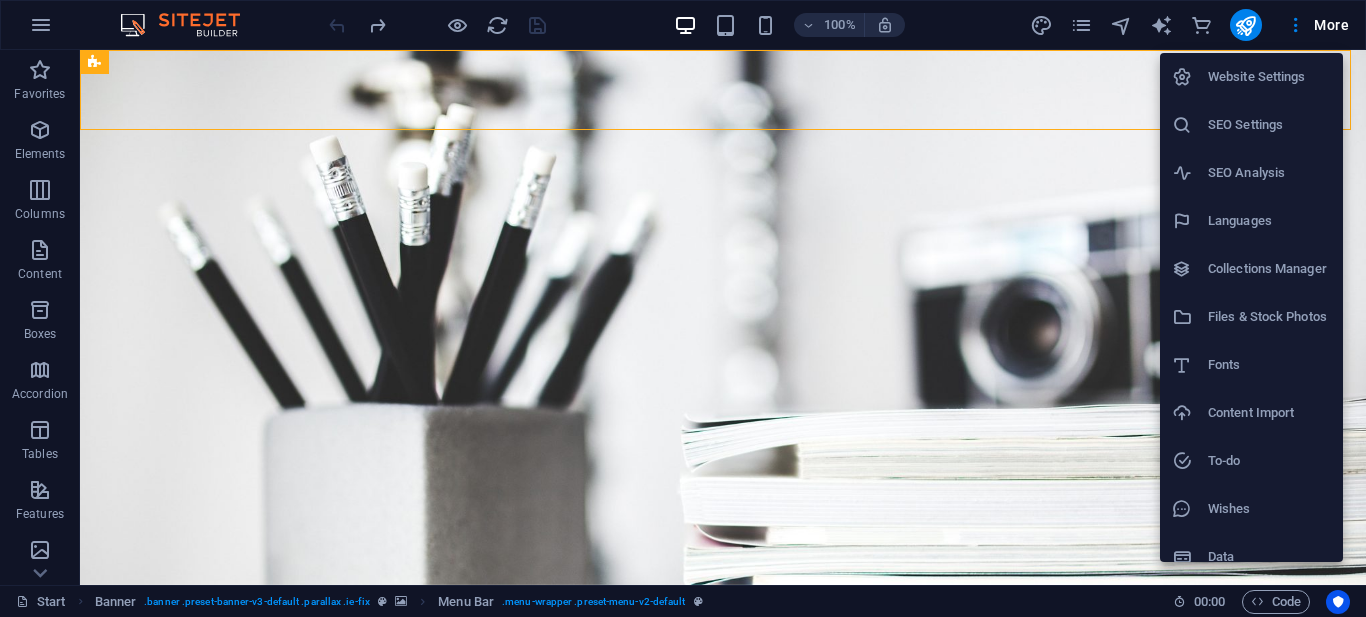 click at bounding box center [683, 308] 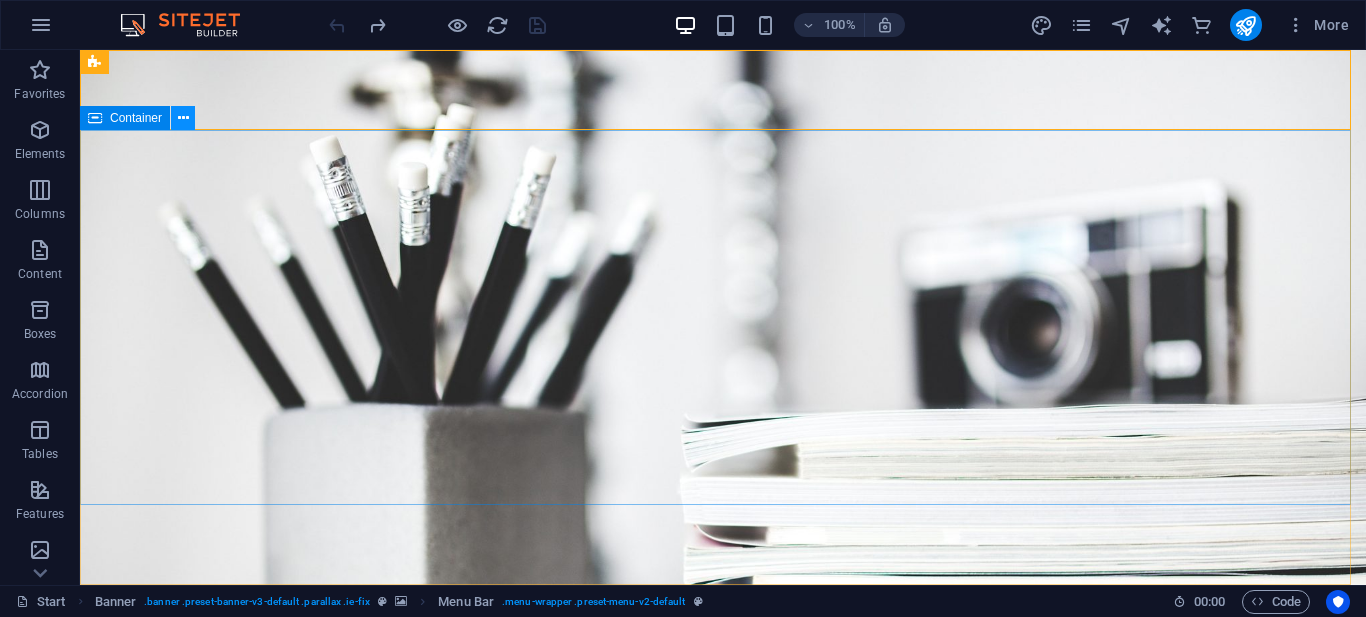 click at bounding box center [183, 118] 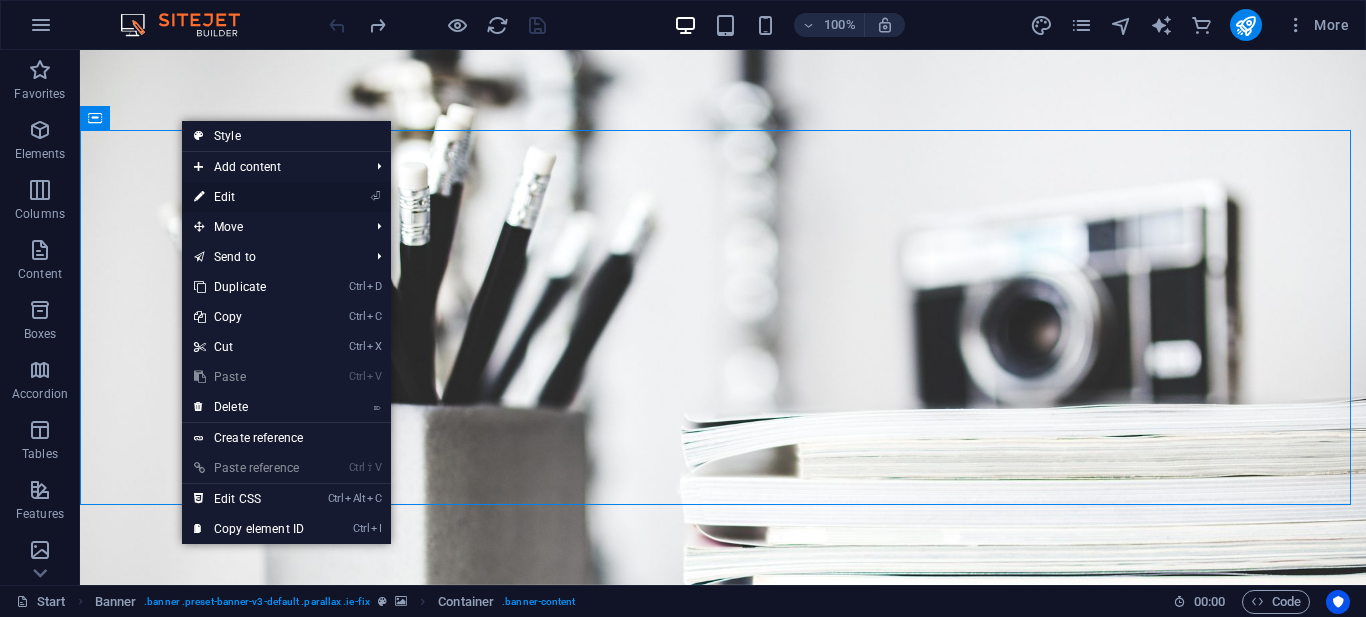 click on "⏎  Edit" at bounding box center (249, 197) 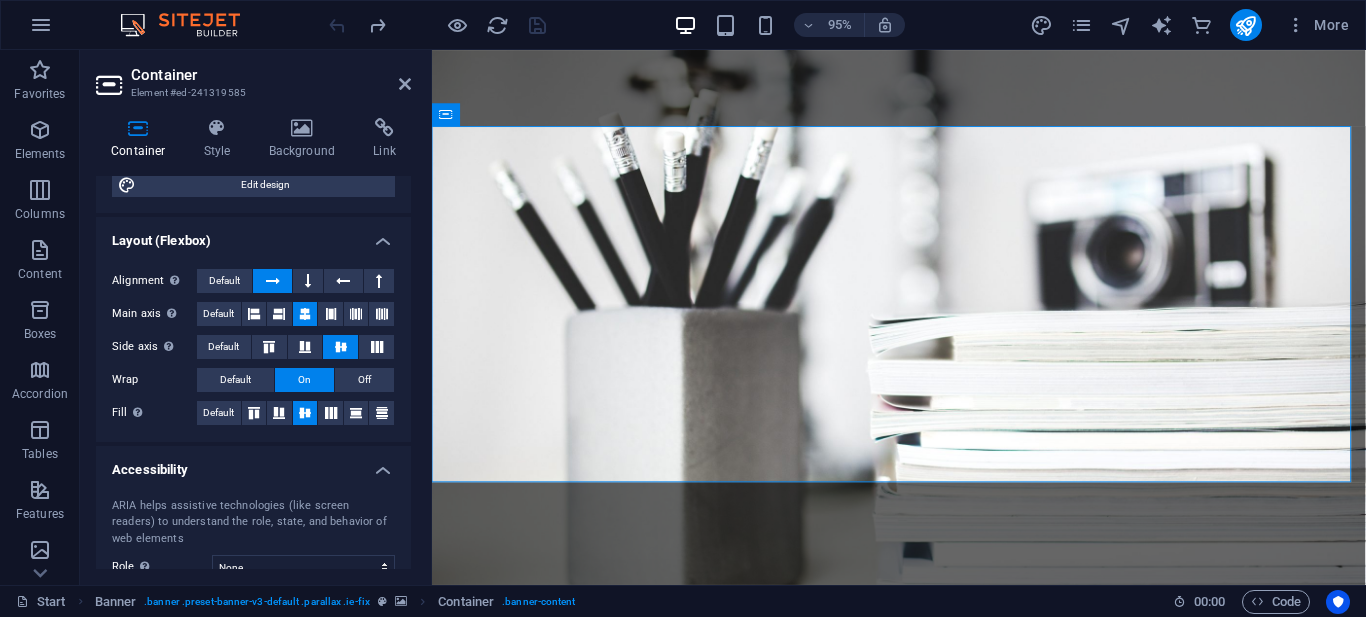 scroll, scrollTop: 0, scrollLeft: 0, axis: both 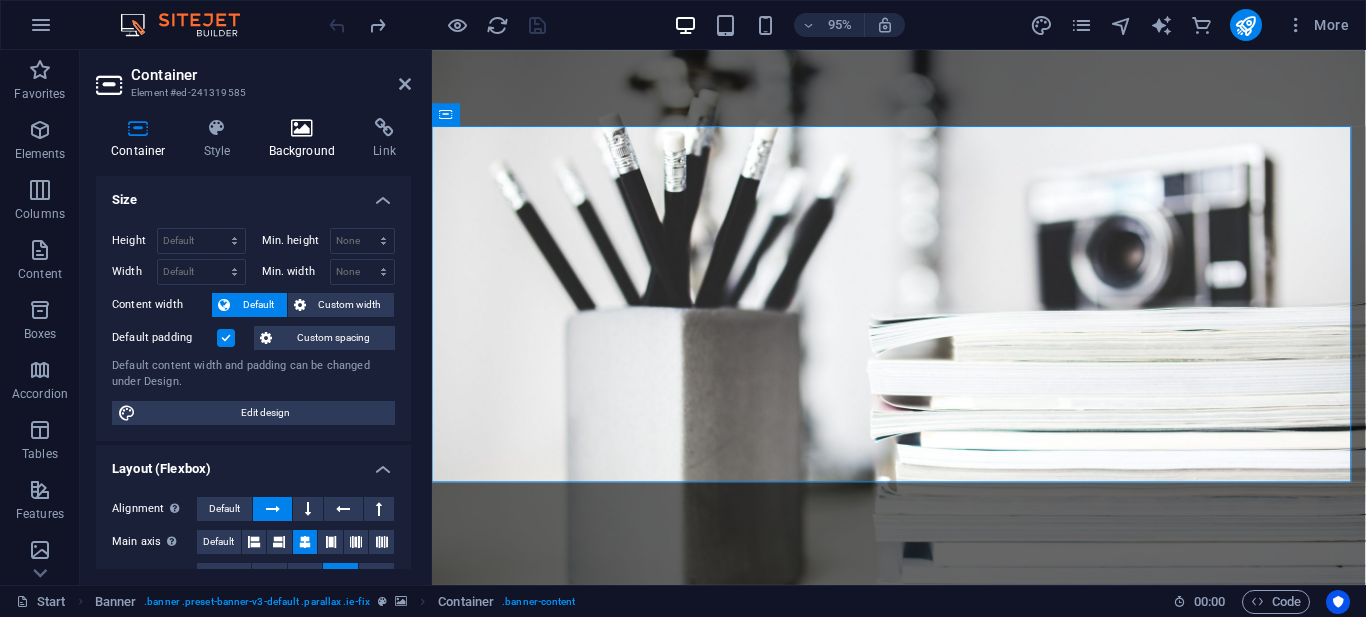 click on "Background" at bounding box center [306, 139] 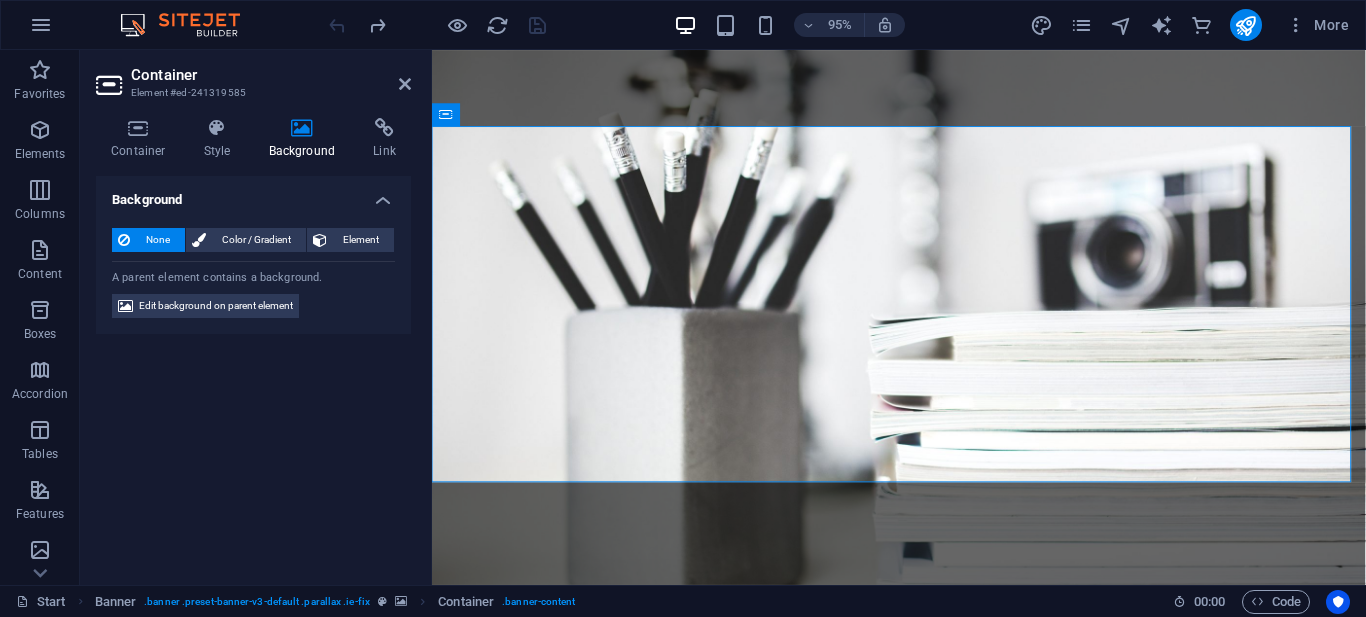 click on "Container Element #ed-241319585
Container Style Background Link Size Height Default px rem % vh vw Min. height None px rem % vh vw Width Default px rem % em vh vw Min. width None px rem % vh vw Content width Default Custom width Width Default px rem % em vh vw Min. width None px rem % vh vw Default padding Custom spacing Default content width and padding can be changed under Design. Edit design Layout (Flexbox) Alignment Determines the flex direction. Default Main axis Determine how elements should behave along the main axis inside this container (justify content). Default Side axis Control the vertical direction of the element inside of the container (align items). Default Wrap Default On Off Fill Controls the distances and direction of elements on the y-axis across several lines (align content). Default Accessibility ARIA helps assistive technologies (like screen readers) to understand the role, state, and behavior of web elements Role The ARIA role defines the purpose of an element.  None" at bounding box center [256, 317] 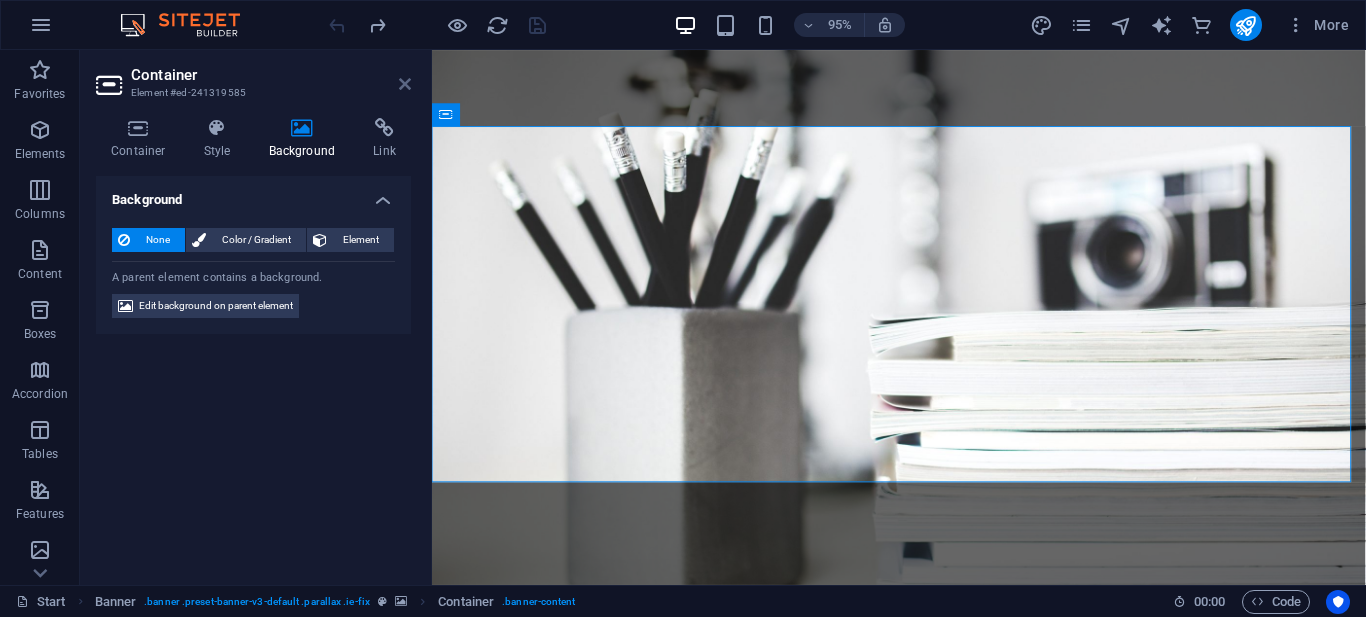 click at bounding box center [405, 84] 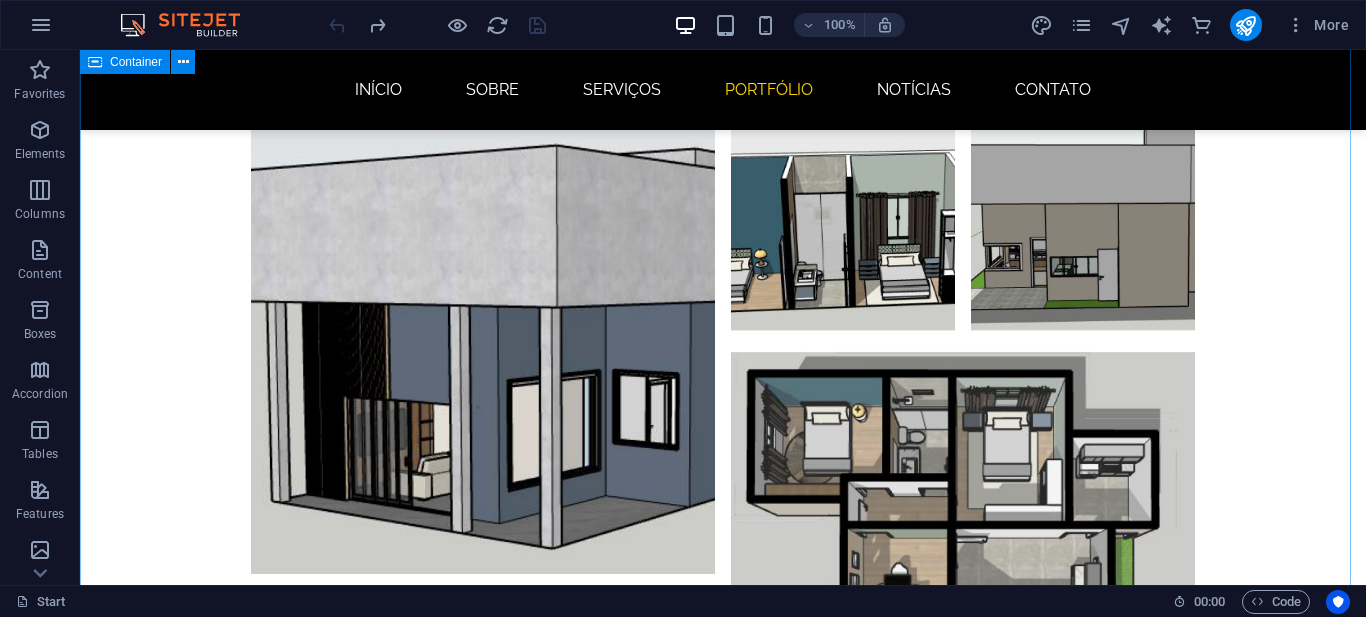 scroll, scrollTop: 3900, scrollLeft: 0, axis: vertical 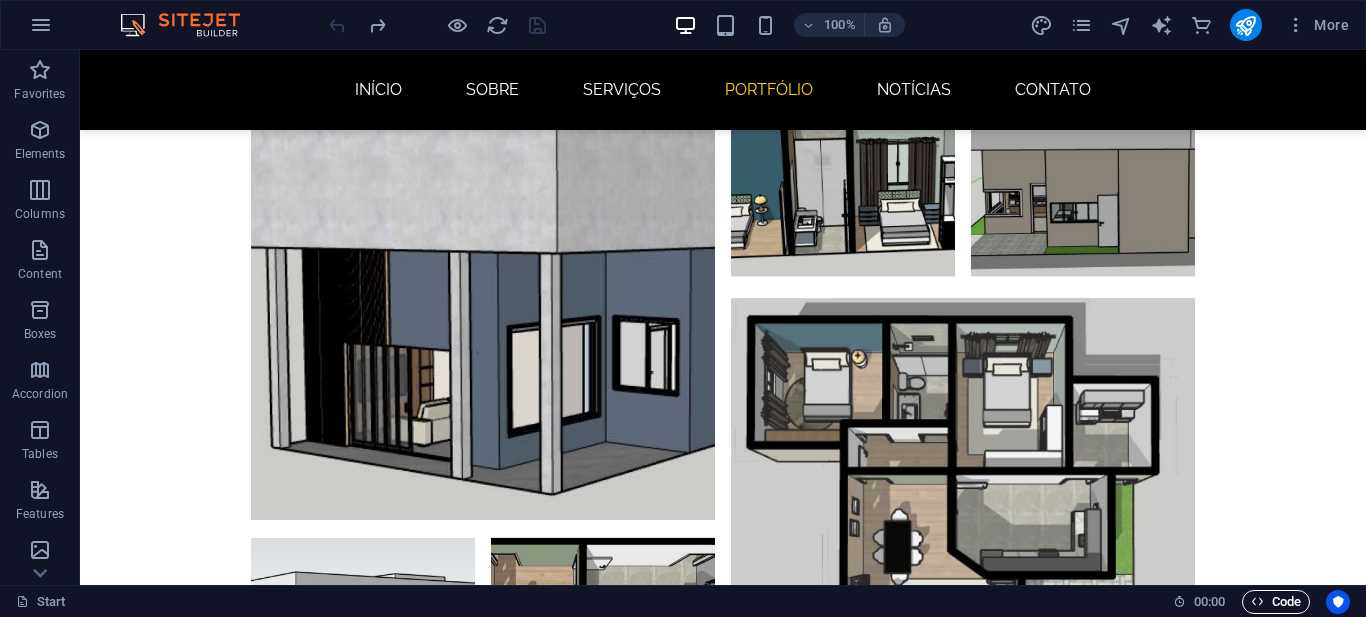click on "Code" at bounding box center [1276, 602] 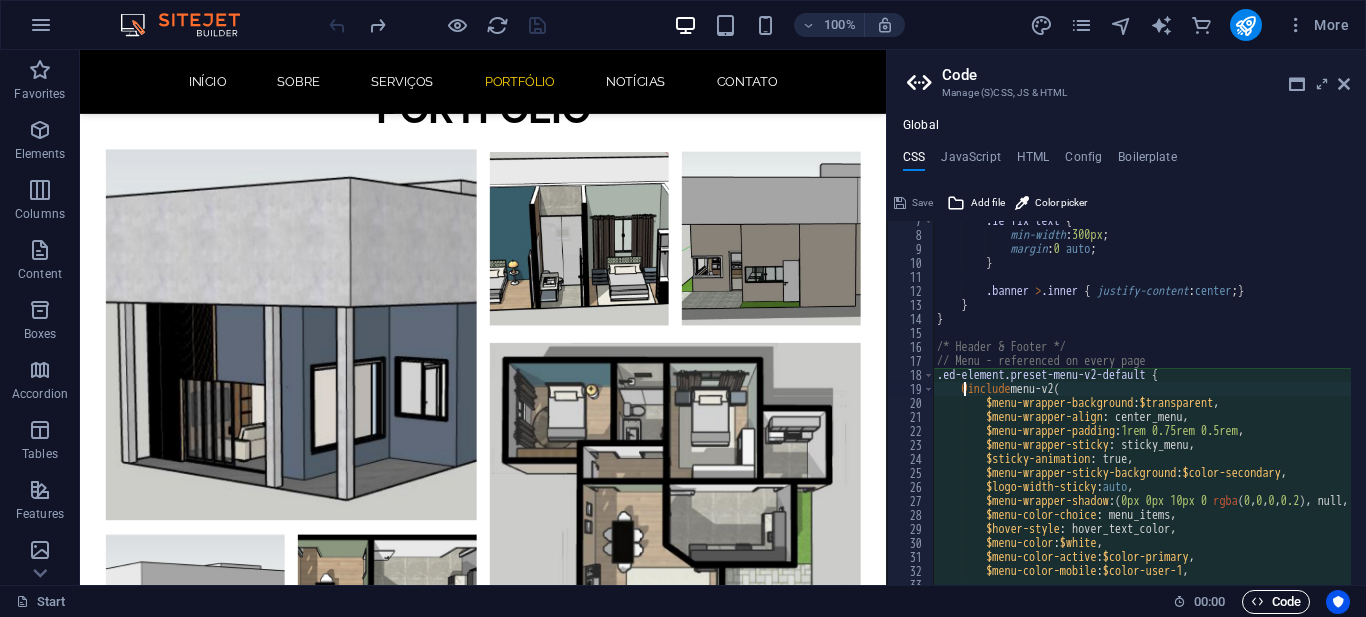 scroll, scrollTop: 3967, scrollLeft: 0, axis: vertical 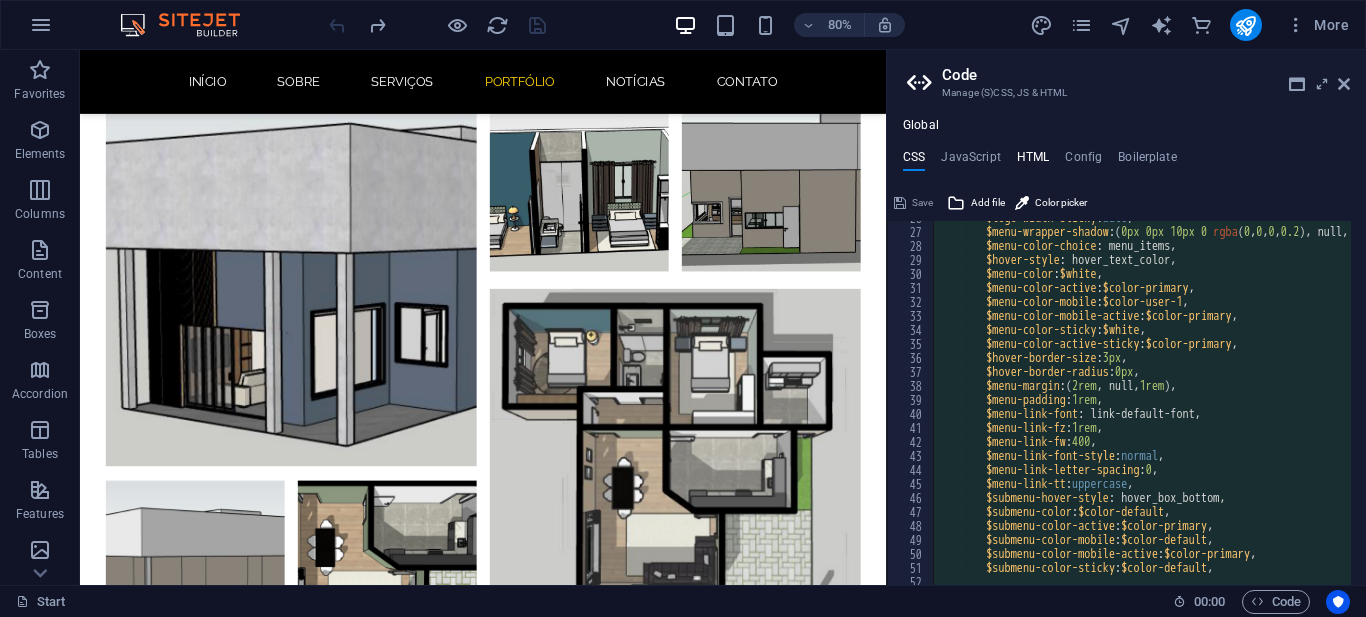 click on "HTML" at bounding box center (1033, 161) 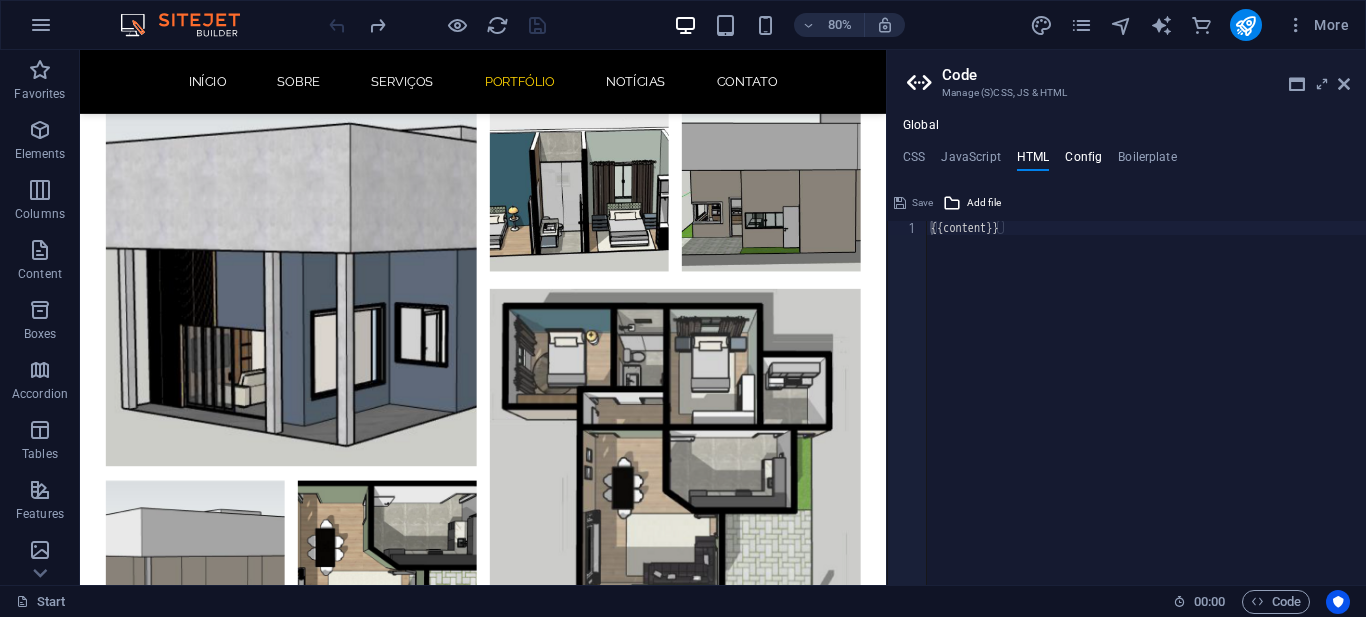 click on "Config" at bounding box center (1083, 161) 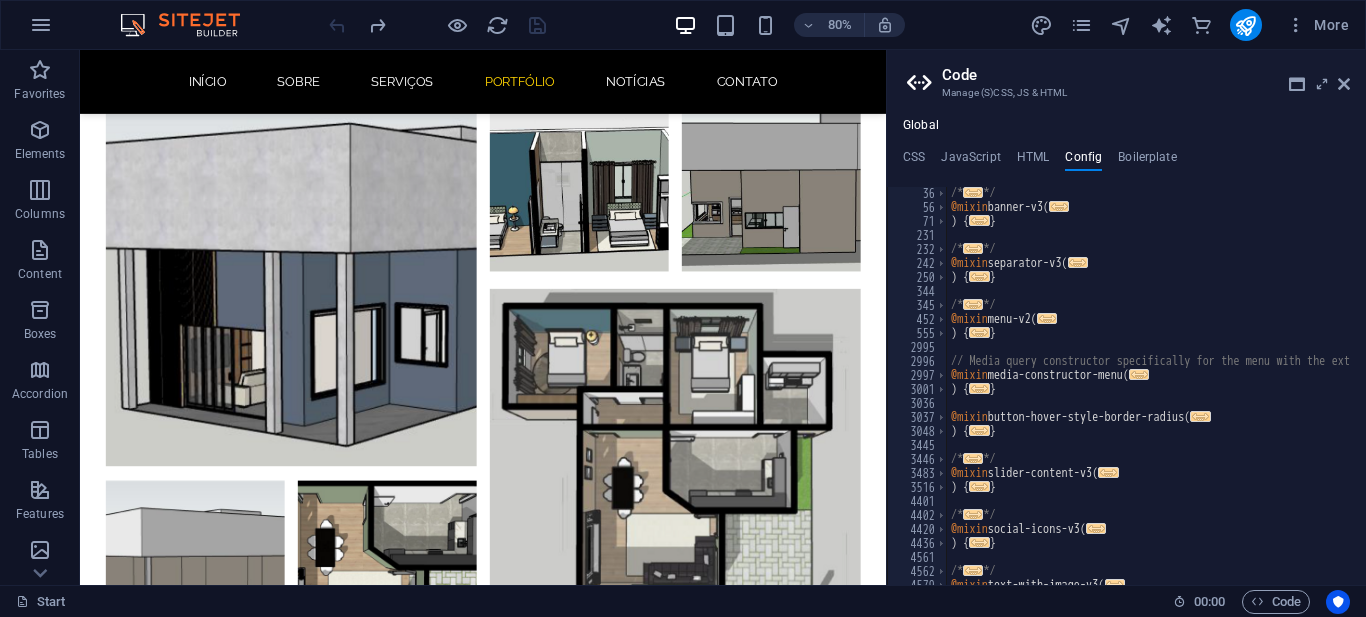 scroll, scrollTop: 491, scrollLeft: 0, axis: vertical 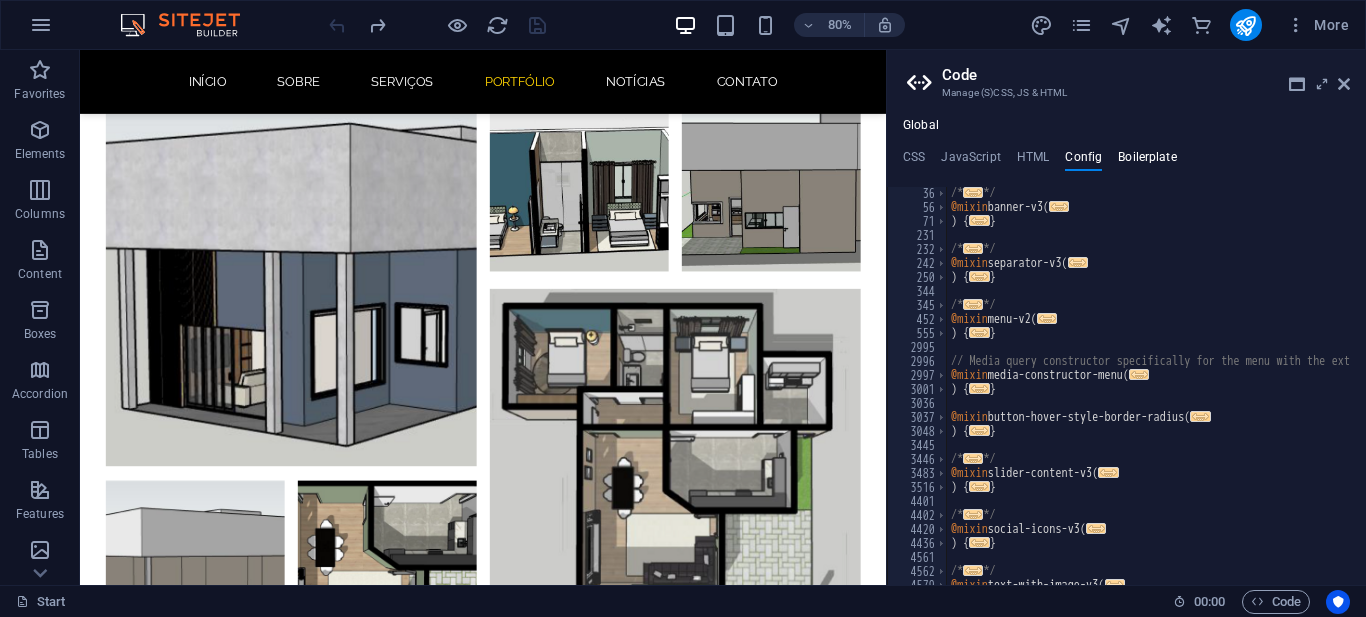 click on "Boilerplate" at bounding box center [1147, 161] 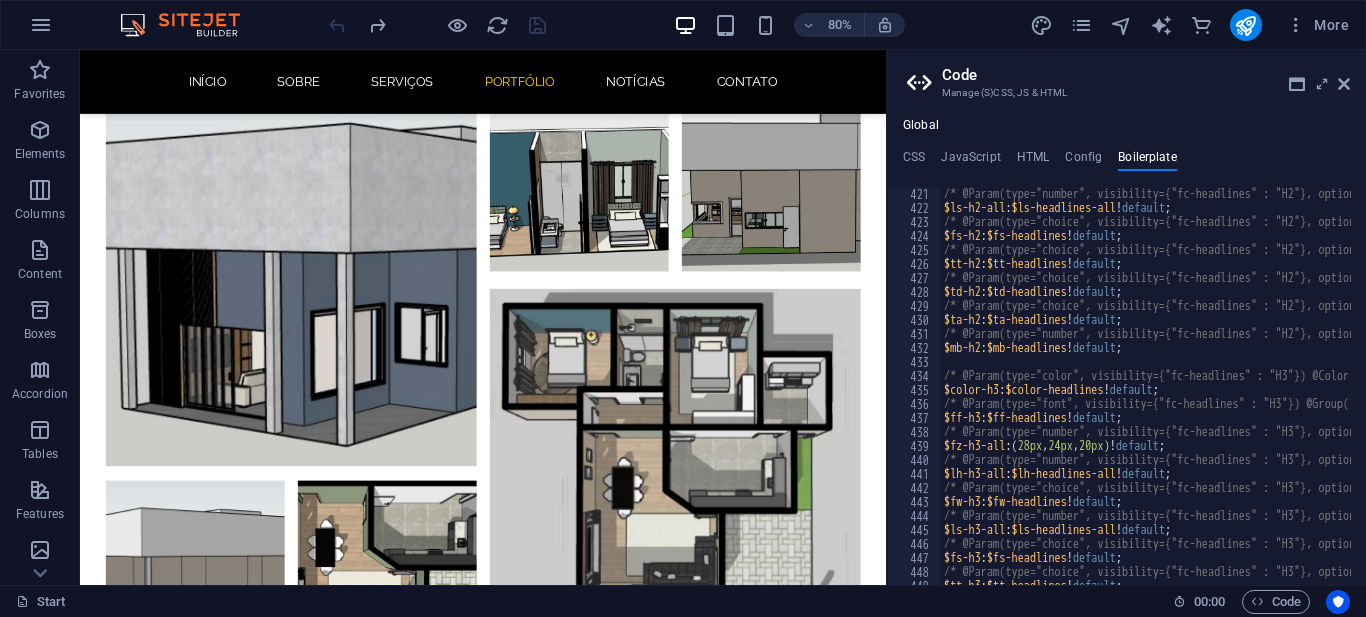 scroll, scrollTop: 3404, scrollLeft: 0, axis: vertical 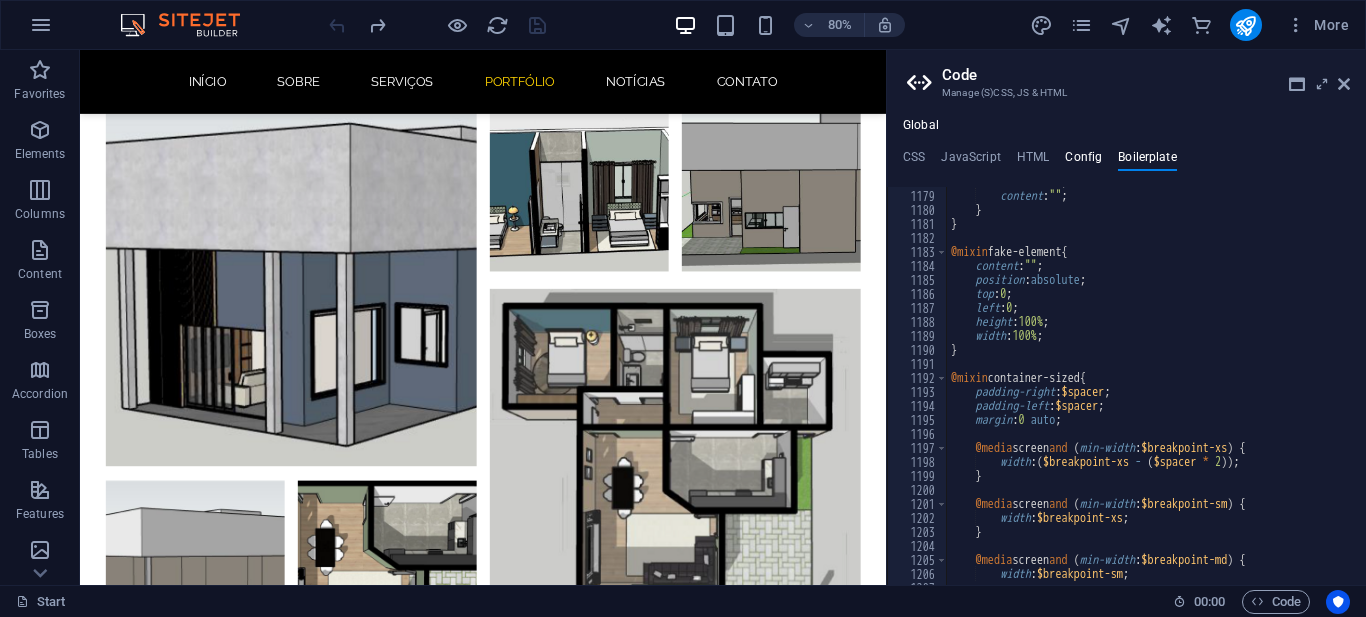 click on "Config" at bounding box center (1083, 161) 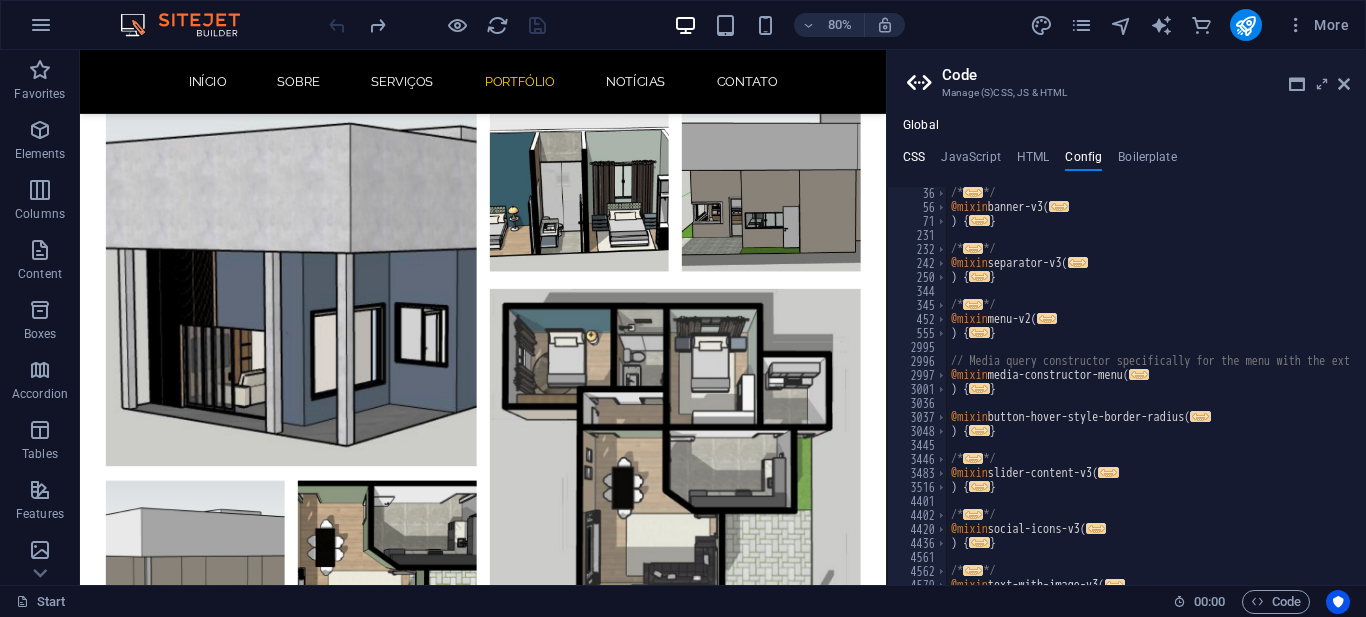 click on "CSS" at bounding box center (914, 161) 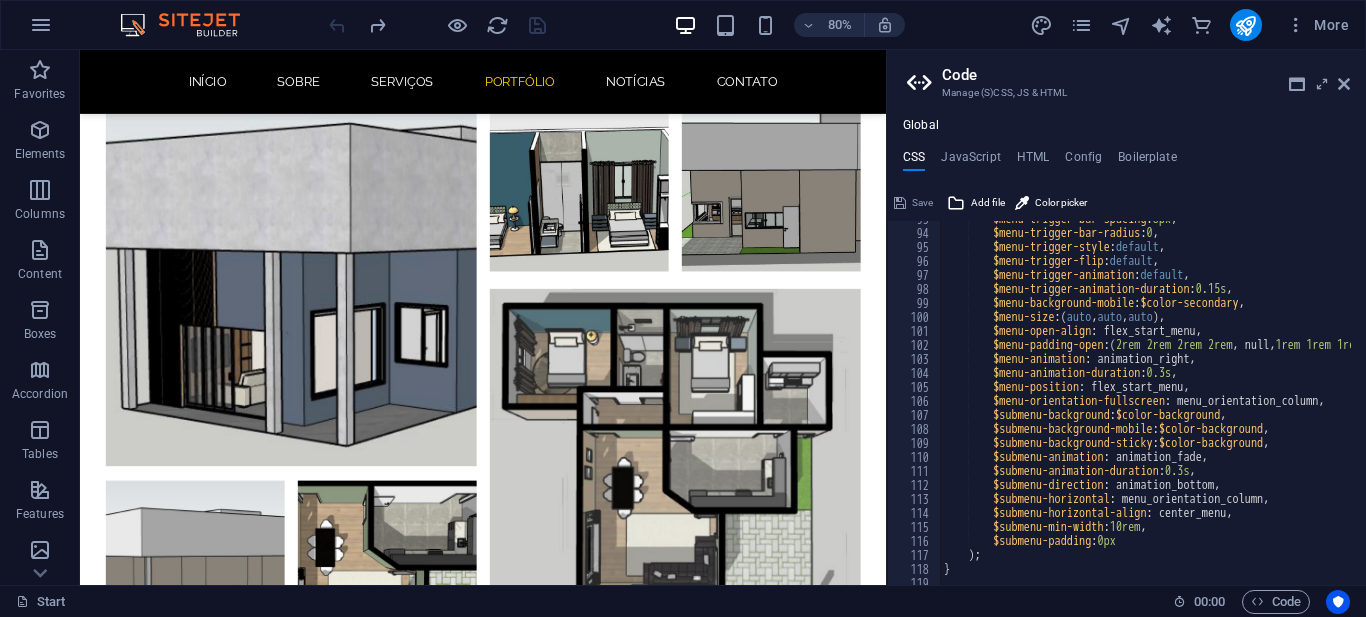 scroll, scrollTop: 1177, scrollLeft: 0, axis: vertical 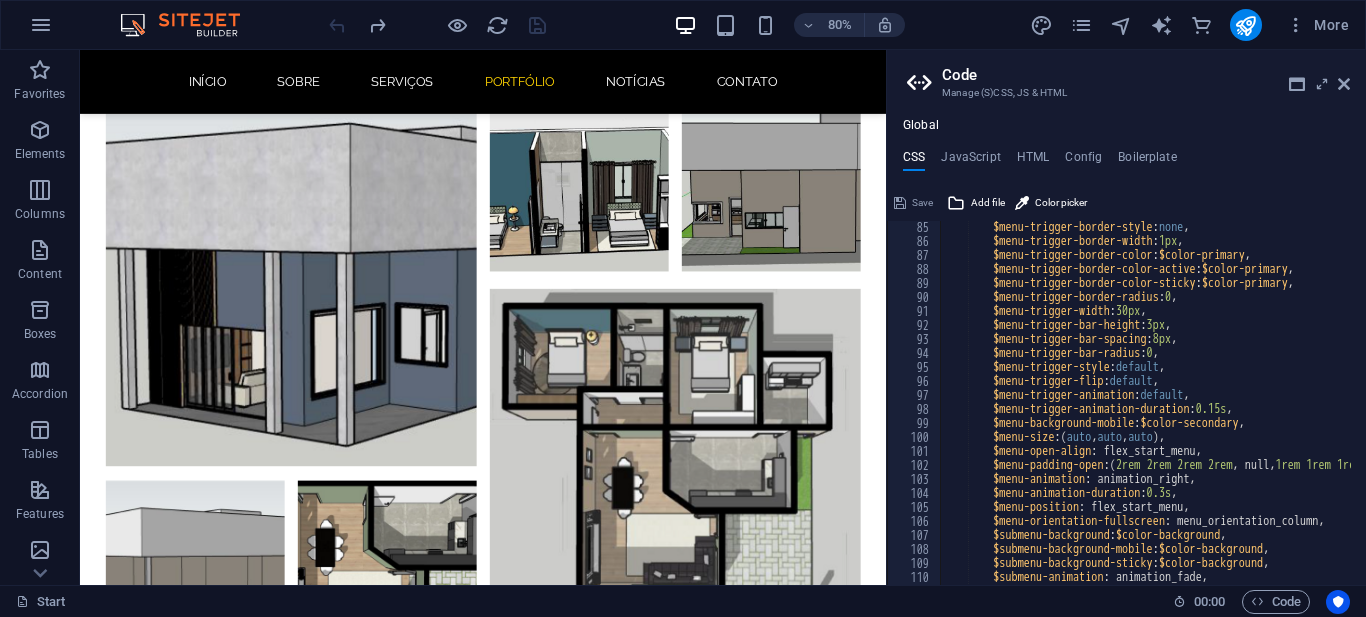click on "Global CSS JavaScript HTML Config Boilerplate @include menu-v2( 85 86 87 88 89 90 91 92 93 94 95 96 97 98 99 100 101 102 103 104 105 106 107 108 109 110 111 112           $menu-trigger-border-style :  none ,            $menu-trigger-border-width :  1px ,            $menu-trigger-border-color :  $color-primary ,            $menu-trigger-border-color-active :  $color-primary ,            $menu-trigger-border-color-sticky :  $color-primary ,            $menu-trigger-border-radius :  0 ,            $menu-trigger-width :  30px ,            $menu-trigger-bar-height :  3px ,            $menu-trigger-bar-spacing :  8px ,            $menu-trigger-bar-radius :  0 ,            $menu-trigger-style :  default ,            $menu-trigger-flip :  default ,            $menu-trigger-animation :  default ,            $menu-trigger-animation-duration :  0.15s ,            $menu-background-mobile :  $color-secondary ,            $menu-size :  ( auto ,  auto ,  auto ) ,            $menu-open-align : flex_start_menu,            :" at bounding box center (1126, 351) 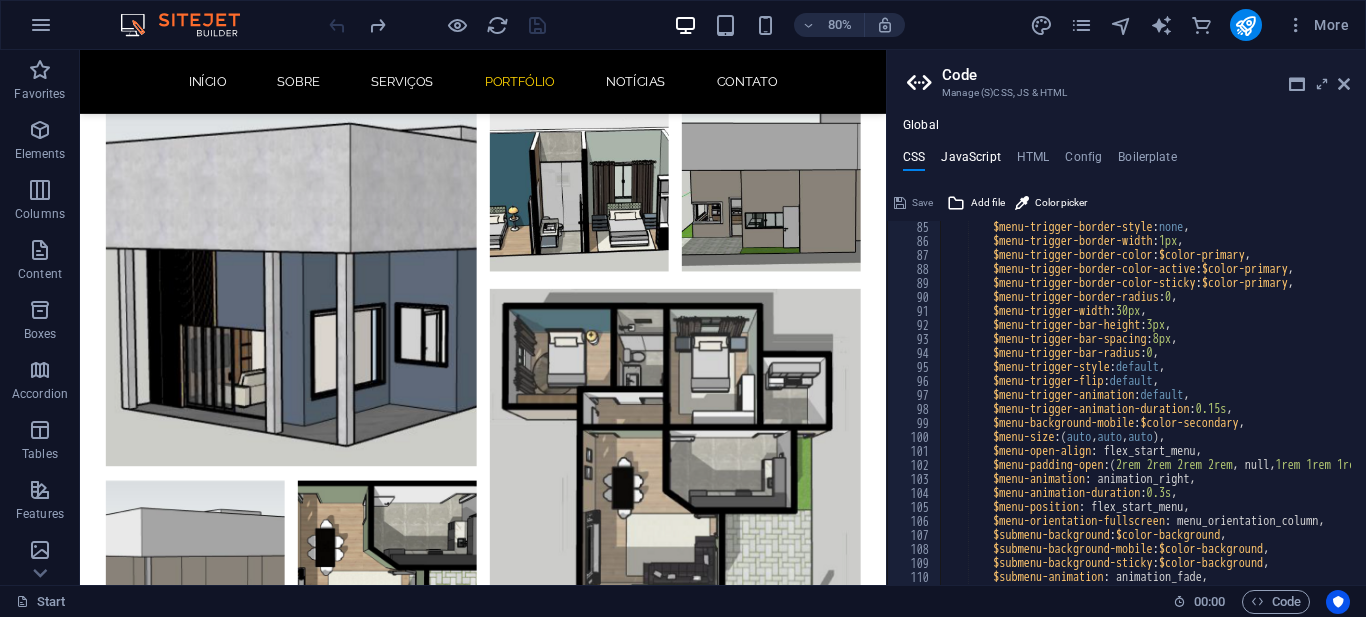 click on "JavaScript" at bounding box center (970, 161) 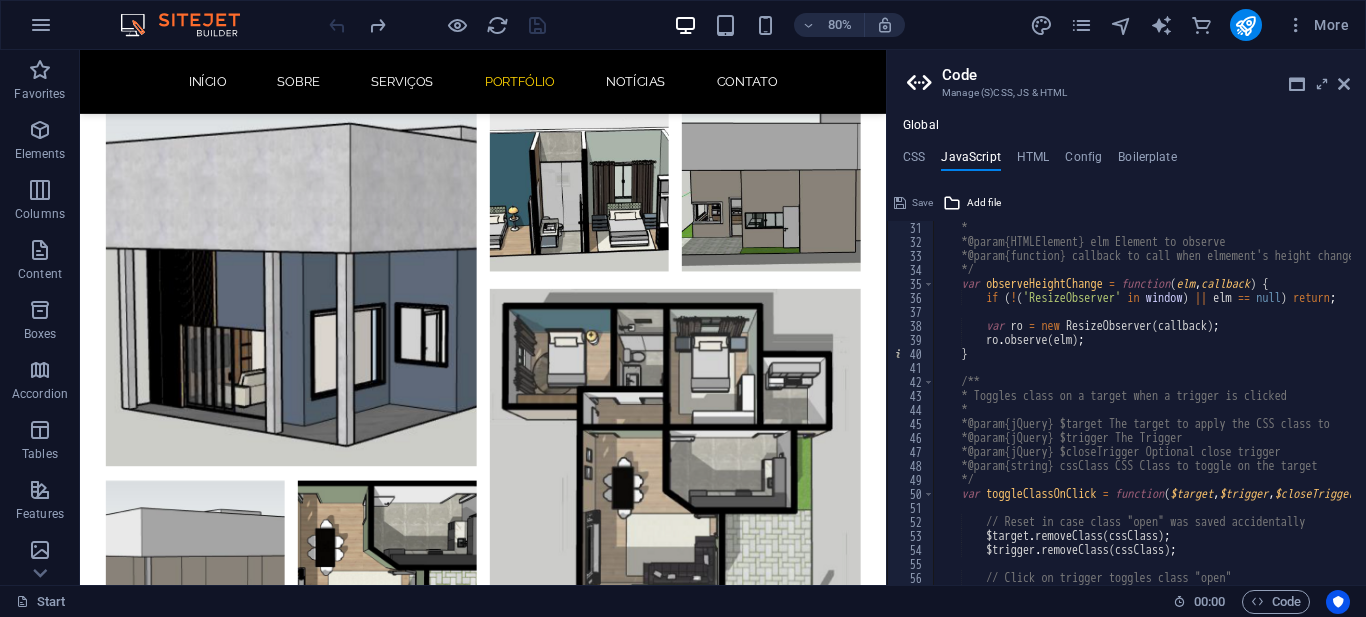 scroll, scrollTop: 540, scrollLeft: 0, axis: vertical 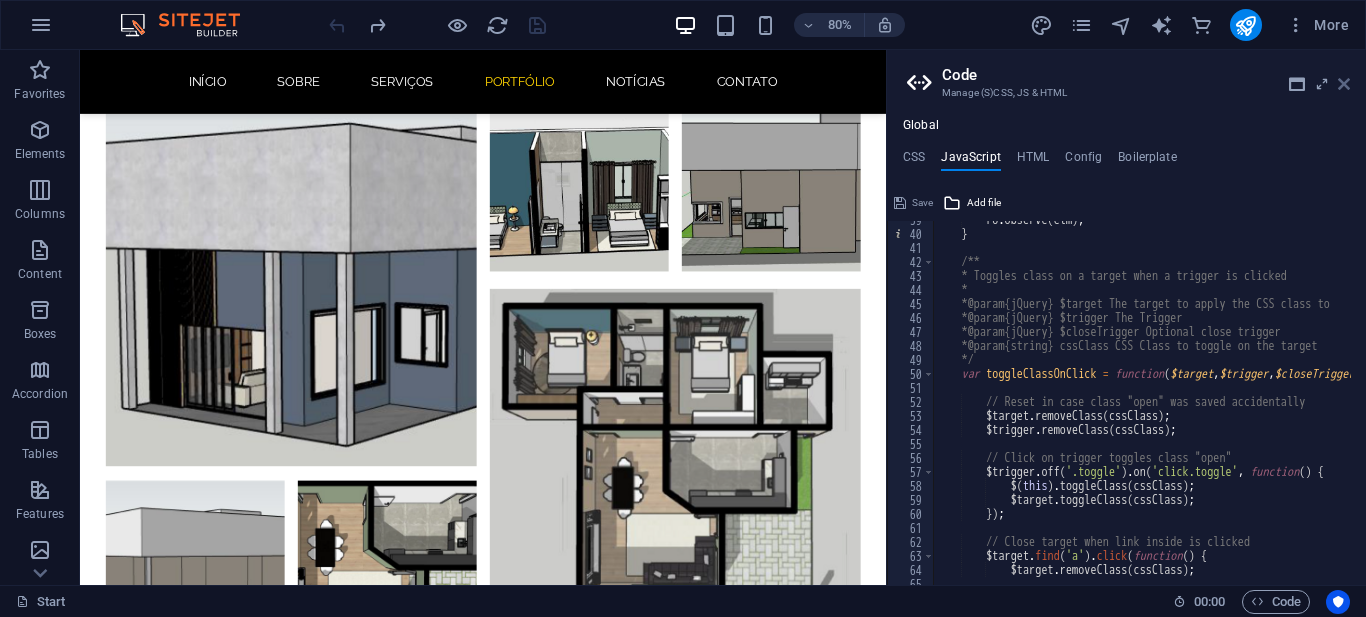 click at bounding box center [1344, 84] 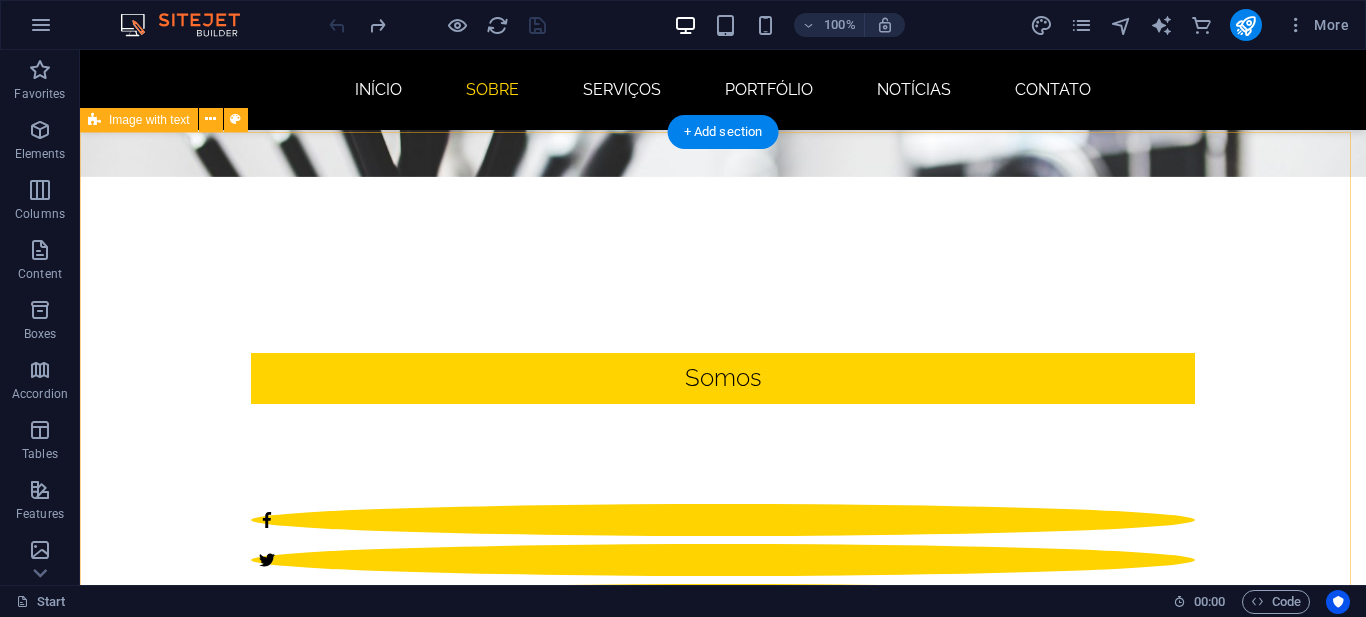 scroll, scrollTop: 0, scrollLeft: 0, axis: both 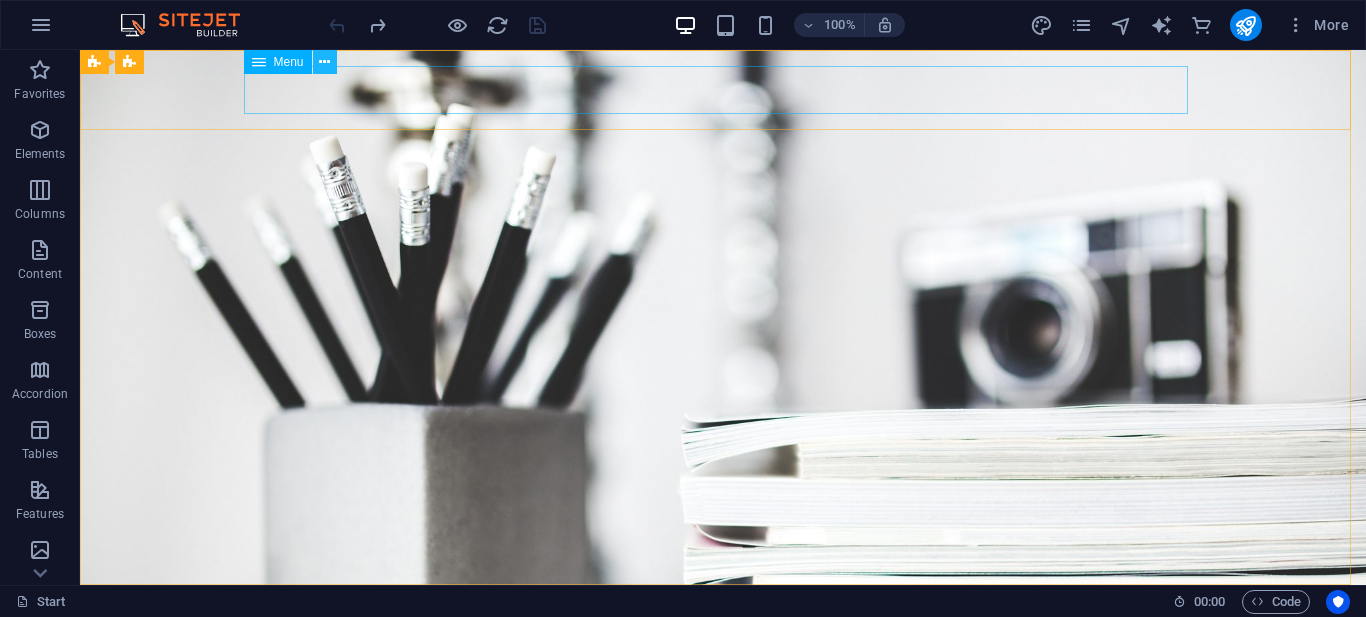 click at bounding box center (324, 62) 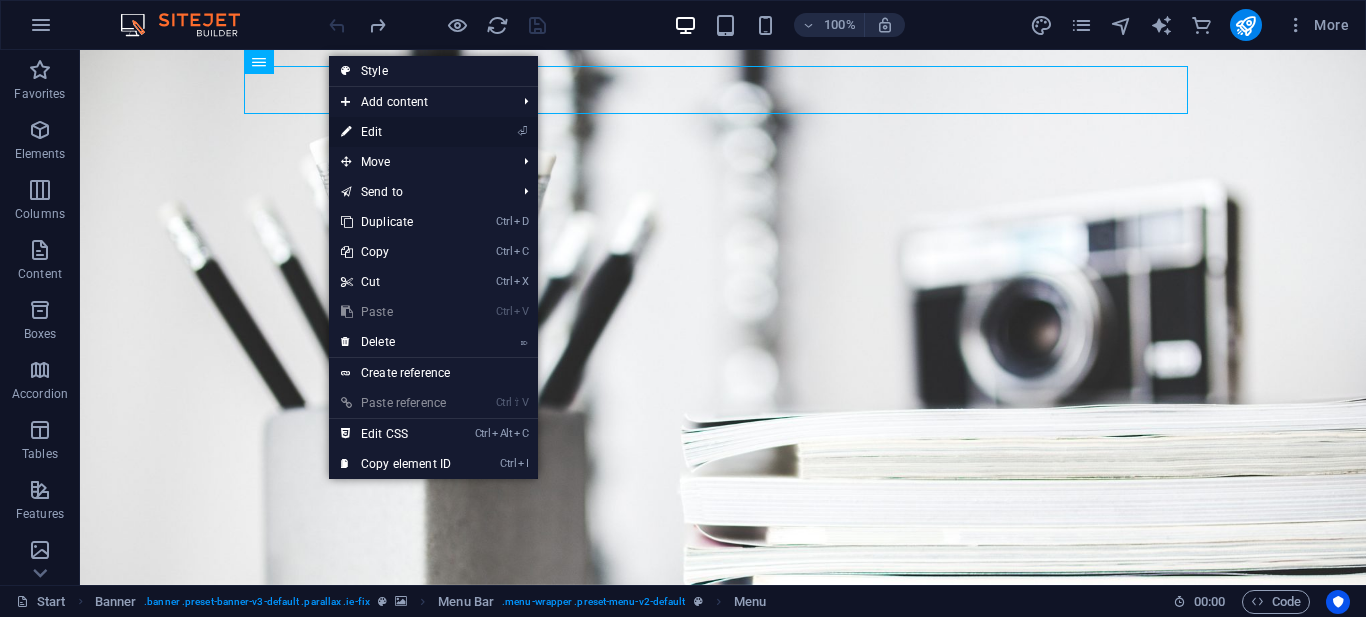 click on "⏎  Edit" at bounding box center (396, 132) 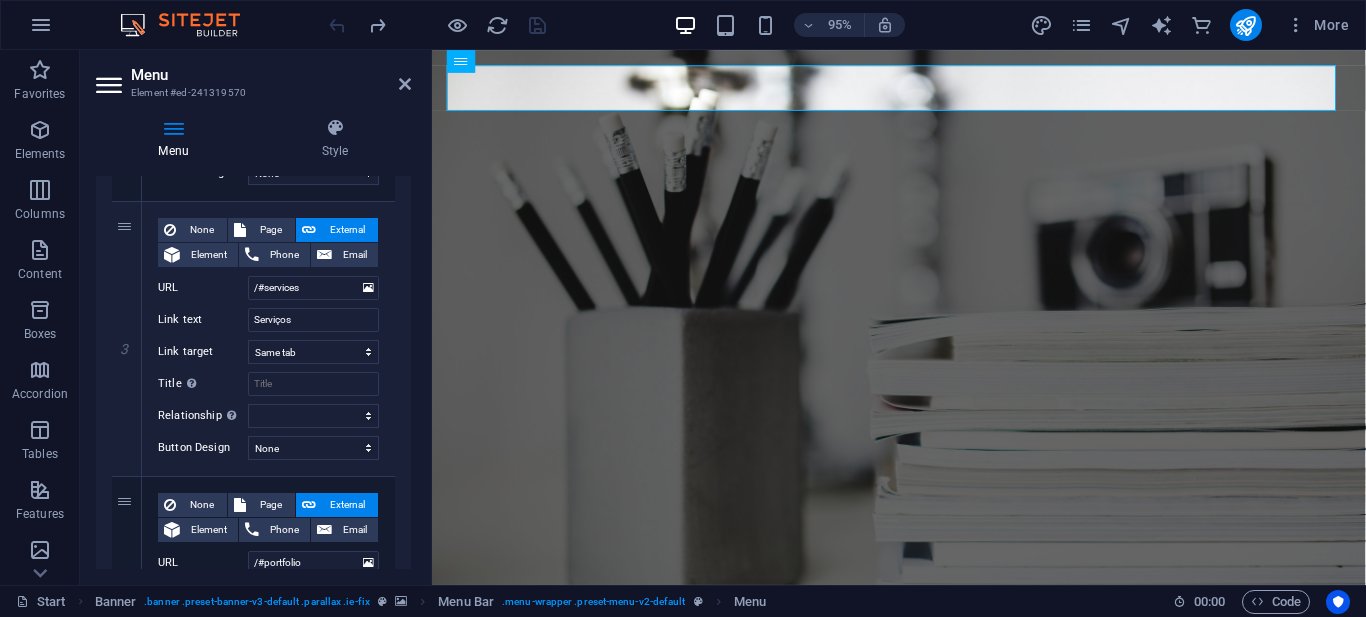 scroll, scrollTop: 700, scrollLeft: 0, axis: vertical 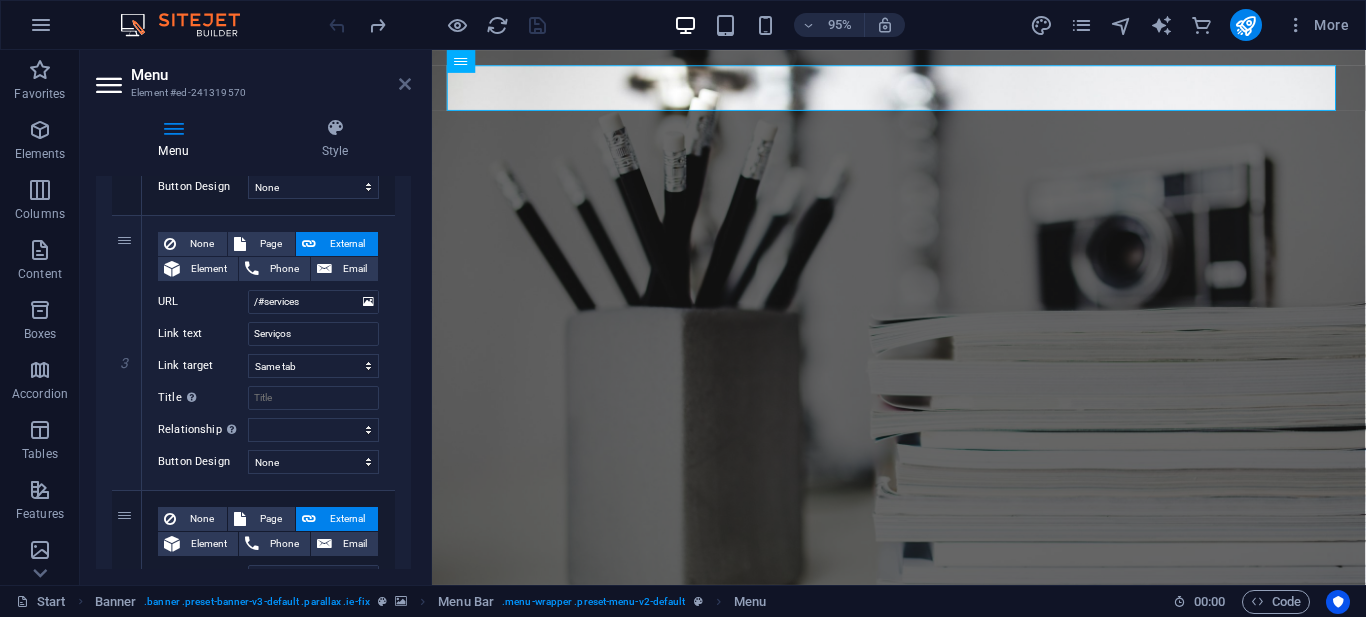 click at bounding box center (405, 84) 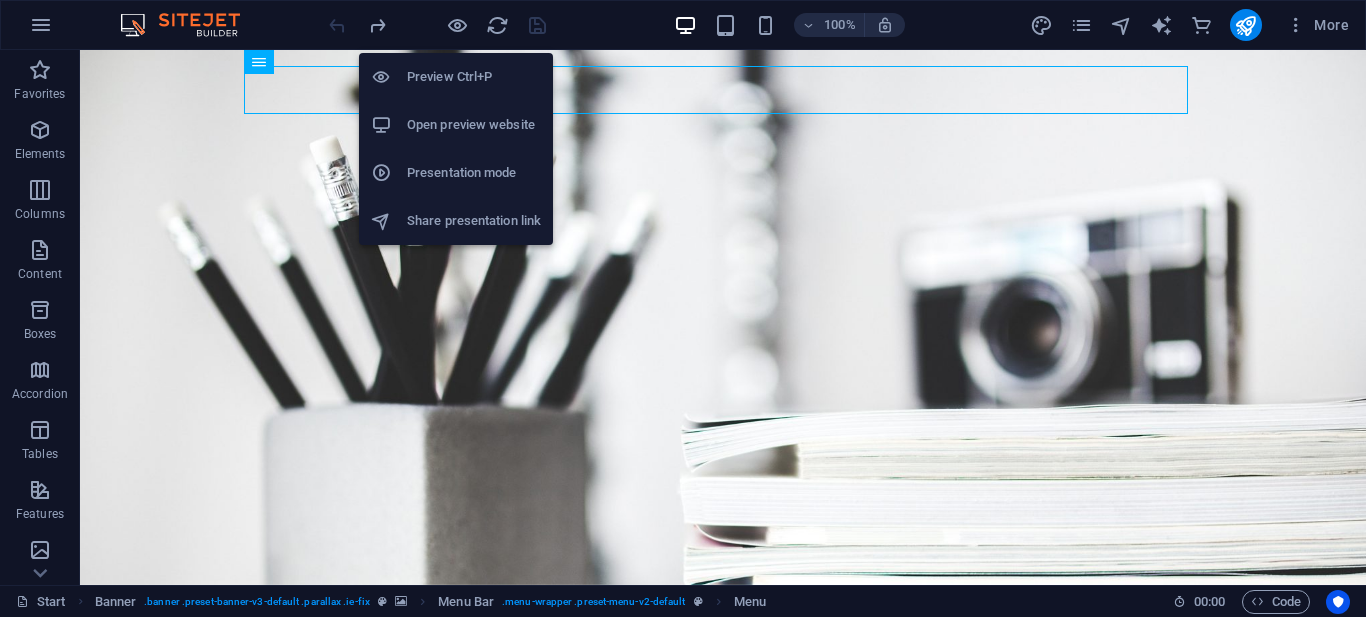 click on "Open preview website" at bounding box center [474, 125] 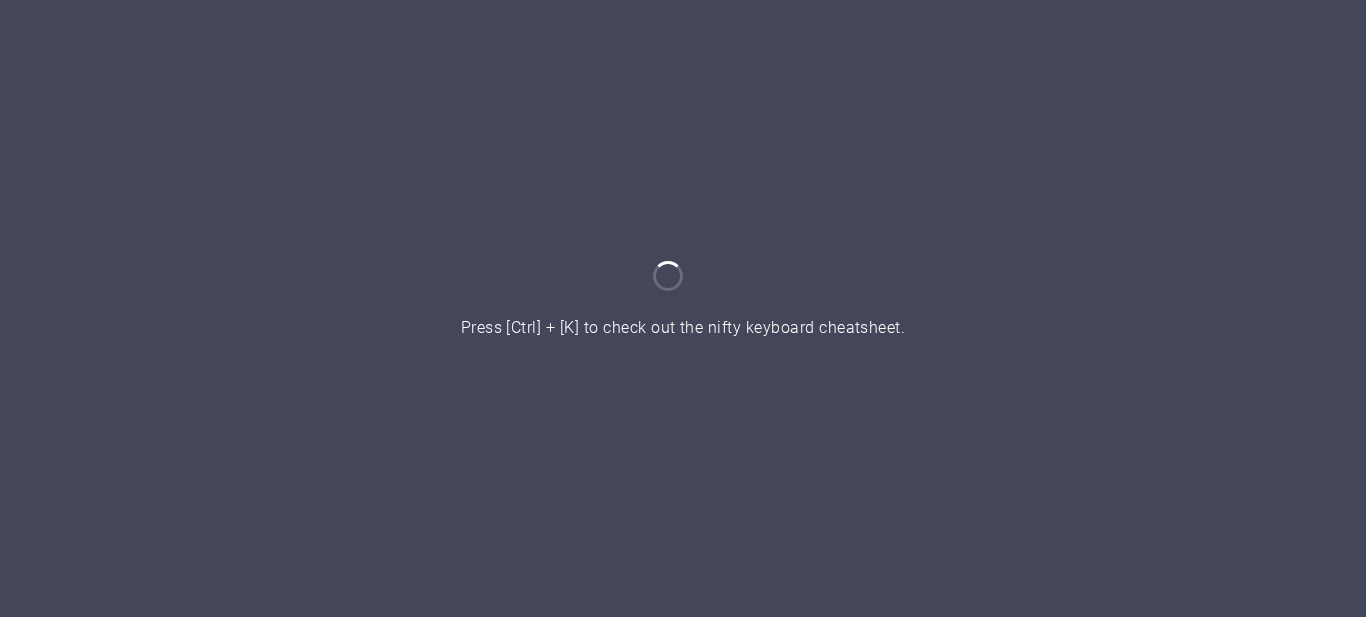 scroll, scrollTop: 0, scrollLeft: 0, axis: both 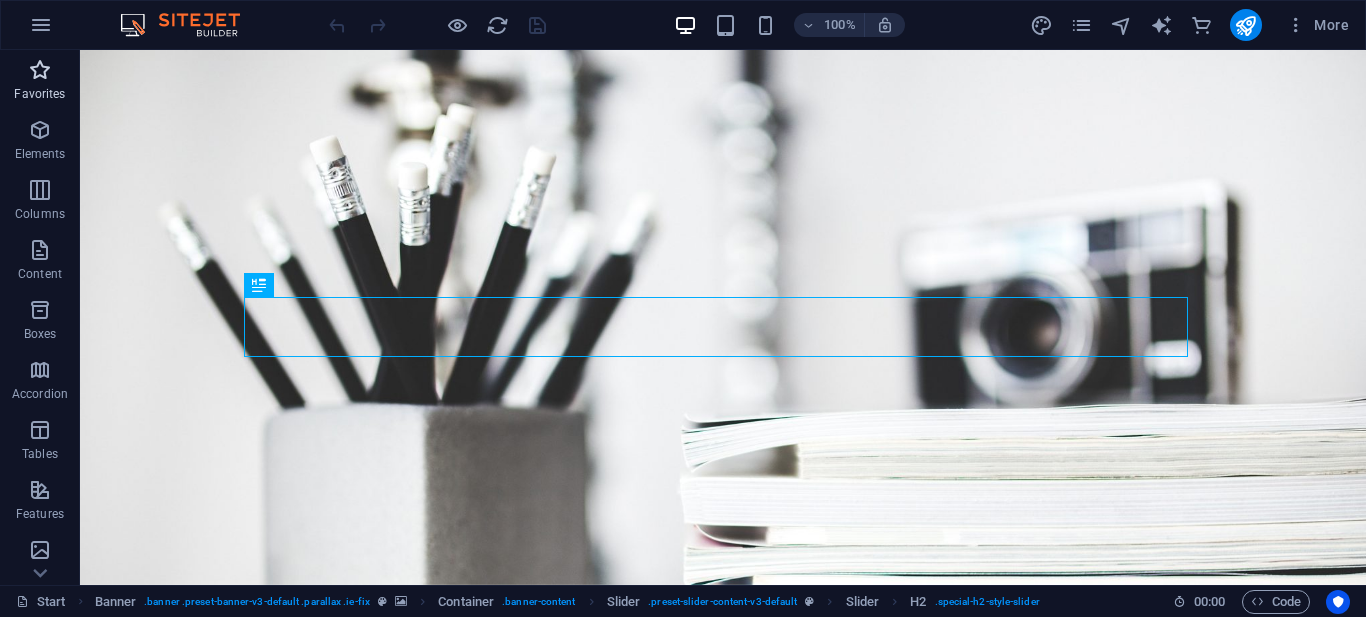 click on "Favorites" at bounding box center [39, 94] 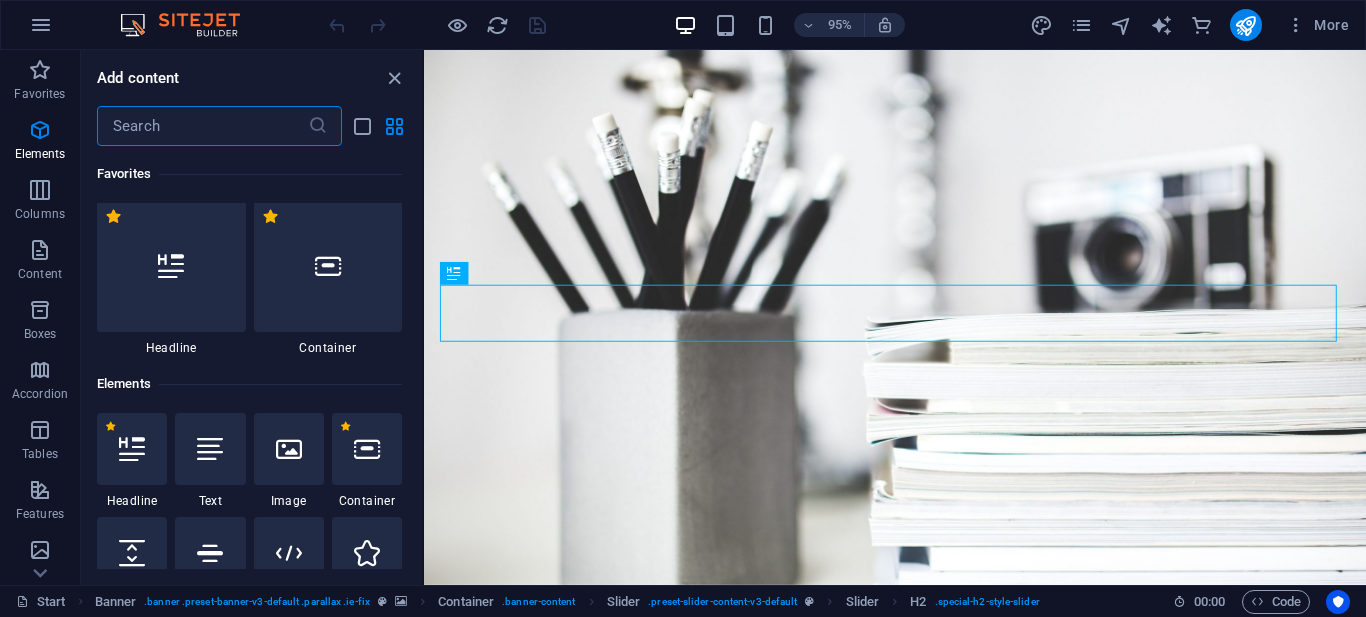 scroll, scrollTop: 0, scrollLeft: 0, axis: both 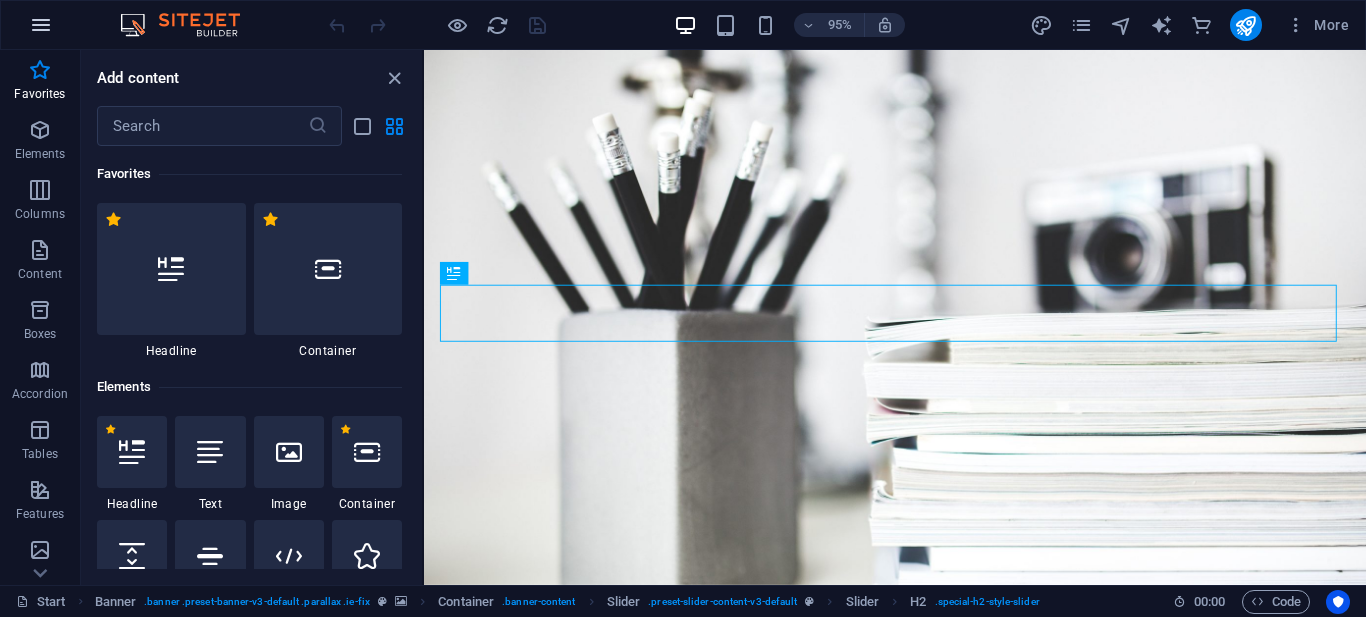 click at bounding box center (41, 25) 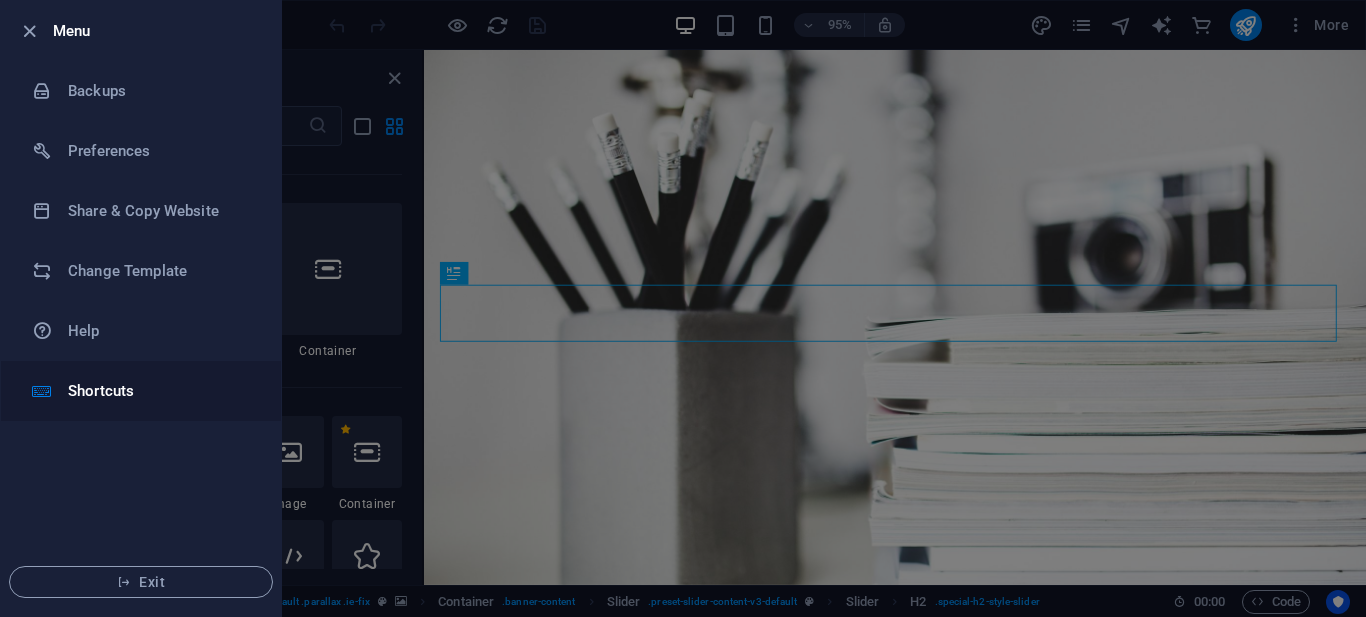 click on "Shortcuts" at bounding box center (160, 391) 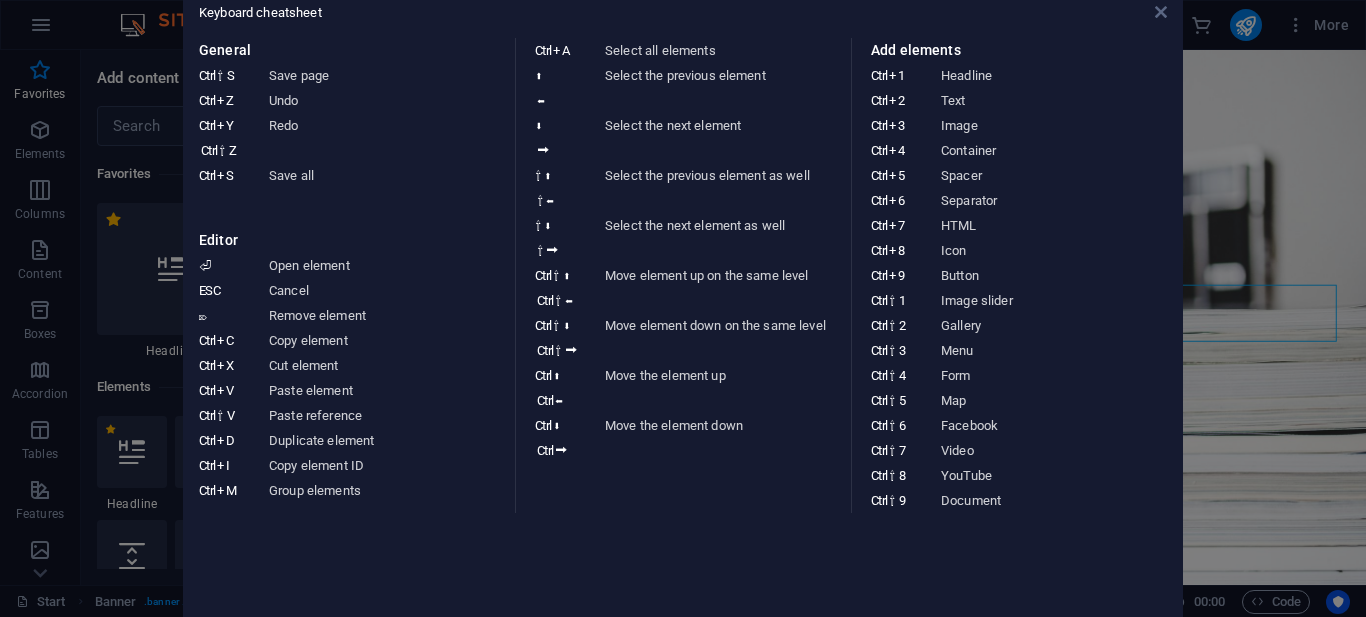 click at bounding box center [1161, 12] 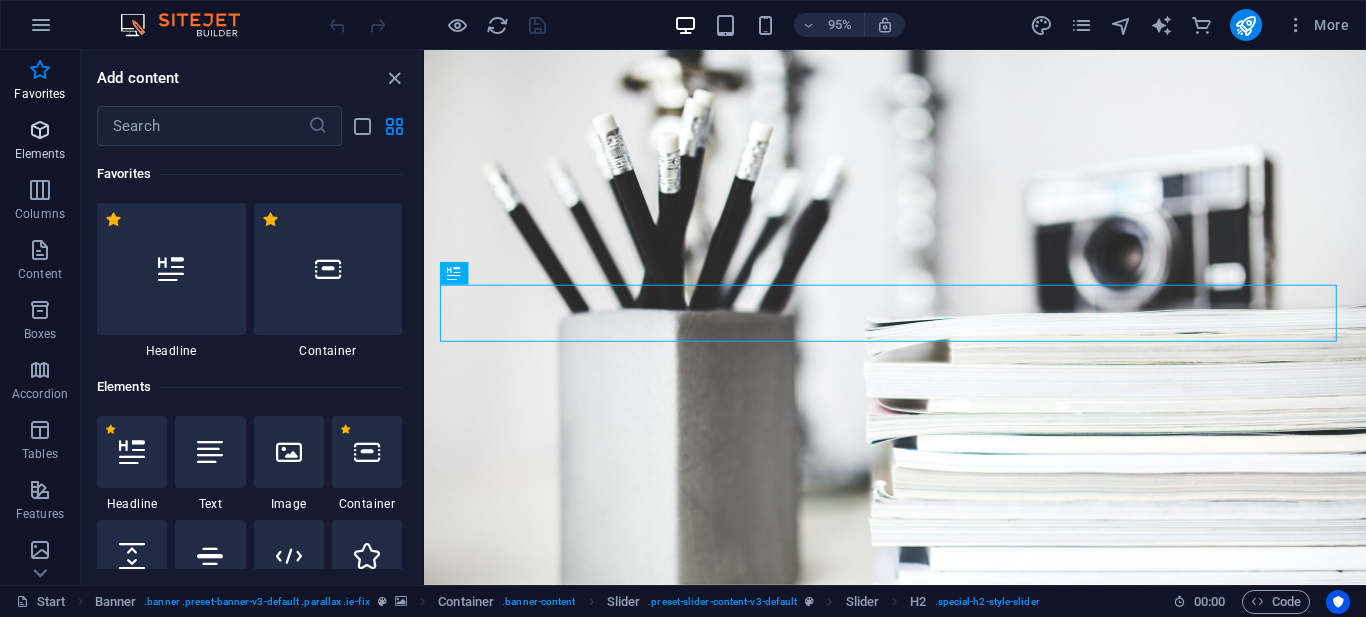 click on "Elements" at bounding box center [40, 154] 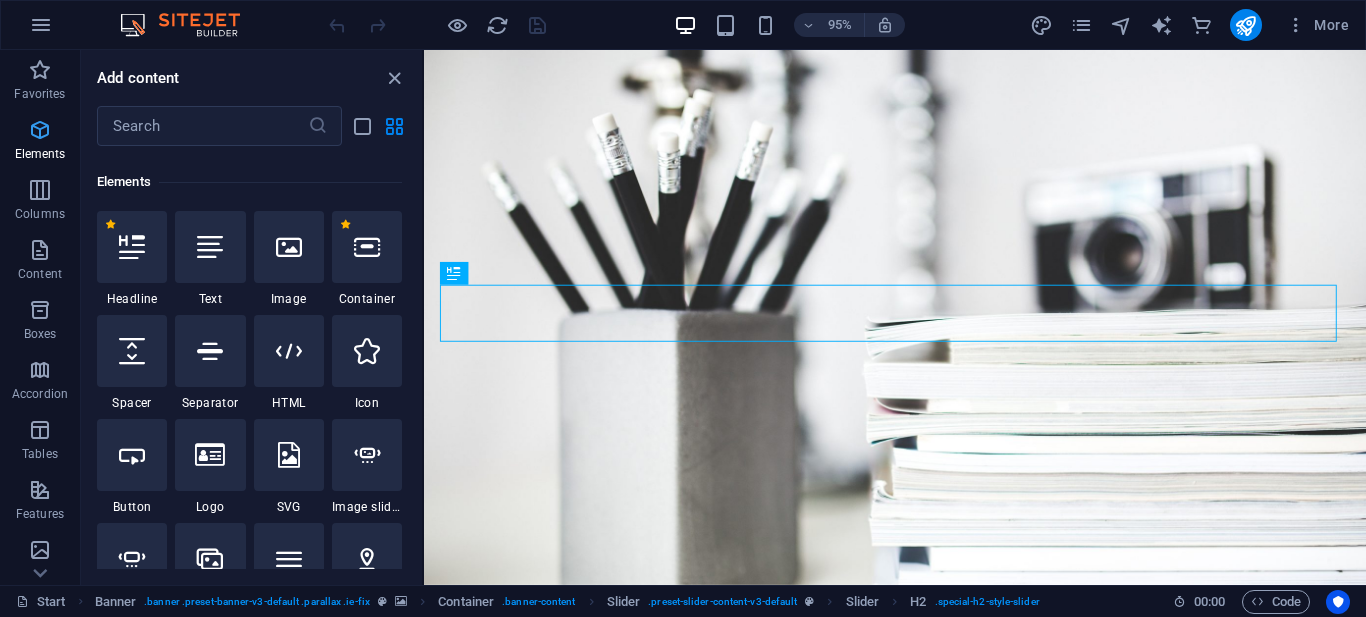 scroll, scrollTop: 213, scrollLeft: 0, axis: vertical 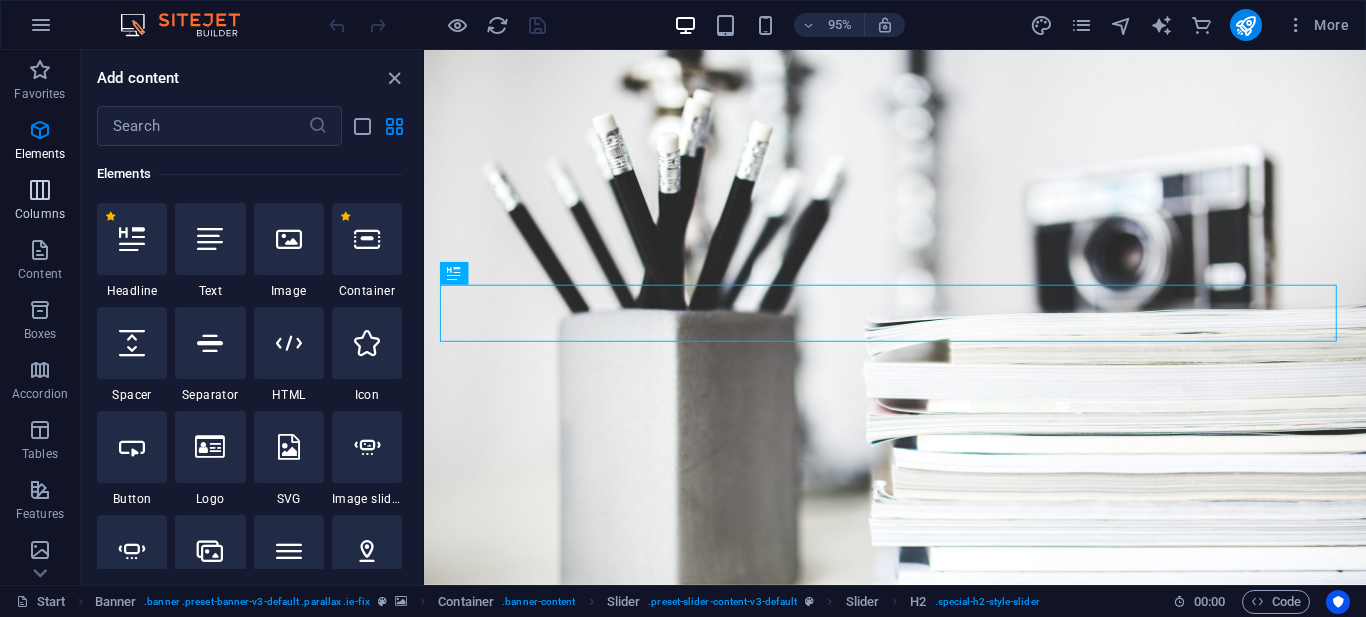 click on "Columns" at bounding box center [40, 214] 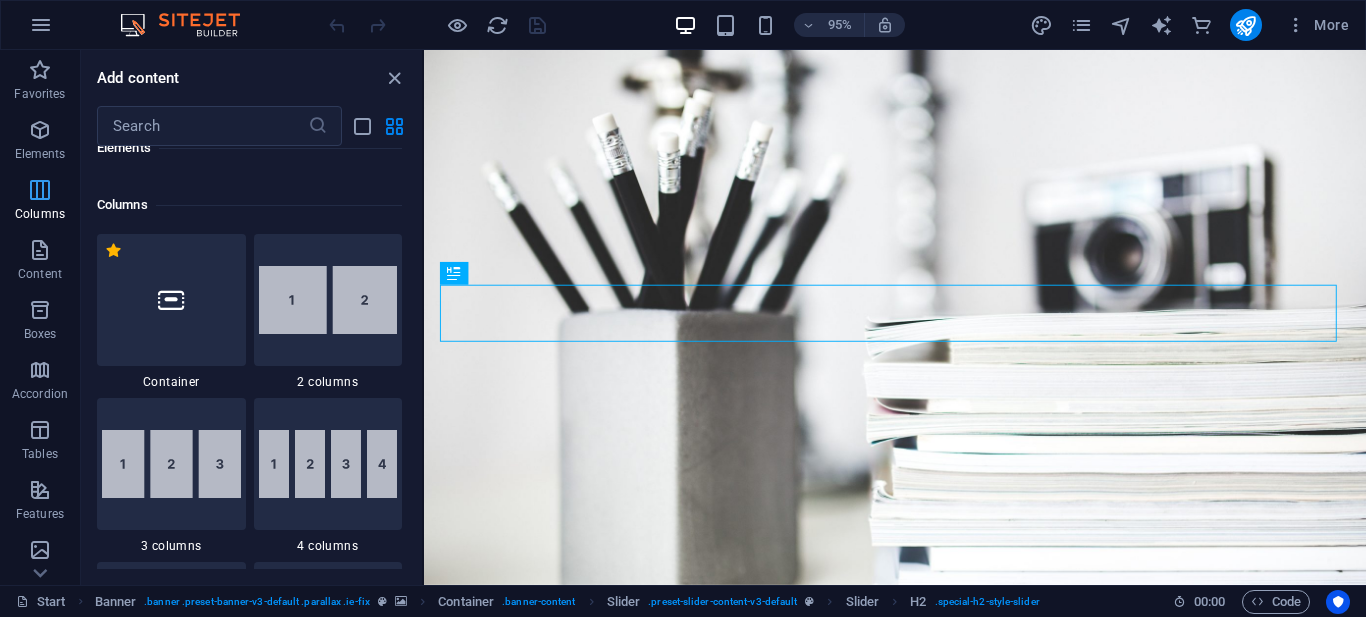 scroll, scrollTop: 990, scrollLeft: 0, axis: vertical 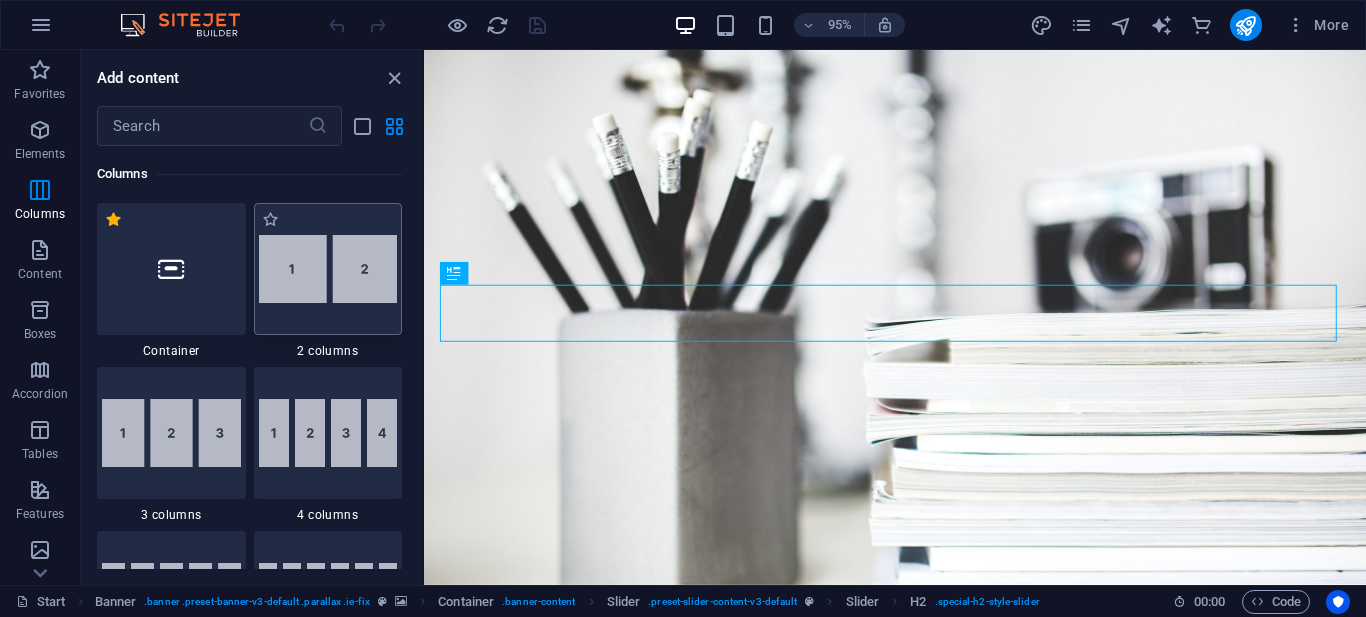 click at bounding box center [328, 269] 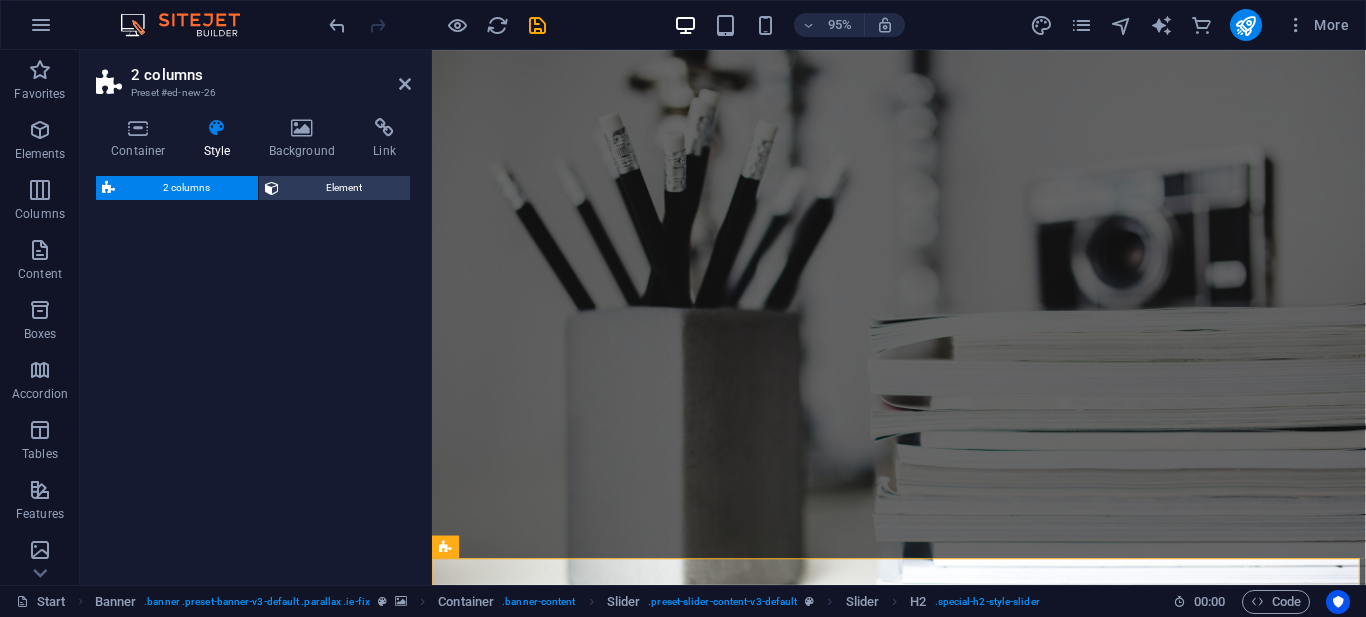 select on "rem" 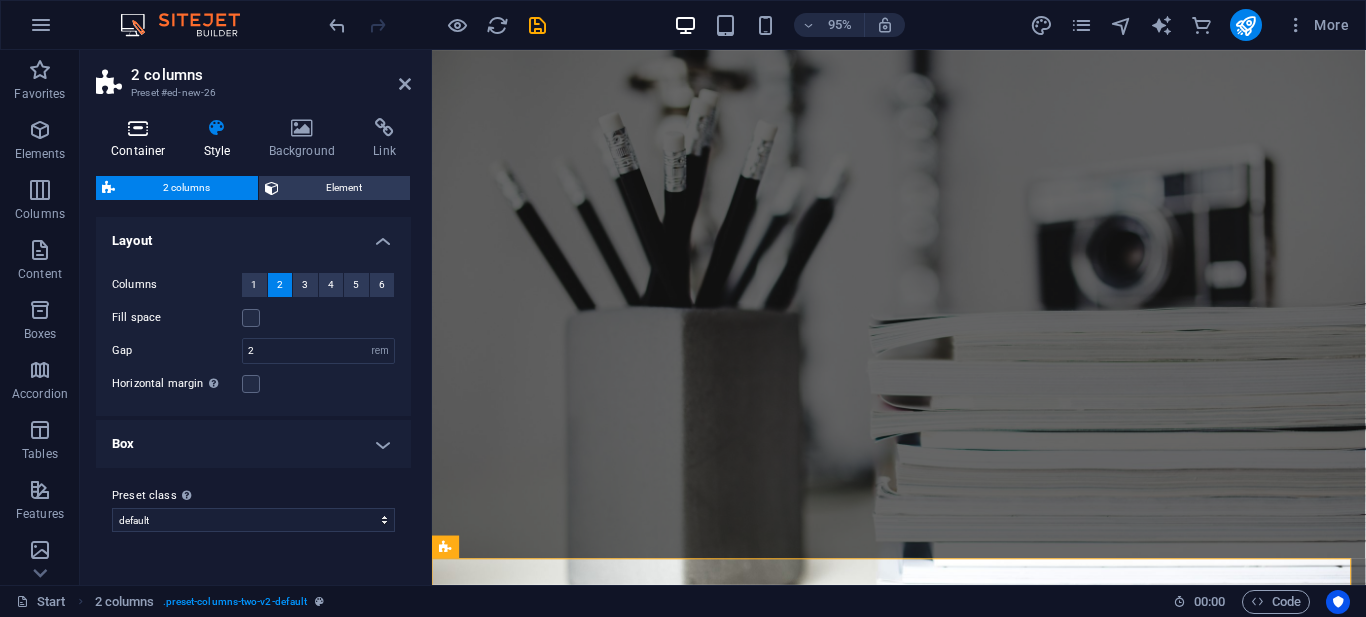click at bounding box center [138, 128] 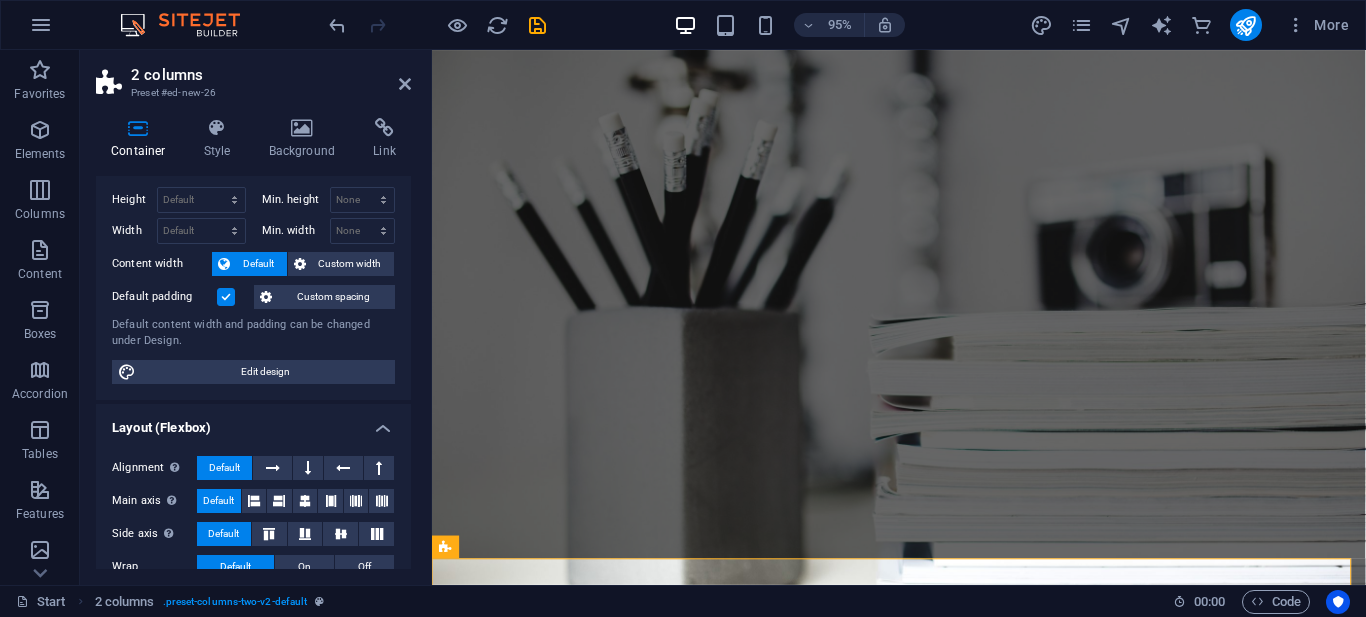 scroll, scrollTop: 0, scrollLeft: 0, axis: both 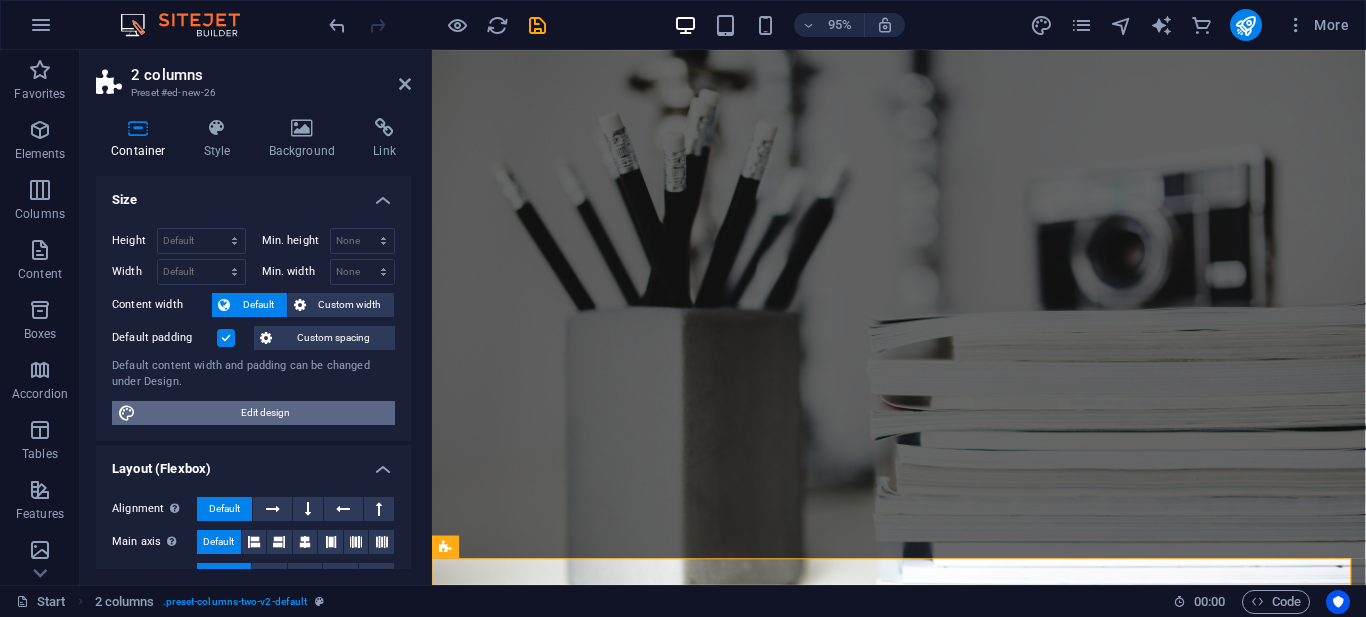 click on "Edit design" at bounding box center (265, 413) 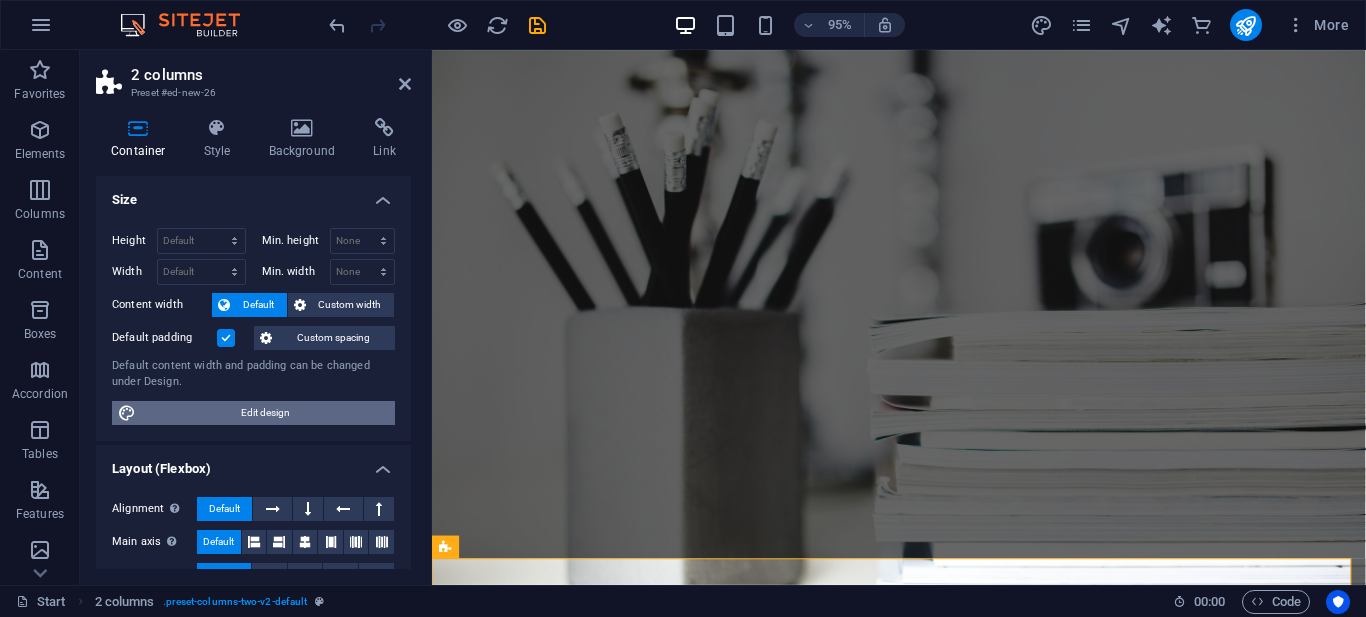 select on "rem" 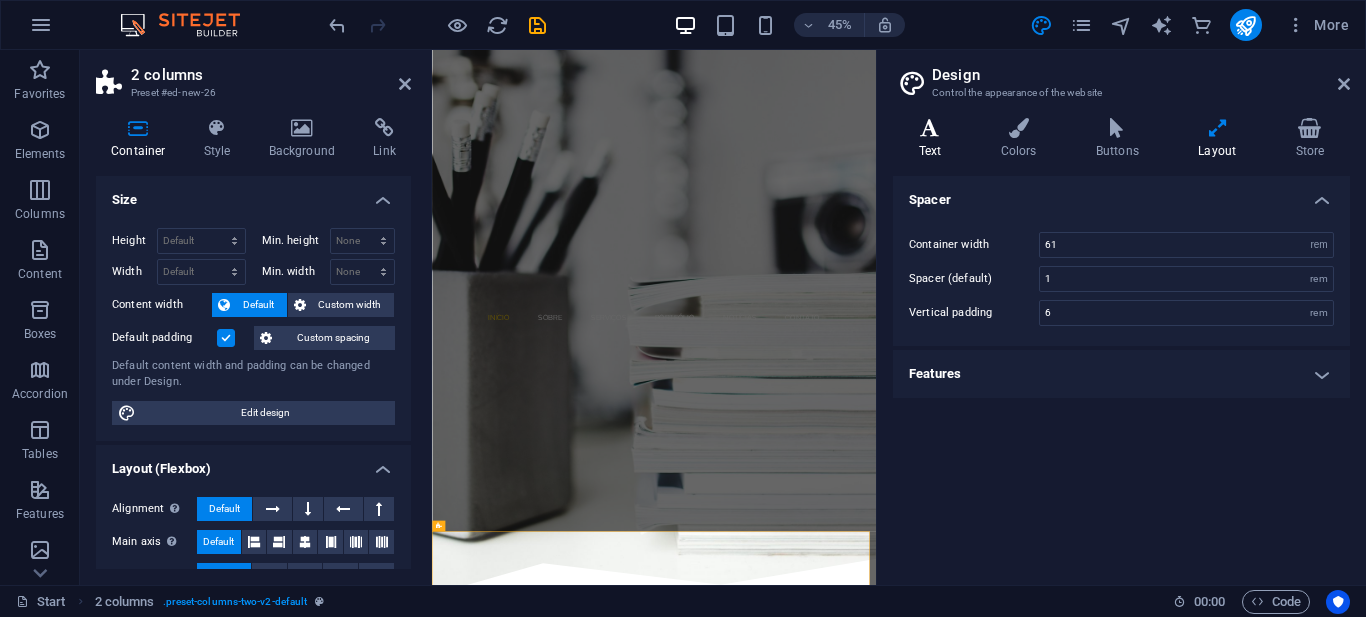 click at bounding box center [930, 128] 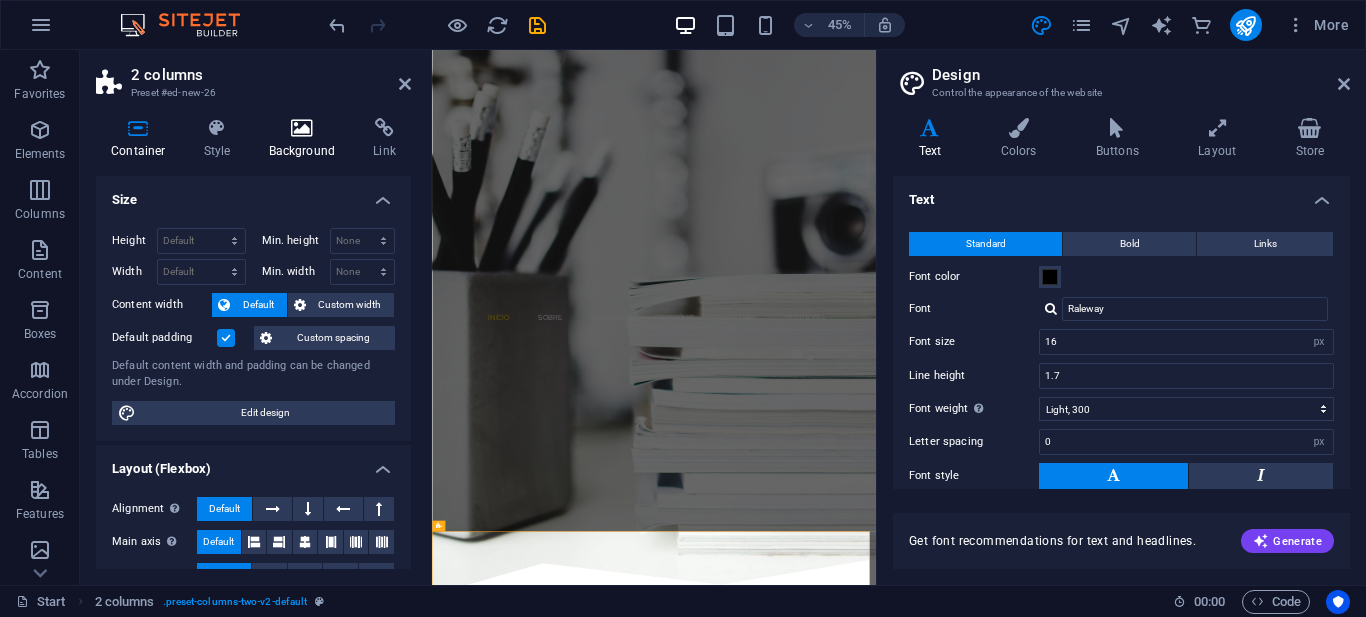 click at bounding box center [302, 128] 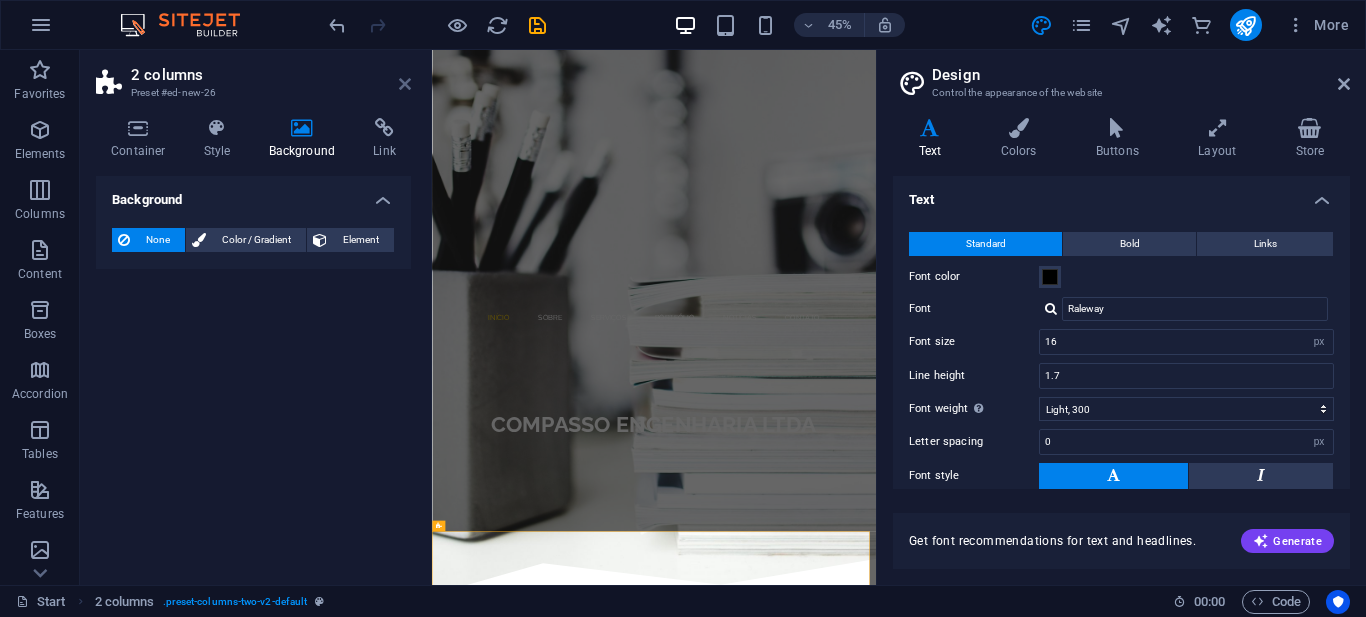 click at bounding box center [405, 84] 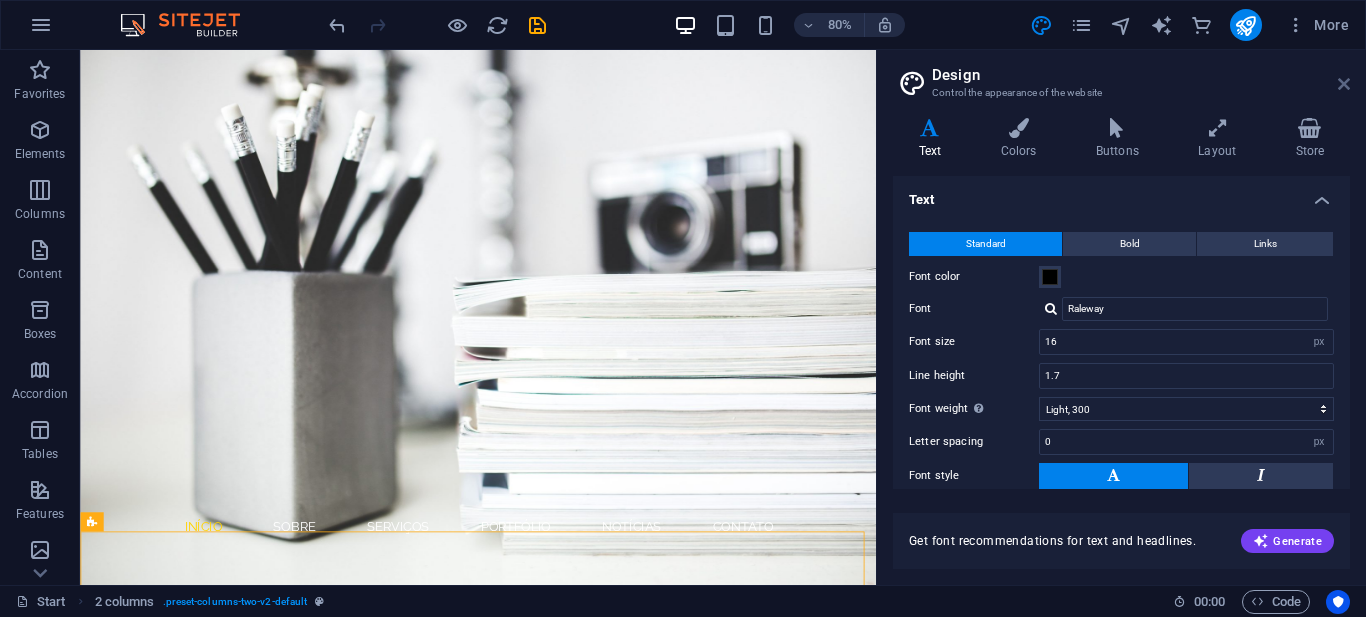 click at bounding box center [1344, 84] 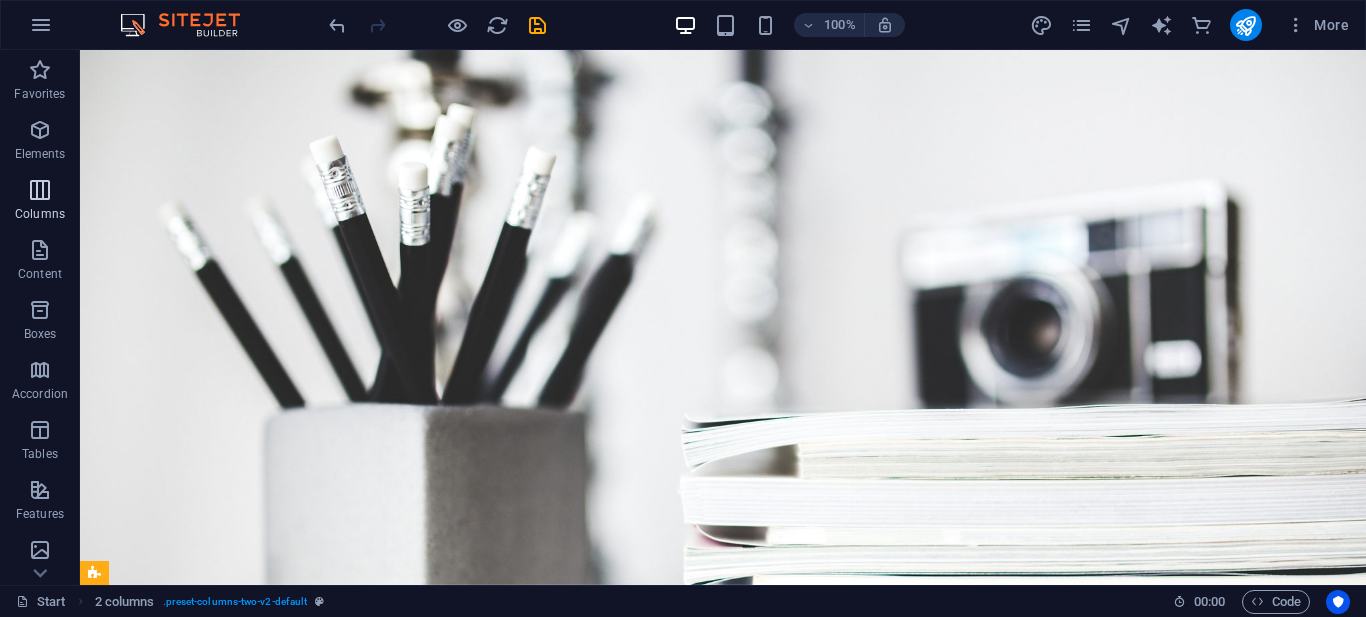 click at bounding box center (40, 190) 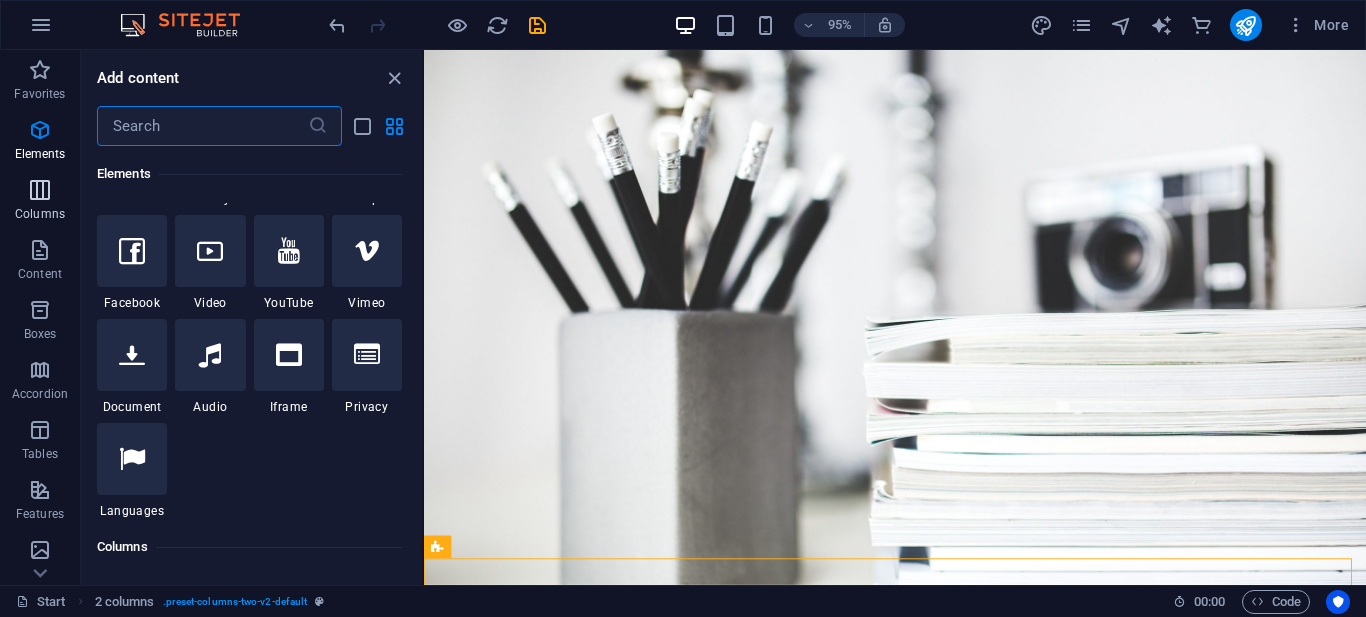 scroll, scrollTop: 990, scrollLeft: 0, axis: vertical 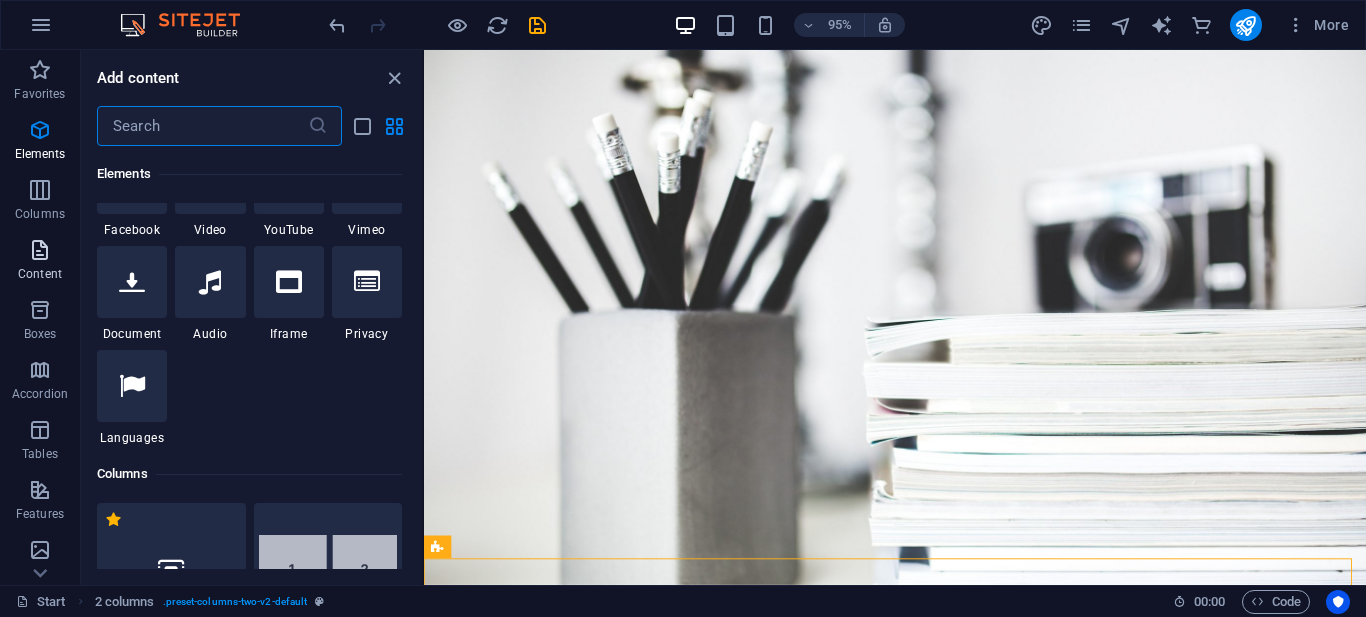 click on "Content" at bounding box center (40, 262) 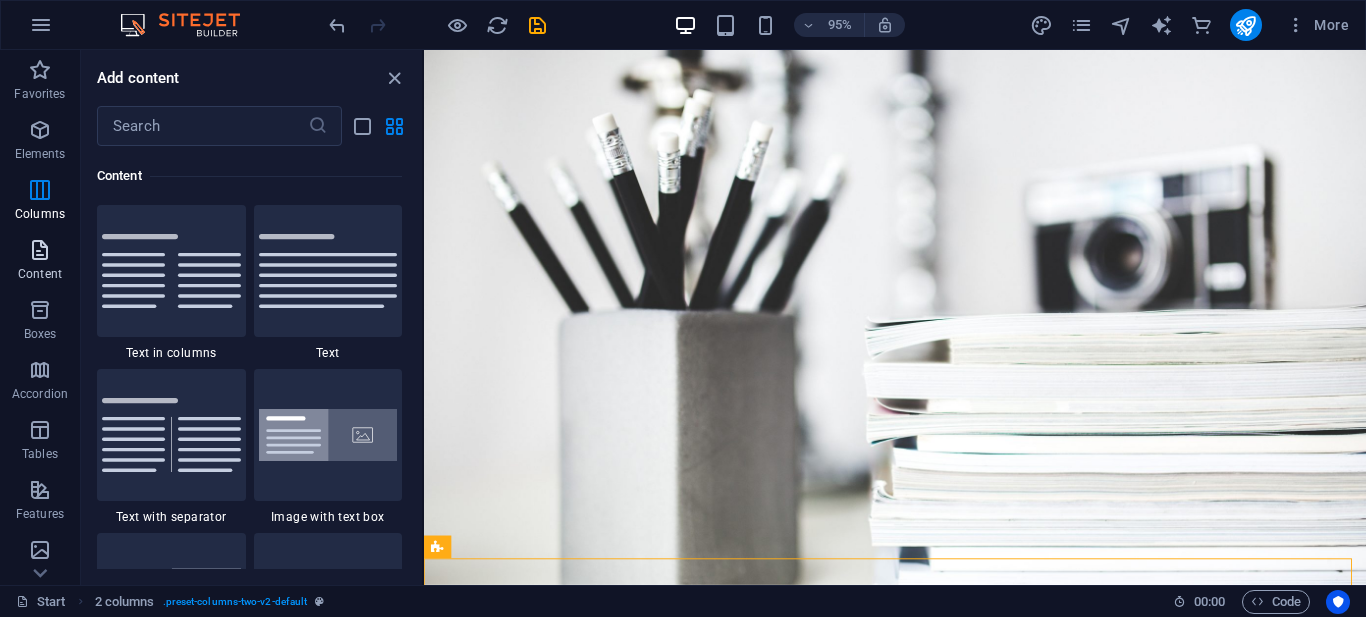 scroll, scrollTop: 3499, scrollLeft: 0, axis: vertical 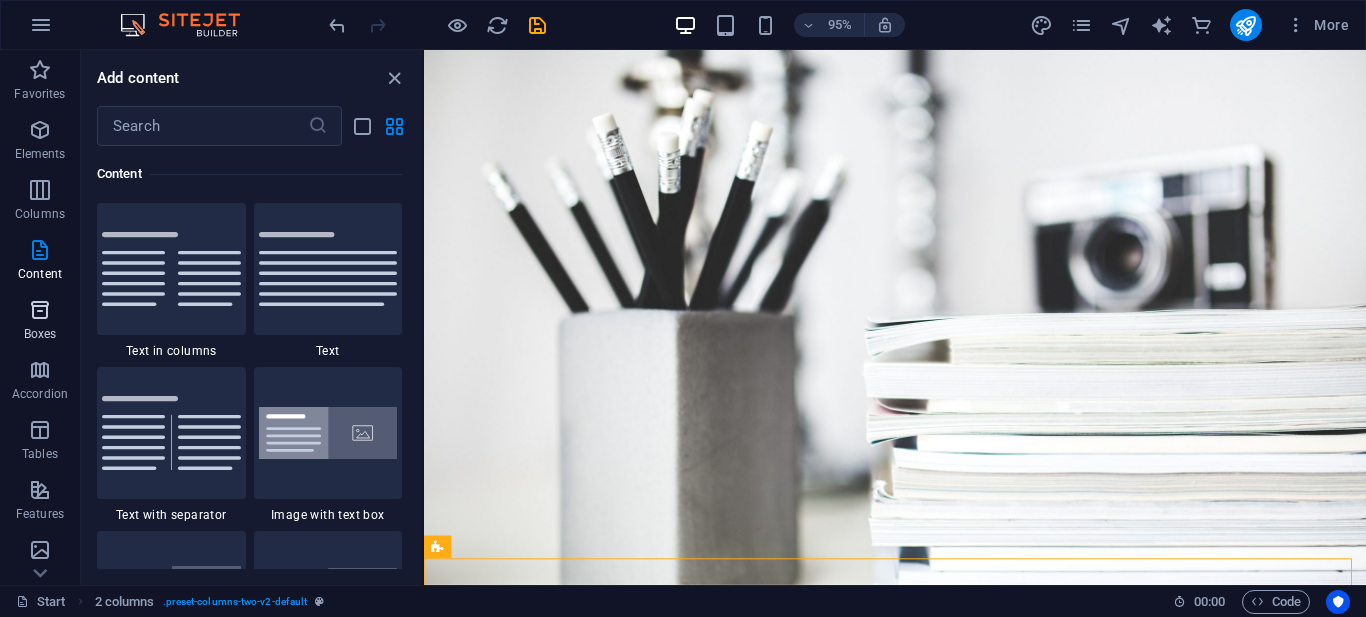 click at bounding box center (40, 310) 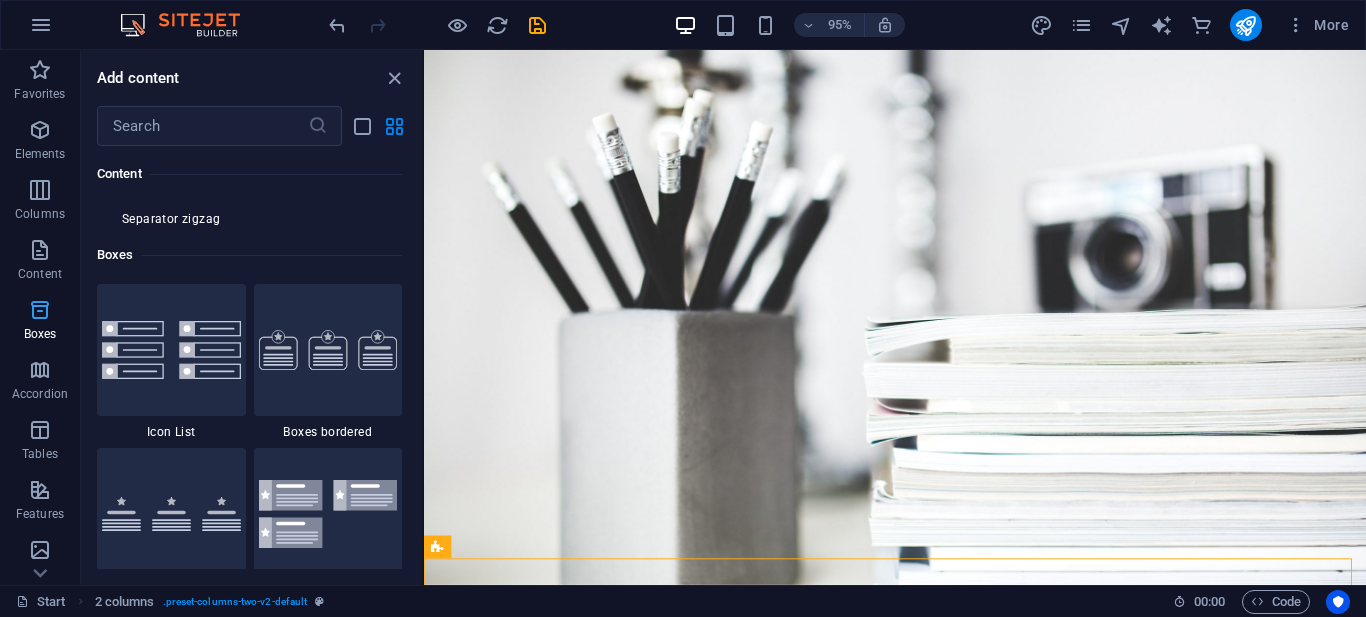 scroll, scrollTop: 5516, scrollLeft: 0, axis: vertical 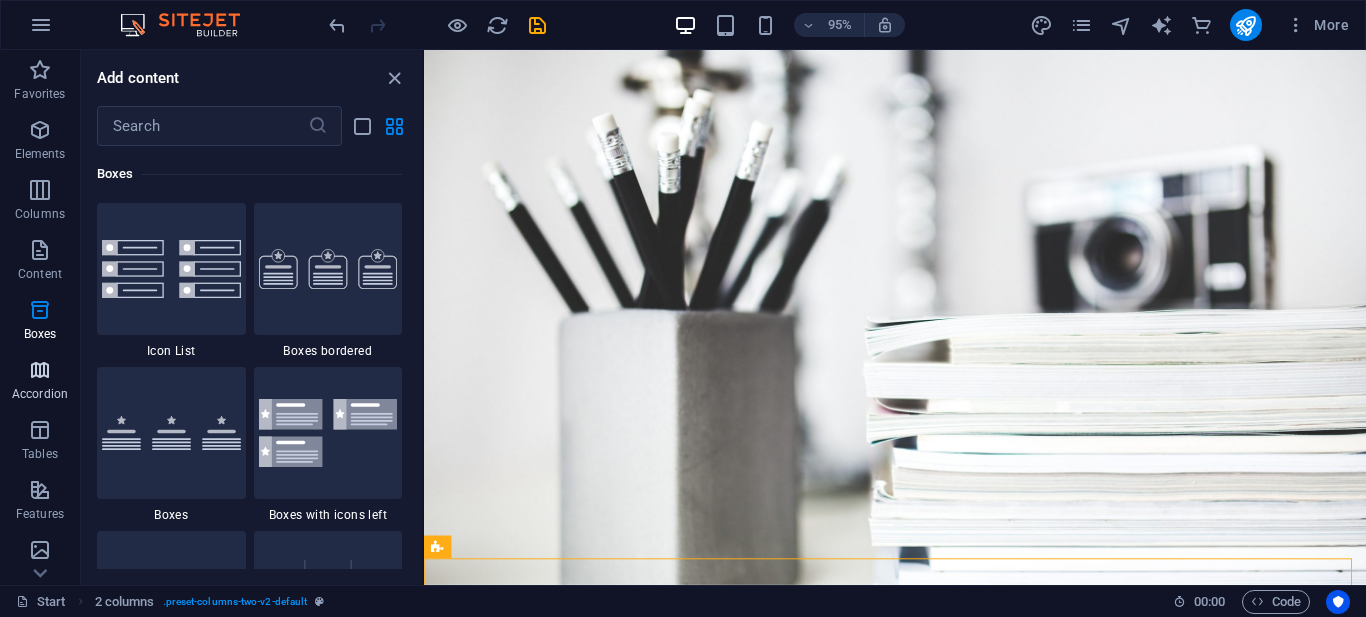 click at bounding box center (40, 370) 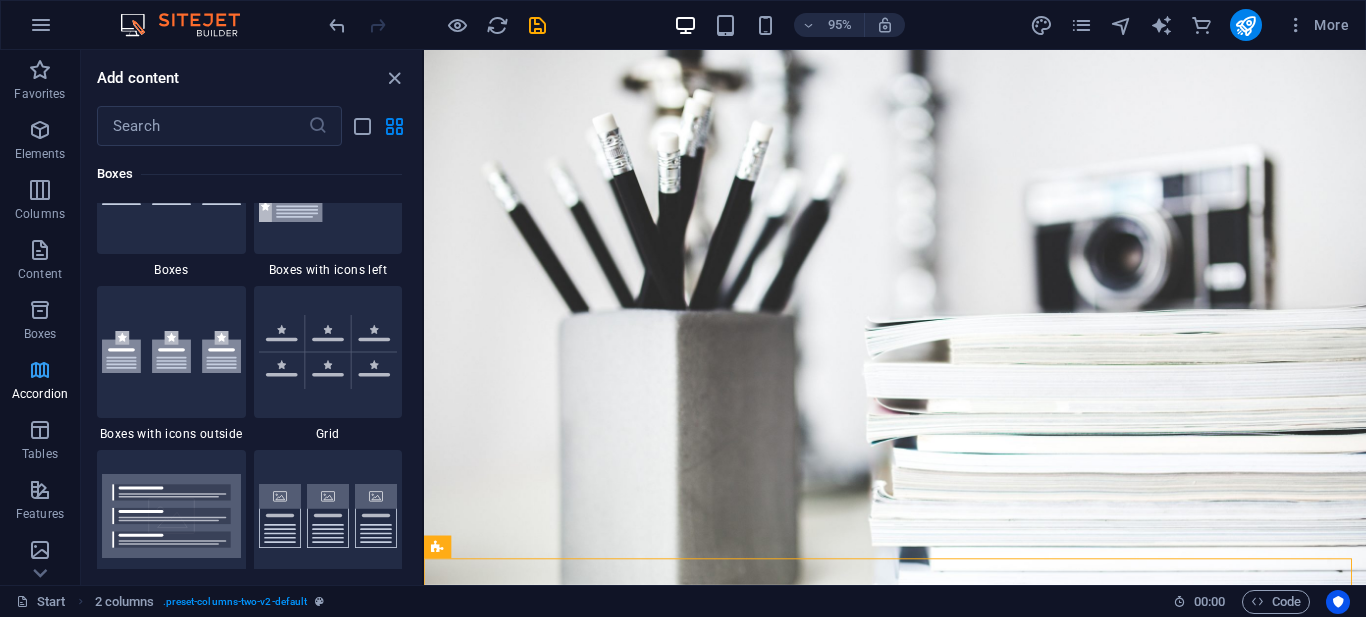 scroll, scrollTop: 6140, scrollLeft: 0, axis: vertical 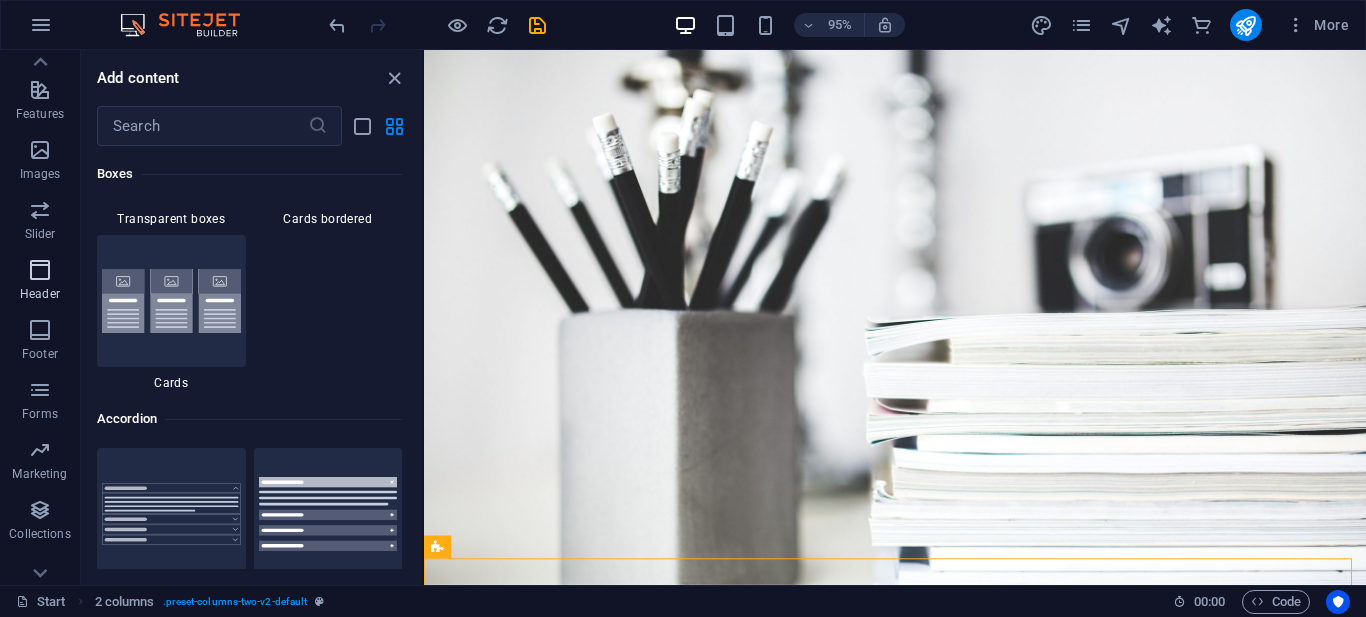 click on "Header" at bounding box center (40, 282) 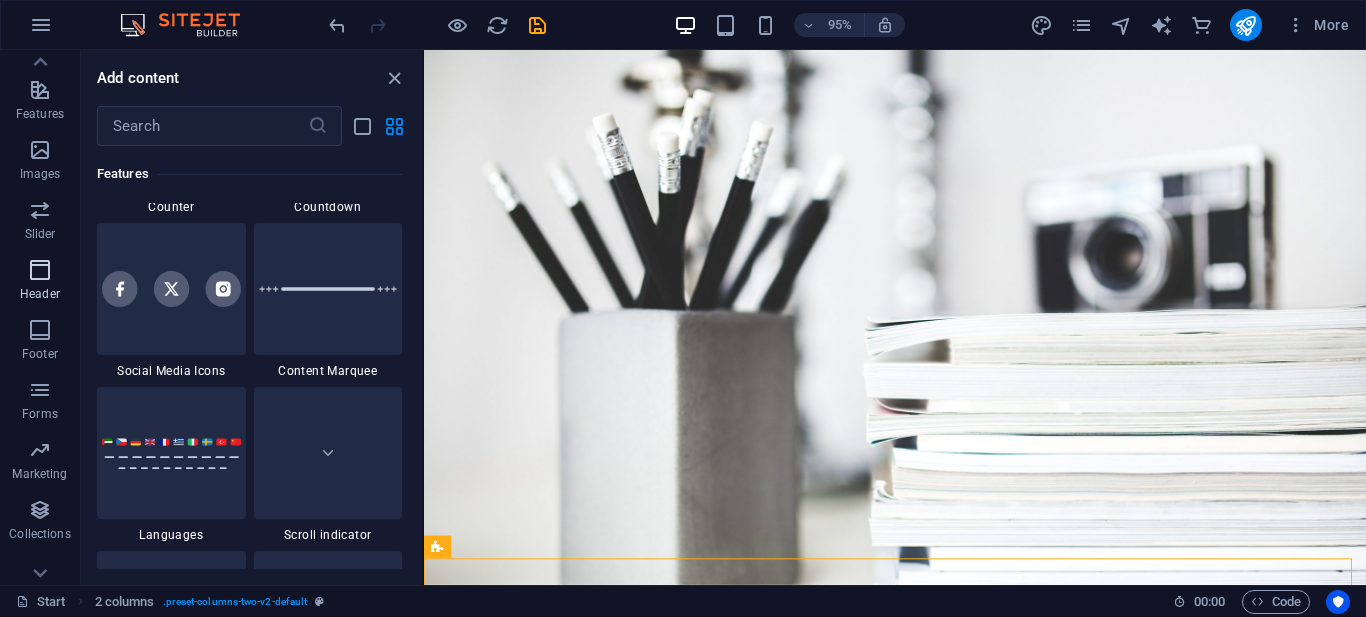 scroll, scrollTop: 12042, scrollLeft: 0, axis: vertical 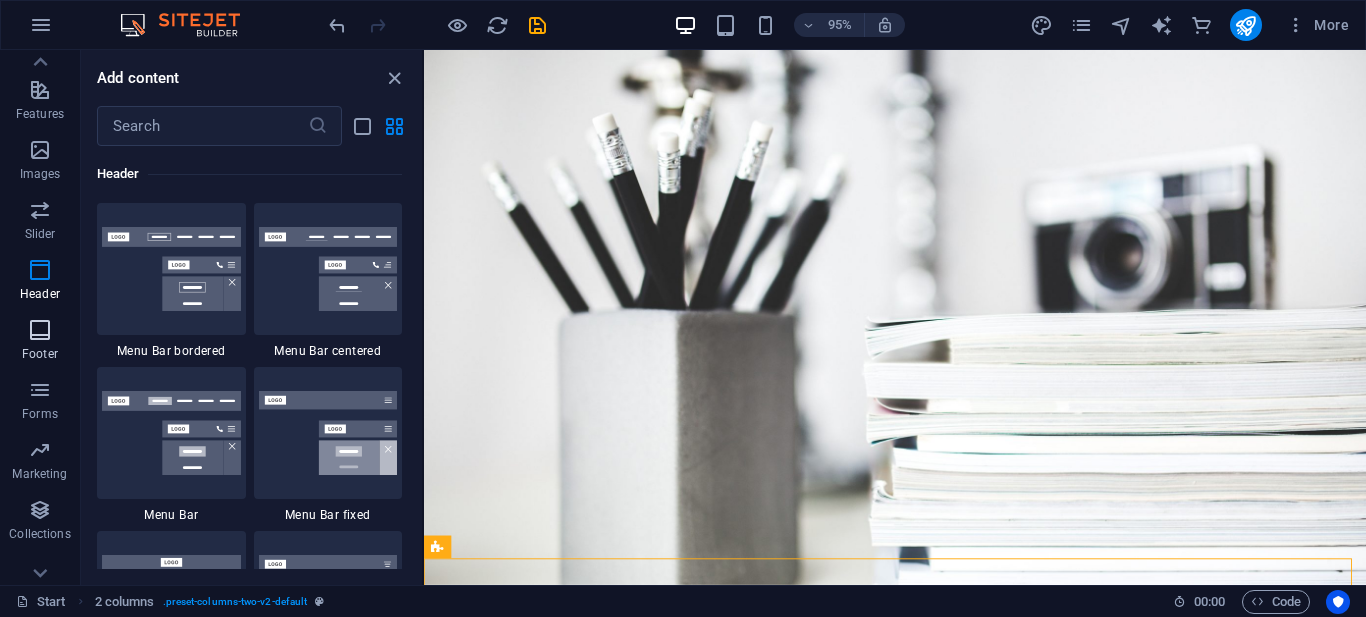 click at bounding box center [40, 330] 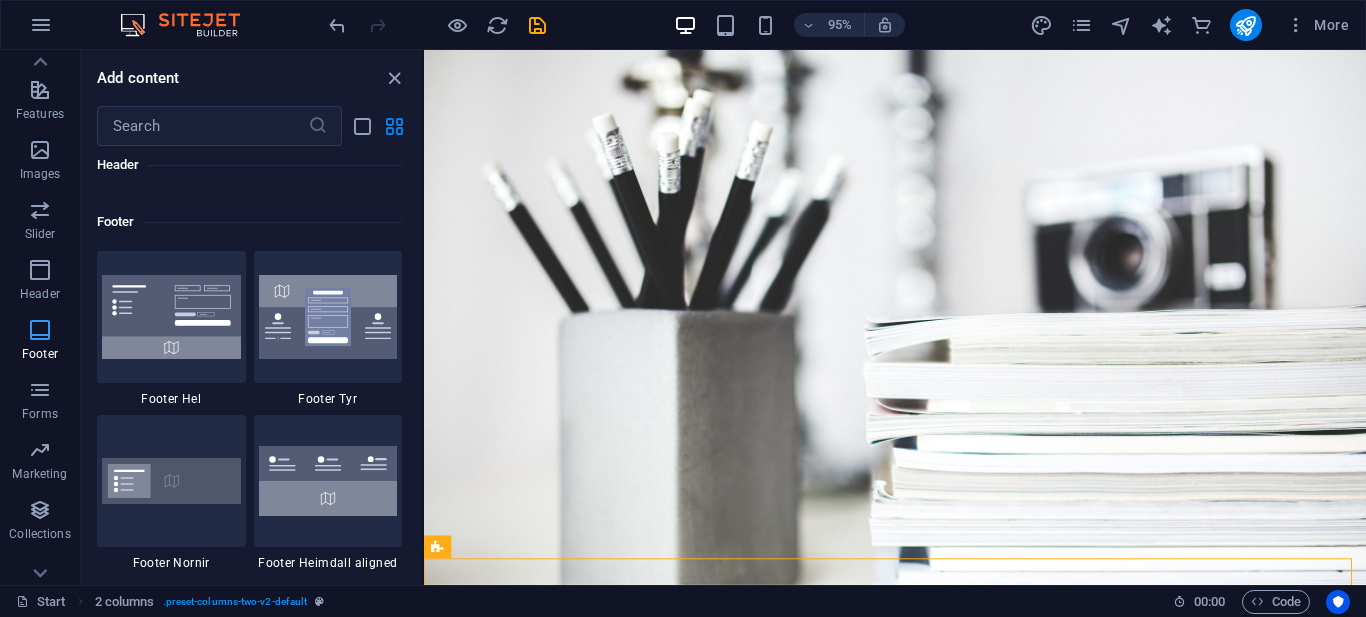 scroll, scrollTop: 13239, scrollLeft: 0, axis: vertical 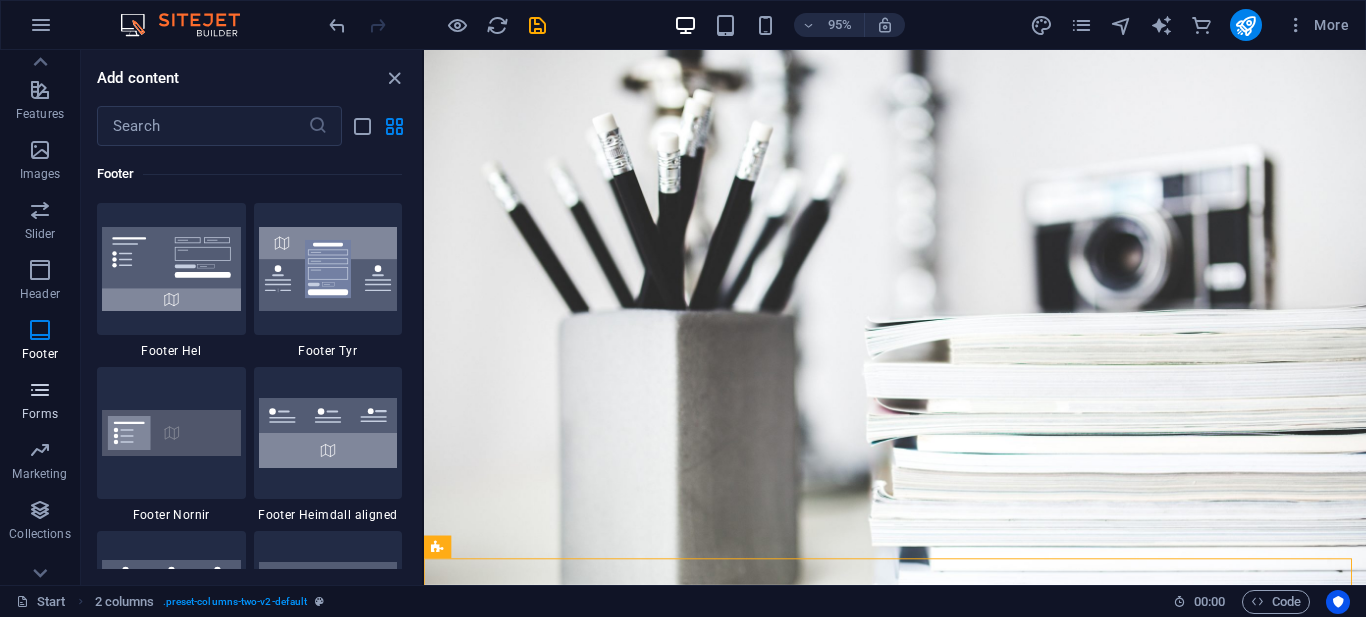 click at bounding box center (40, 390) 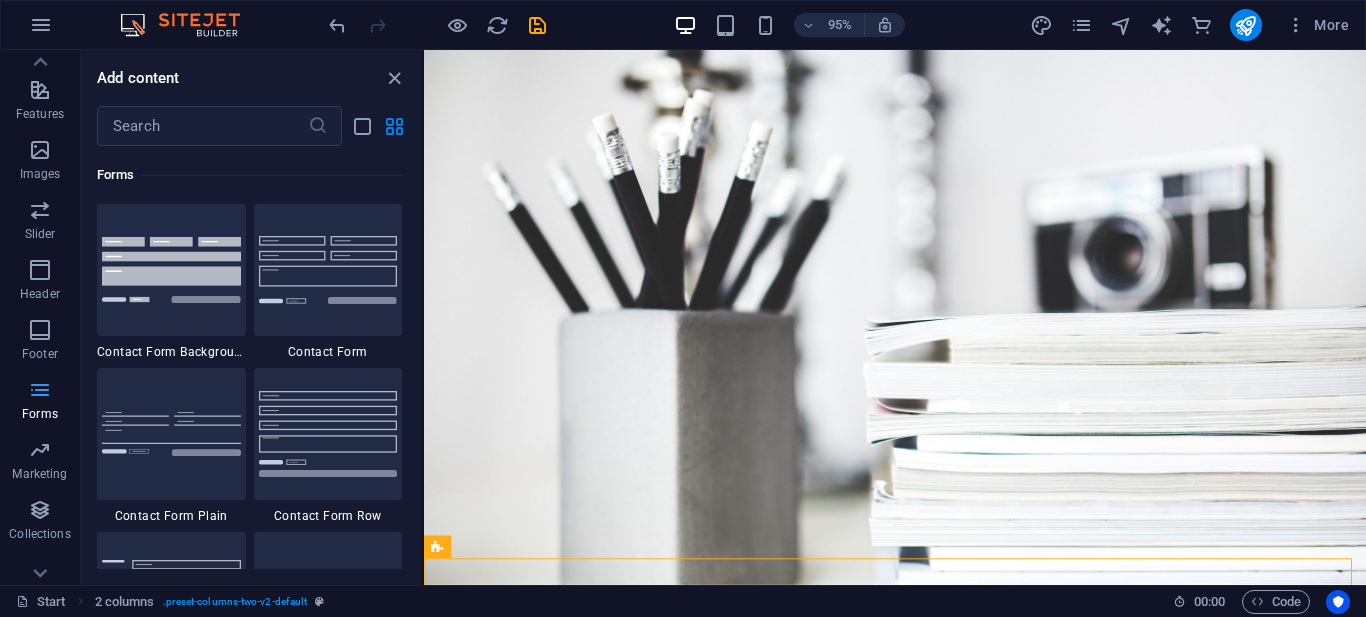 scroll, scrollTop: 14600, scrollLeft: 0, axis: vertical 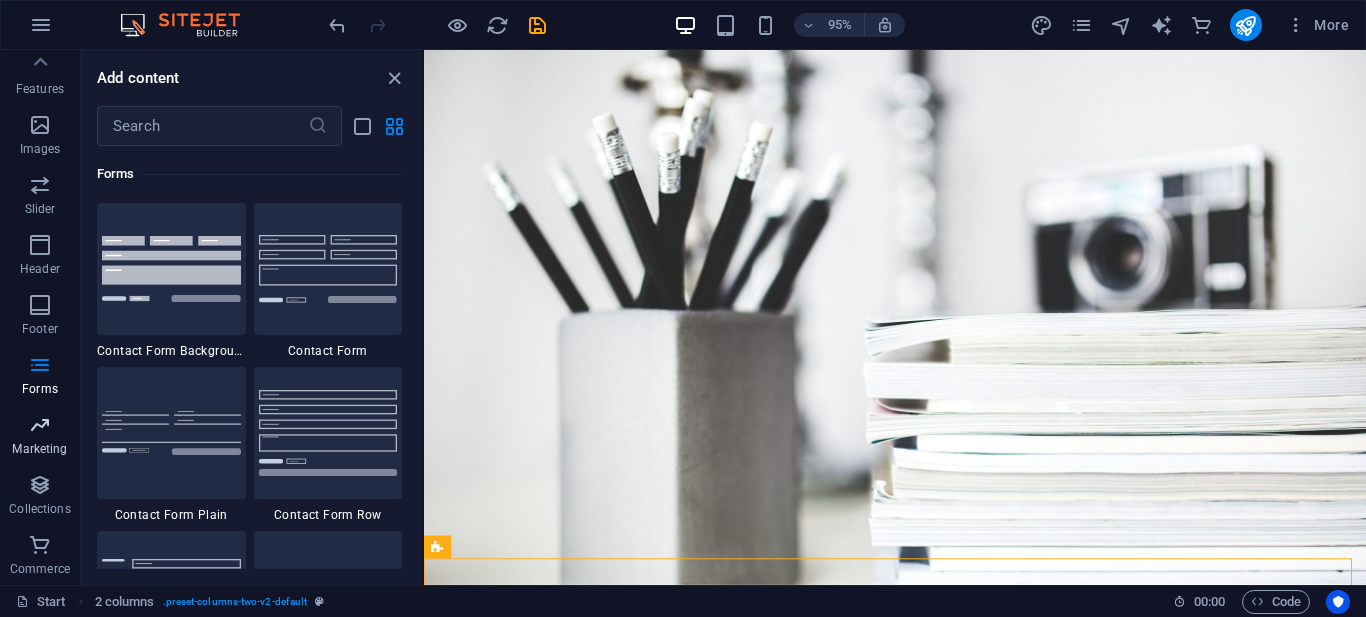click on "Marketing" at bounding box center [40, 437] 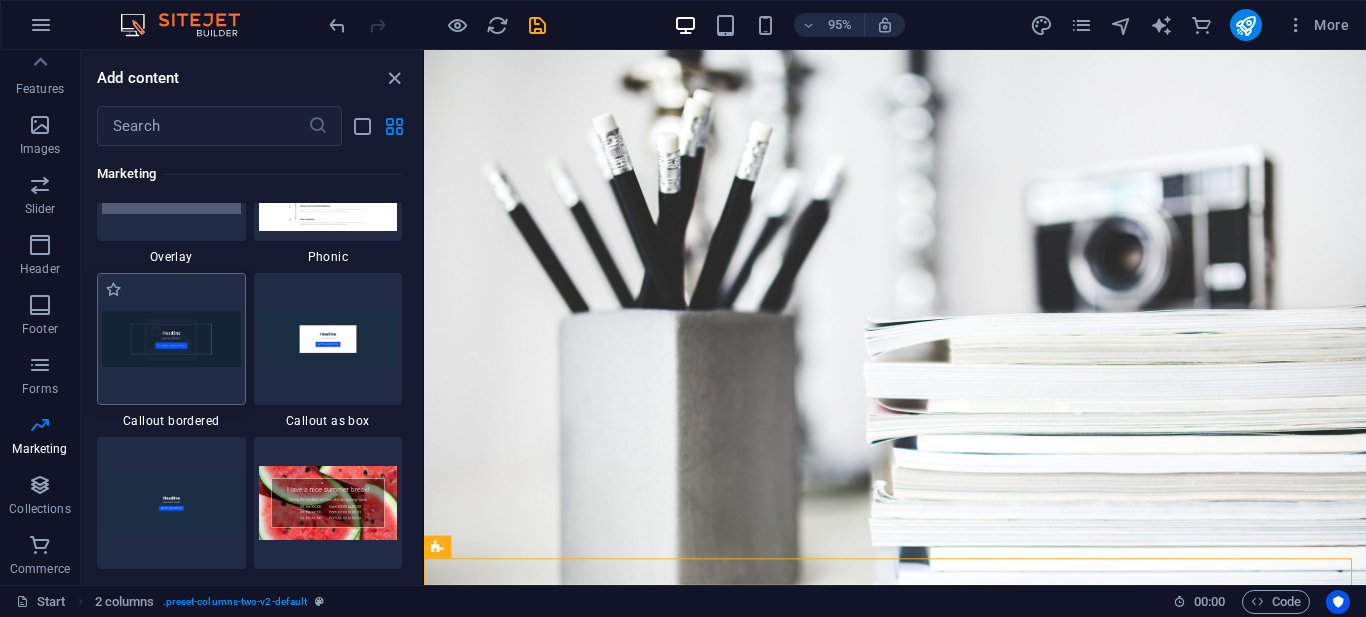 scroll, scrollTop: 16289, scrollLeft: 0, axis: vertical 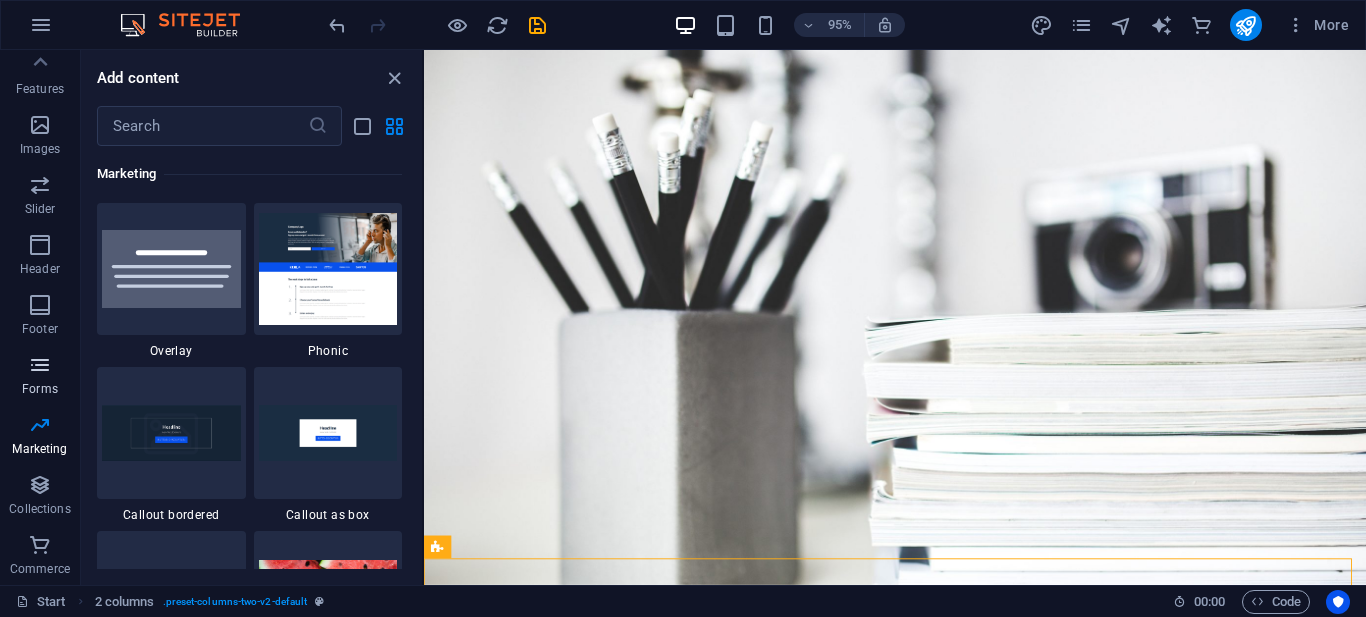 click at bounding box center [40, 365] 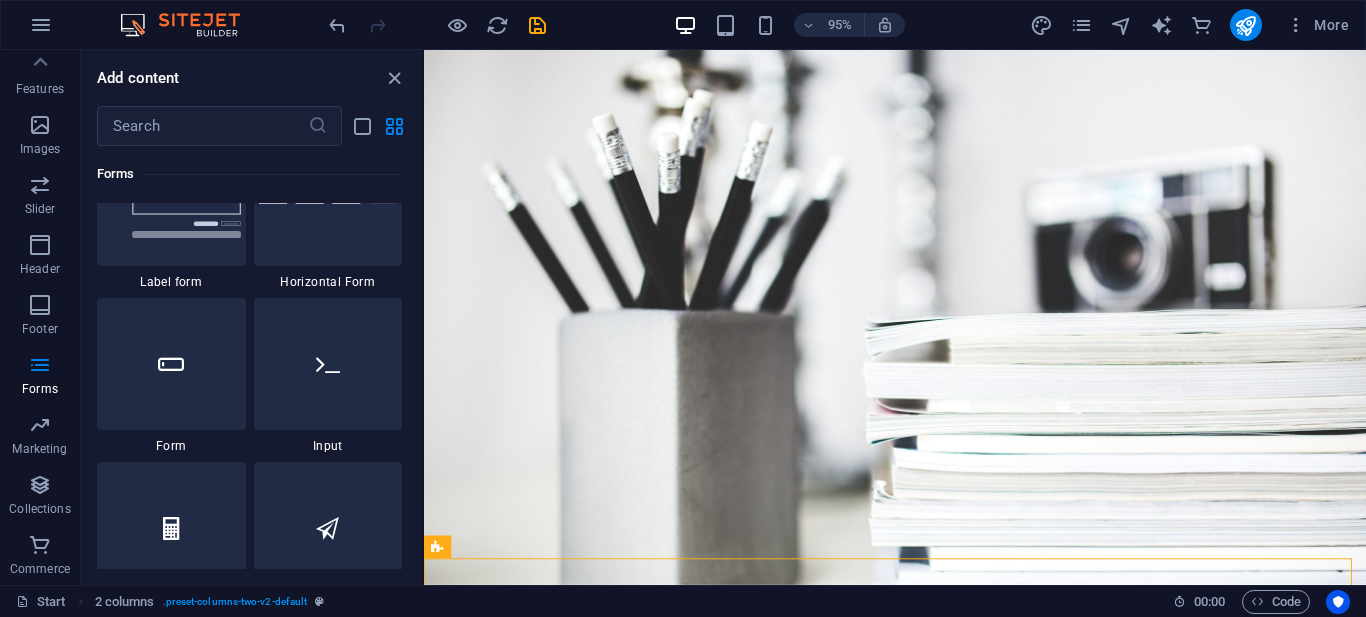 scroll, scrollTop: 15000, scrollLeft: 0, axis: vertical 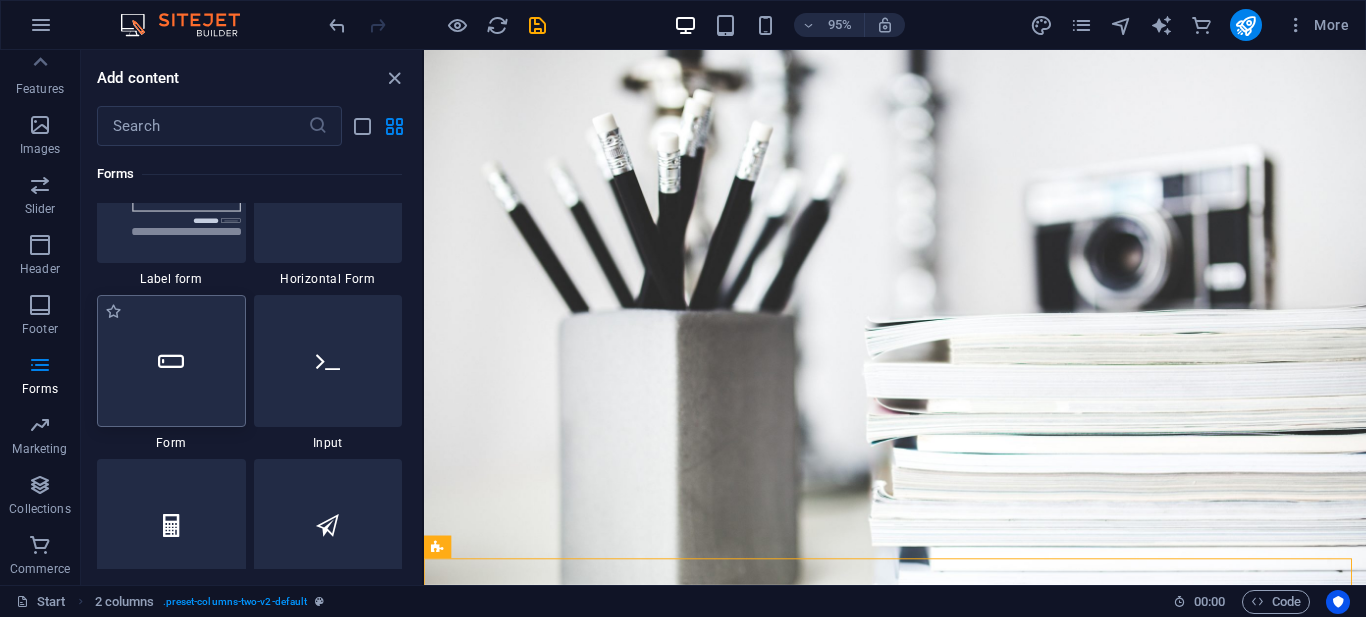 click at bounding box center (171, 361) 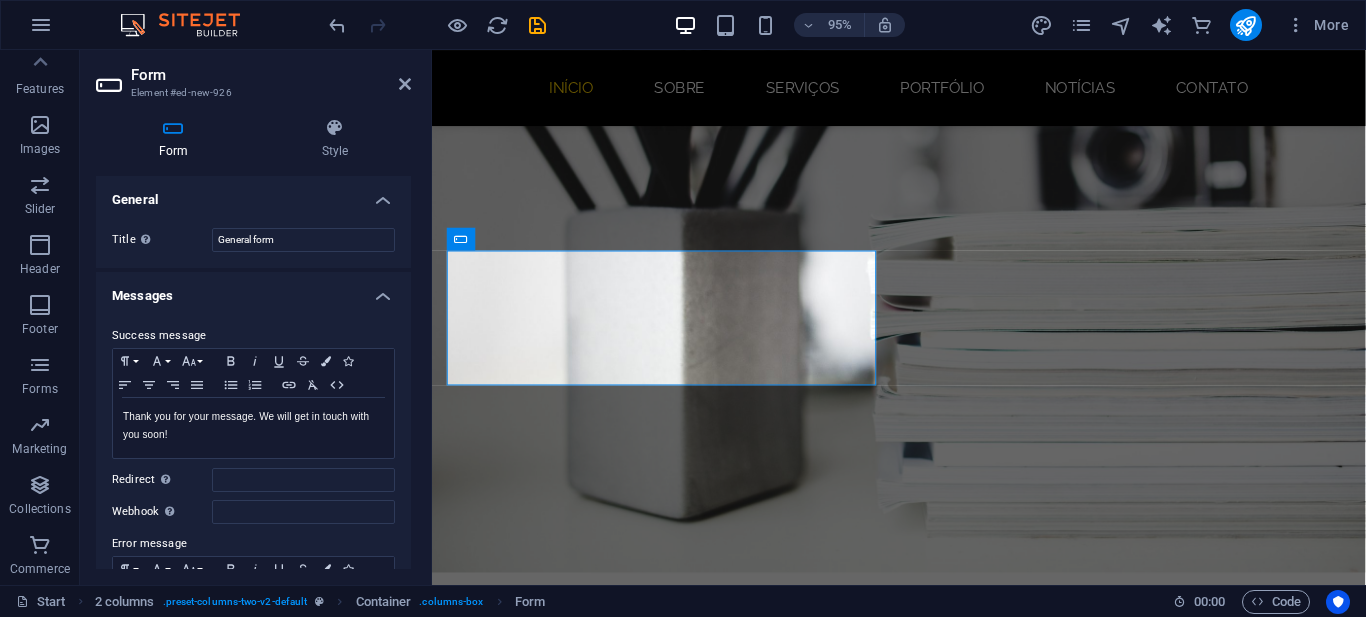 scroll, scrollTop: 420, scrollLeft: 0, axis: vertical 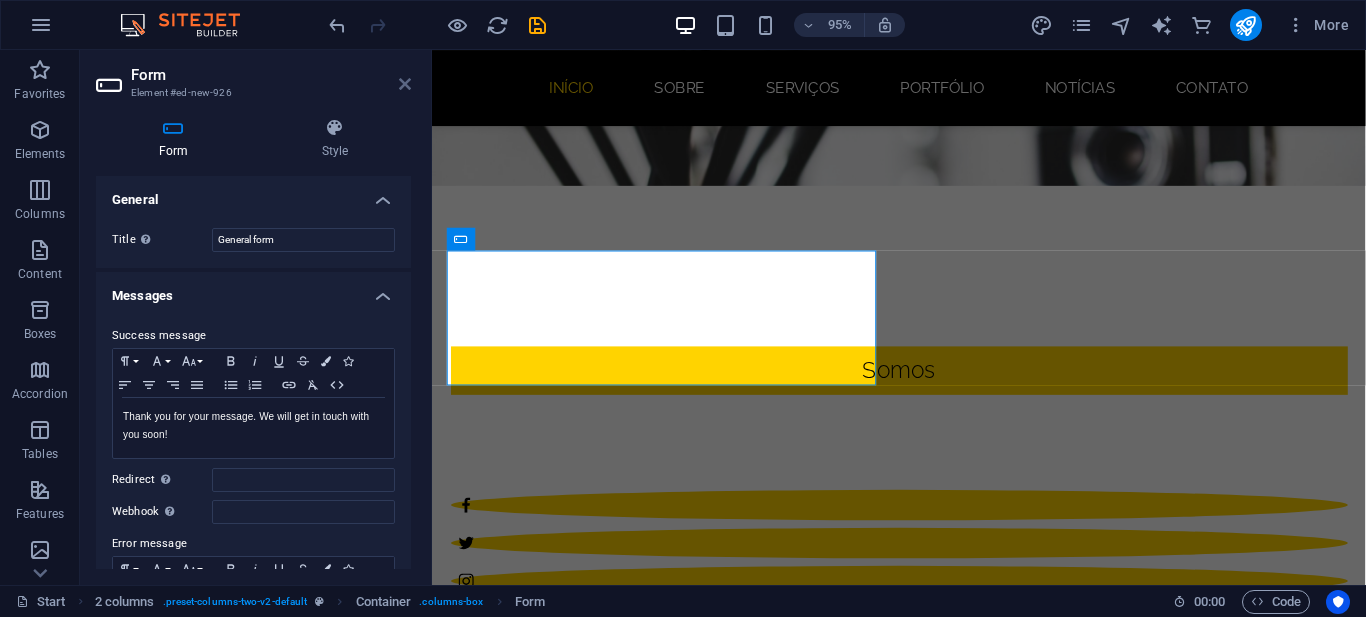 click at bounding box center (405, 84) 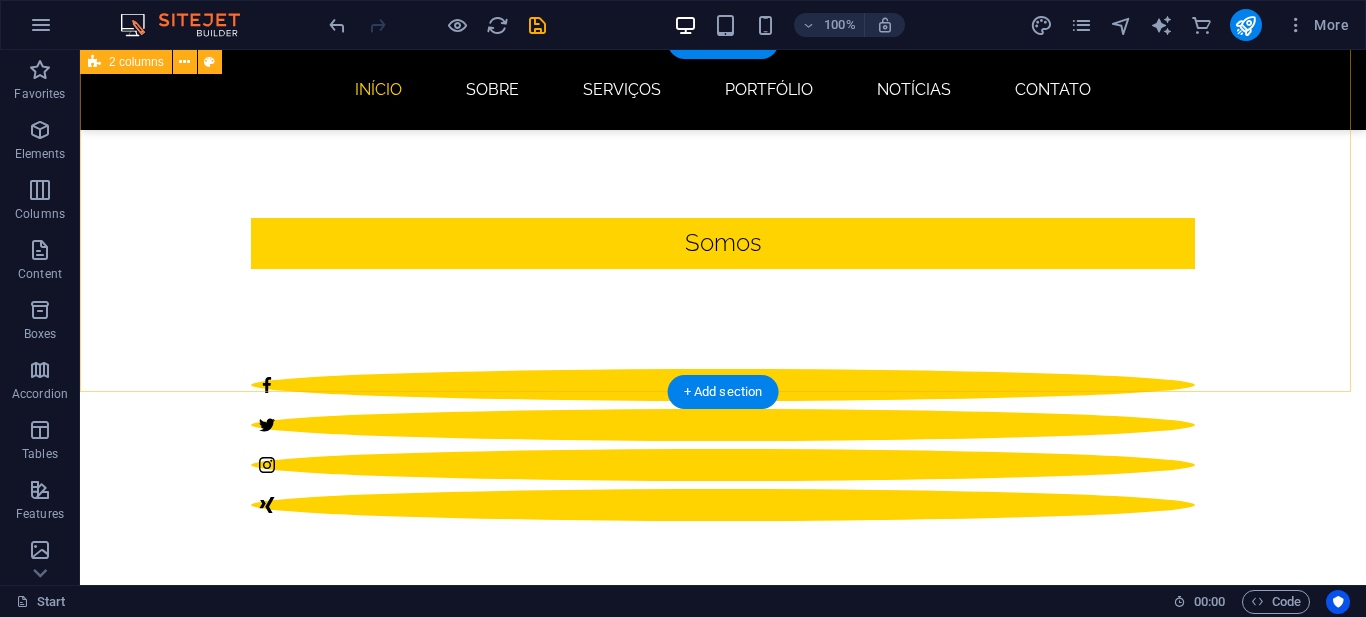 scroll, scrollTop: 500, scrollLeft: 0, axis: vertical 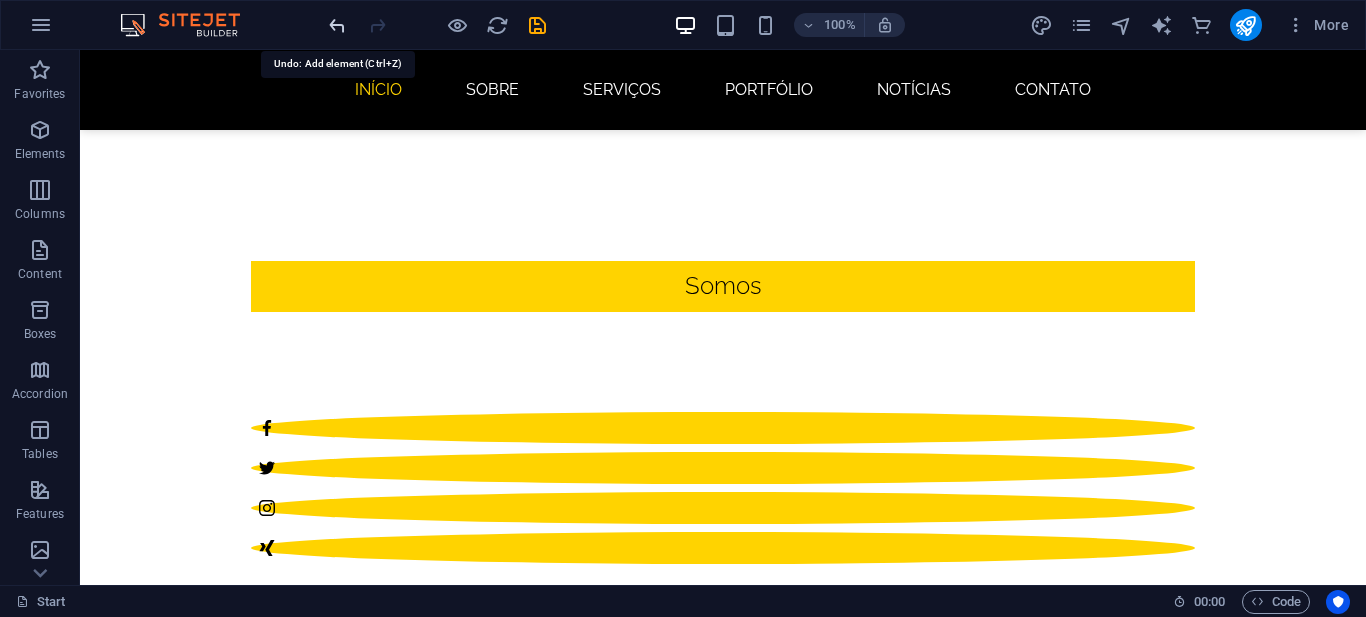 click at bounding box center [337, 25] 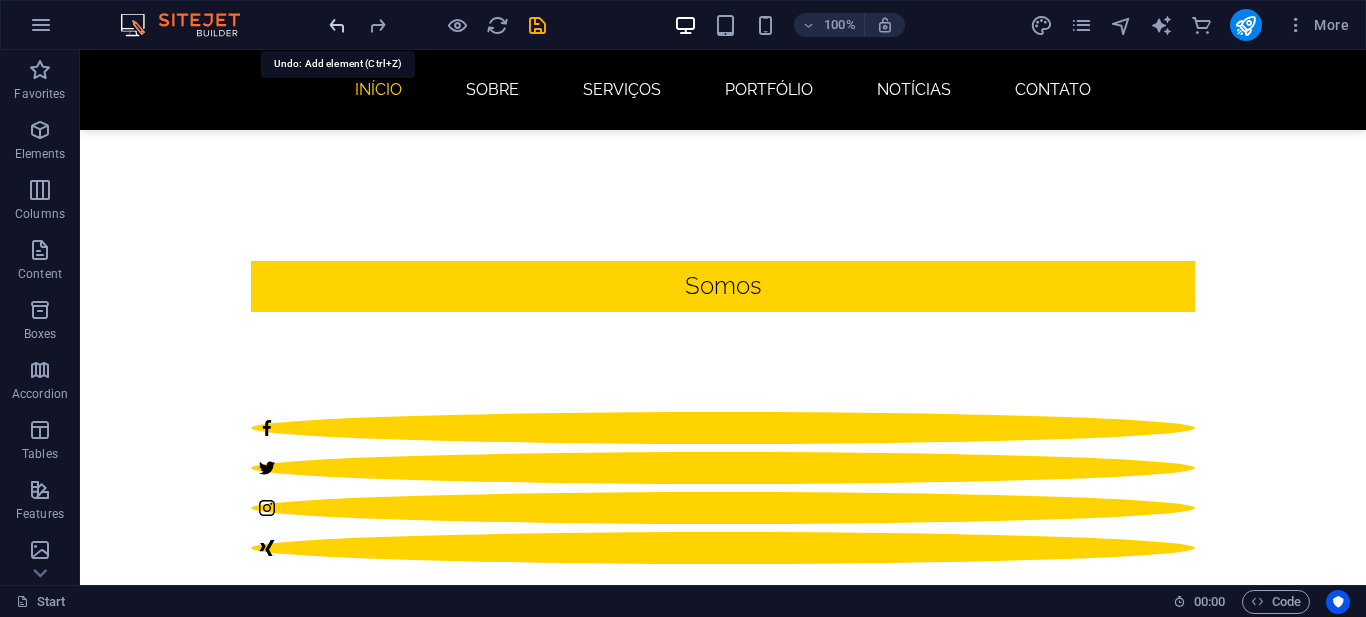 click at bounding box center (337, 25) 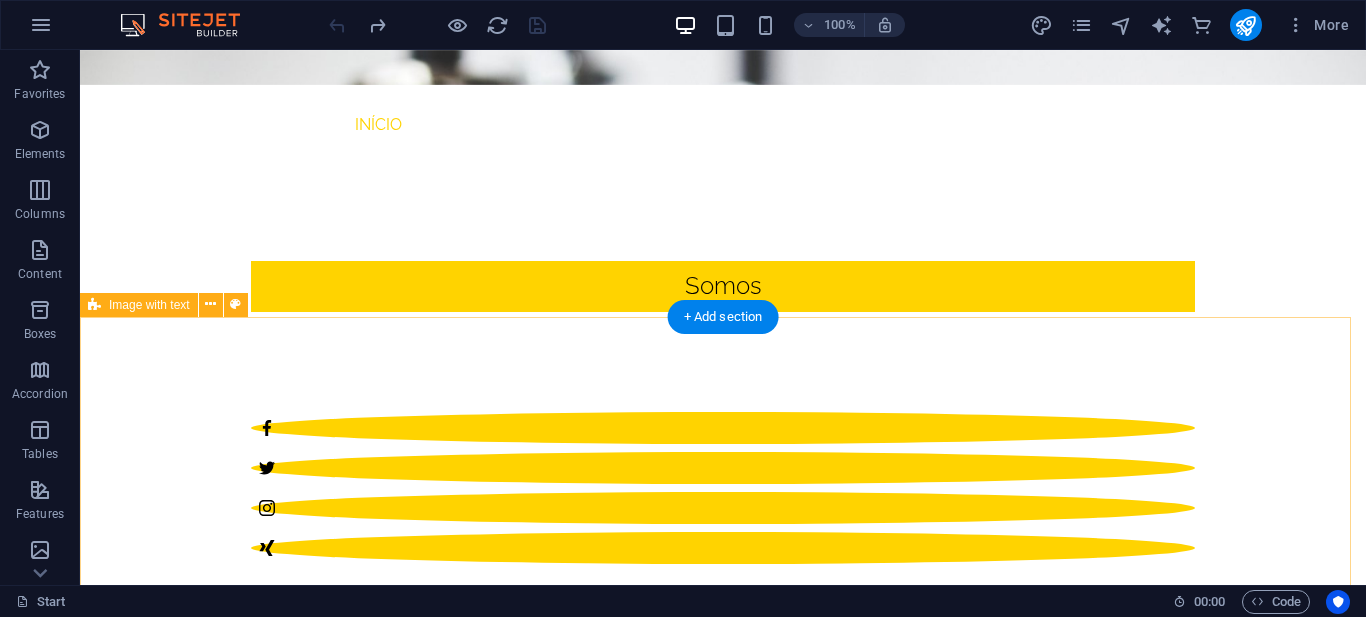 scroll, scrollTop: 0, scrollLeft: 0, axis: both 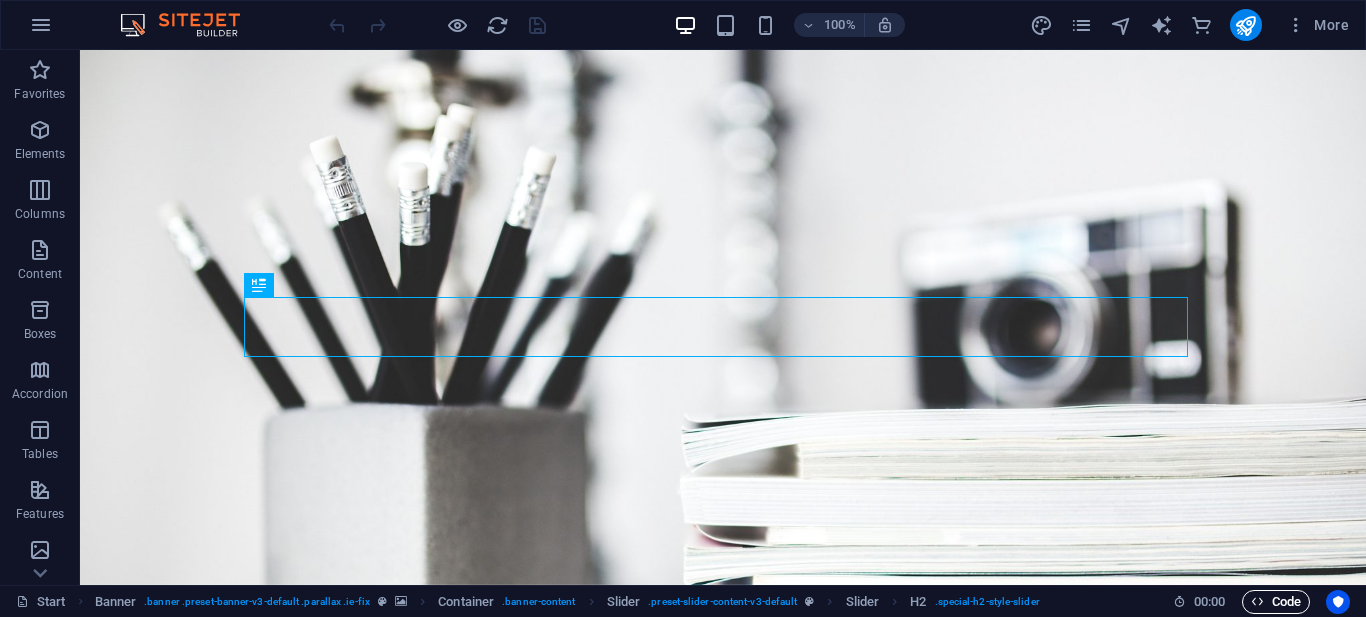 click on "Code" at bounding box center (1276, 602) 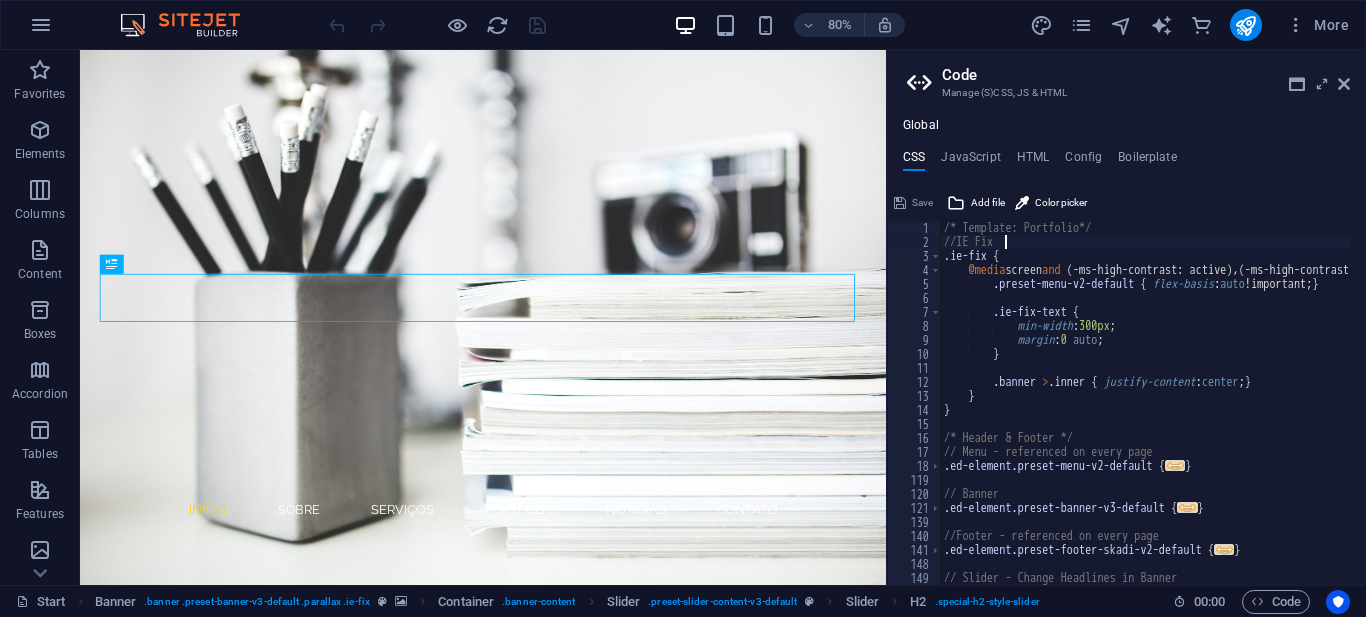 click on "Global CSS JavaScript HTML Config Boilerplate //IE Fix 1 2 3 4 5 6 7 8 9 10 11 12 13 14 15 16 17 18 119 120 121 139 140 141 148 149 150 /* Template: Portfolio*/ //IE Fix  .ie-fix   {      @media  screen  and   ( -ms-high-contrast: active ) ,  ( -ms-high-contrast:  none )   {           .preset-menu-v2-default   {   flex-basis :  auto  !important;  }                .ie-fix-text   {                min-width :  300px ;                margin :  0   auto ;           }                .banner   > .inner   {   justify-content :  center ;  }      } } /* Header & Footer */ // Menu - referenced on every page .ed-element.preset-menu-v2-default   { ... } // Banner .ed-element.preset-banner-v3-default   { ... } //Footer - referenced on every page .ed-element.preset-footer-skadi-v2-default   { ... } // Slider - Change Headlines in Banner" at bounding box center (1207, 409) 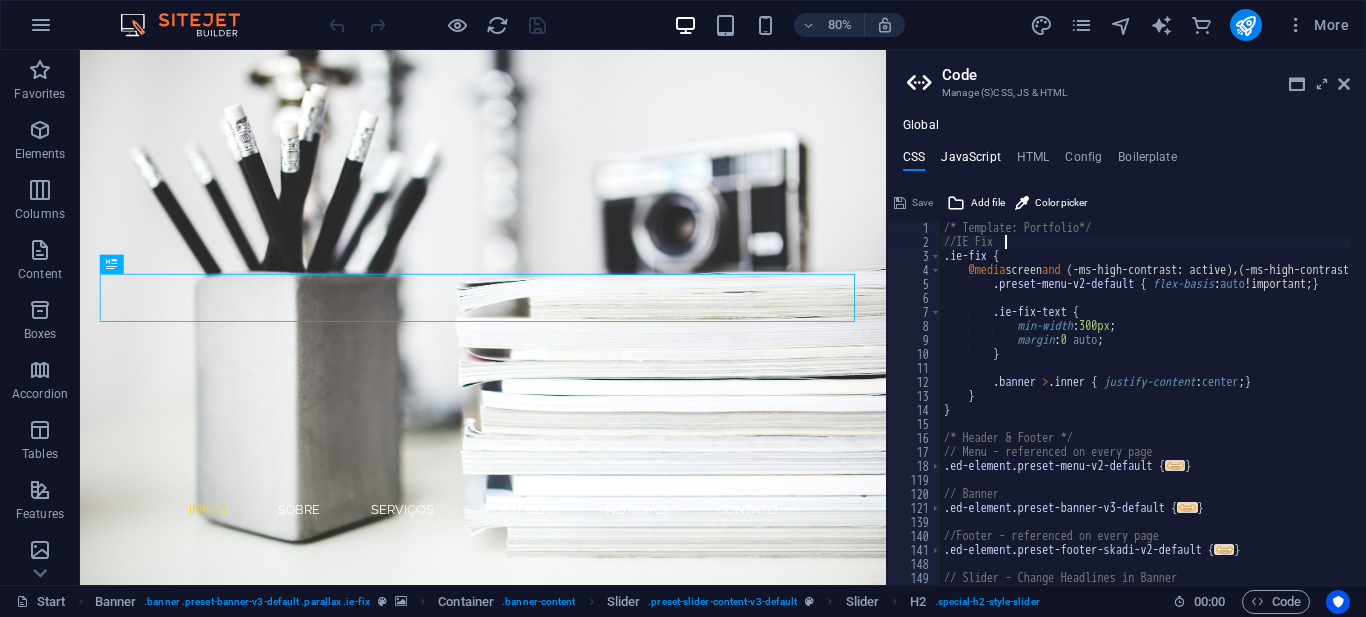 click on "JavaScript" at bounding box center [970, 161] 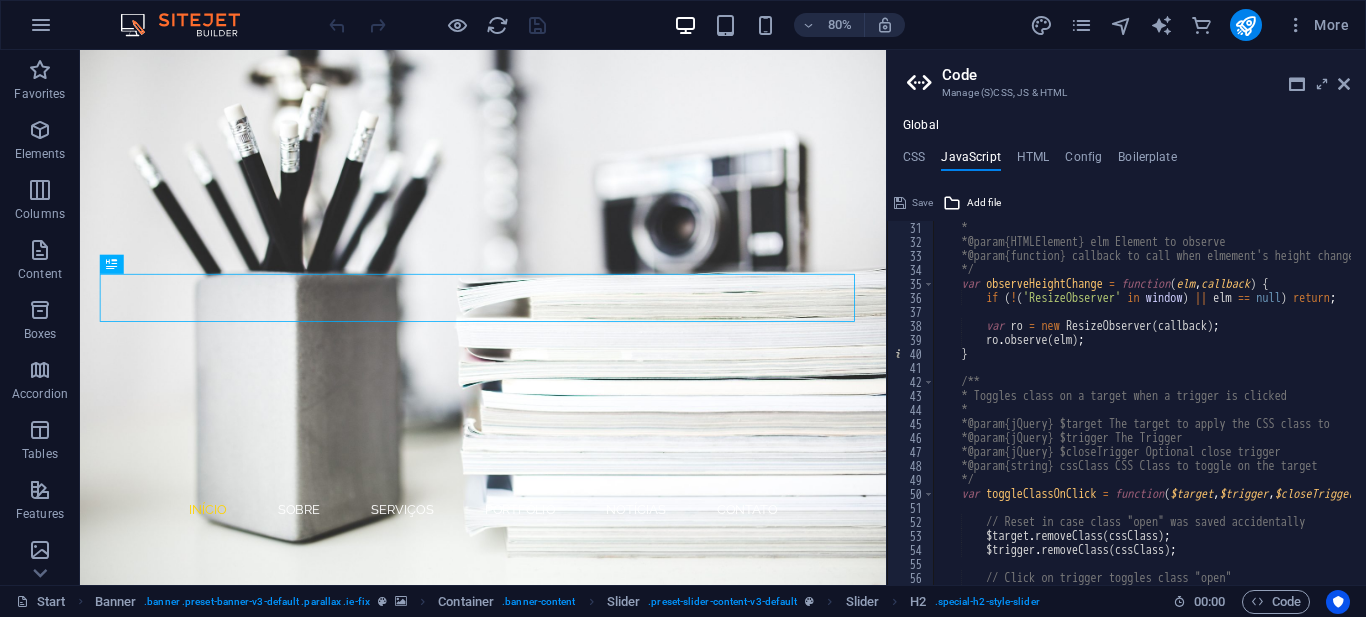 scroll, scrollTop: 480, scrollLeft: 0, axis: vertical 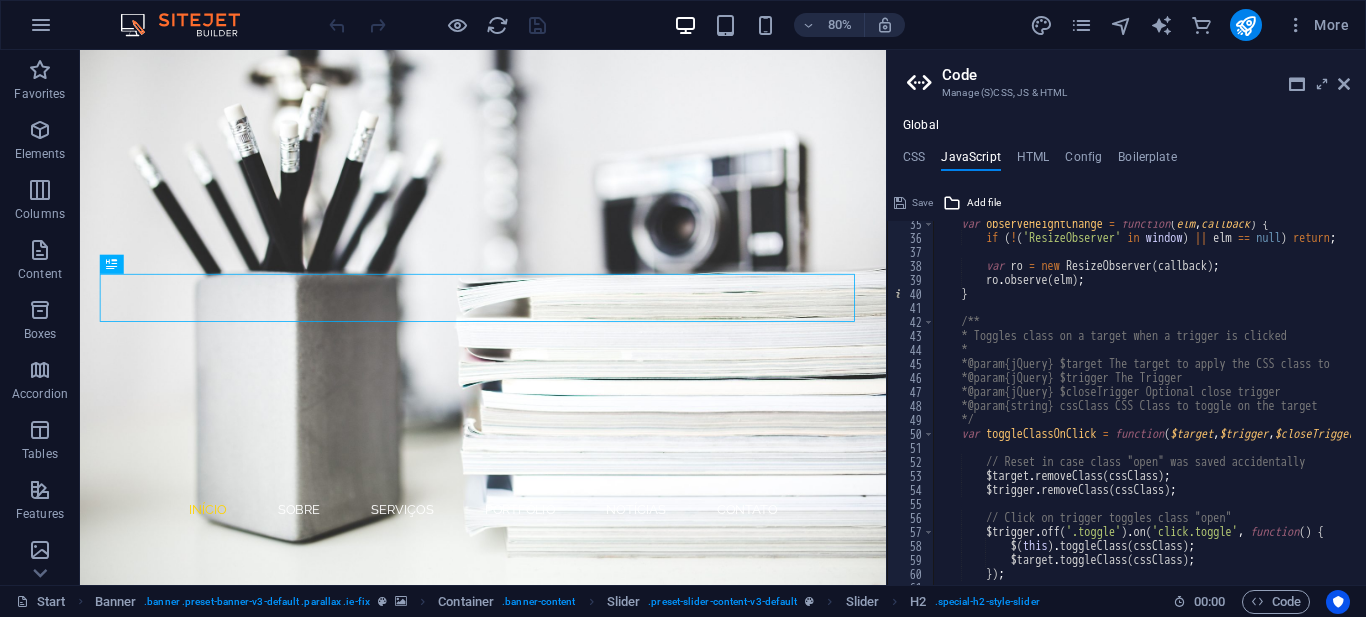 click on "Global CSS JavaScript HTML Config Boilerplate //IE Fix 1 2 3 4 5 6 7 8 9 10 11 12 13 14 15 16 17 18 119 120 121 139 140 141 148 149 150 /* Template: Portfolio*/ //IE Fix  .ie-fix   {      @media  screen  and   ( -ms-high-contrast: active ) ,  ( -ms-high-contrast:  none )   {           .preset-menu-v2-default   {   flex-basis :  auto  !important;  }                .ie-fix-text   {                min-width :  300px ;                margin :  0   auto ;           }                .banner   > .inner   {   justify-content :  center ;  }      } } /* Header & Footer */ // Menu - referenced on every page .ed-element.preset-menu-v2-default   { ... } // Banner .ed-element.preset-banner-v3-default   { ... } //Footer - referenced on every page .ed-element.preset-footer-skadi-v2-default   { ... } // Slider - Change Headlines in Banner     Save Add file Color picker /* JS for preset "Menu V2" */ 35 36 37 38 39 40 41 42 43 44 45 46 47 48 49 50 51 52 53 54 55 56 57 58 59 60 61 62      var   observeHeightChange   =   ( elm" at bounding box center [1126, 351] 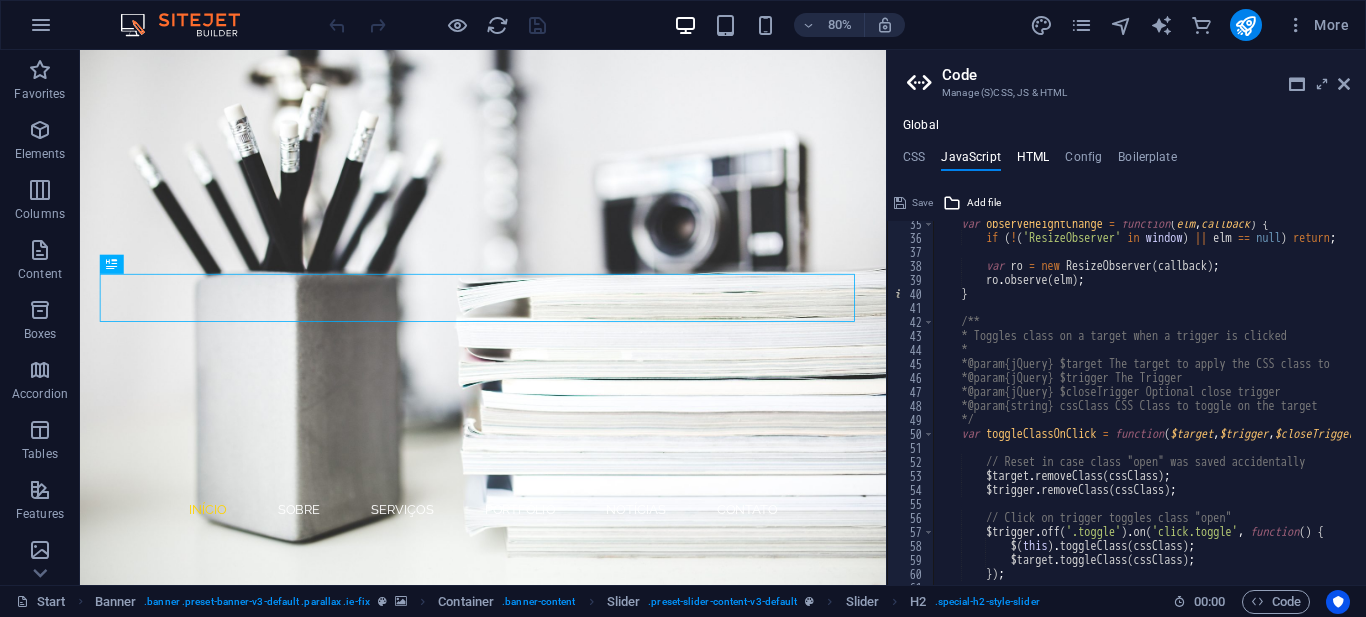 click on "HTML" at bounding box center [1033, 161] 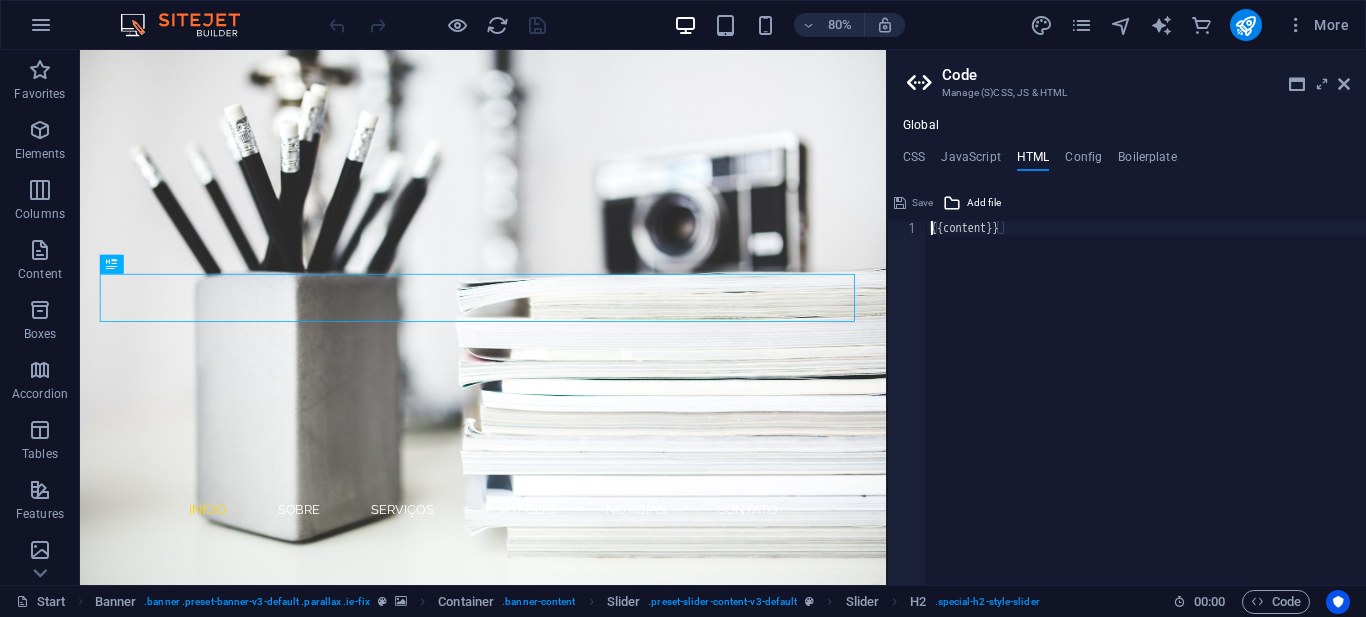 click on "{{content}}" at bounding box center [1146, 417] 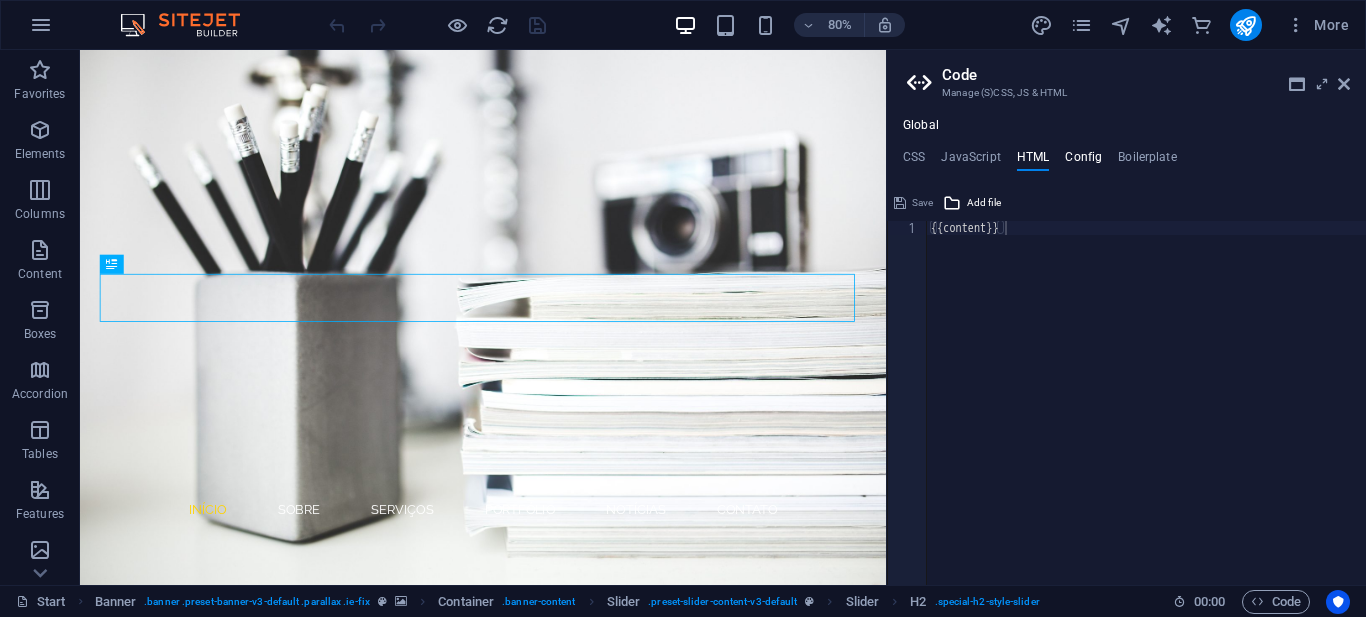 click on "Config" at bounding box center [1083, 161] 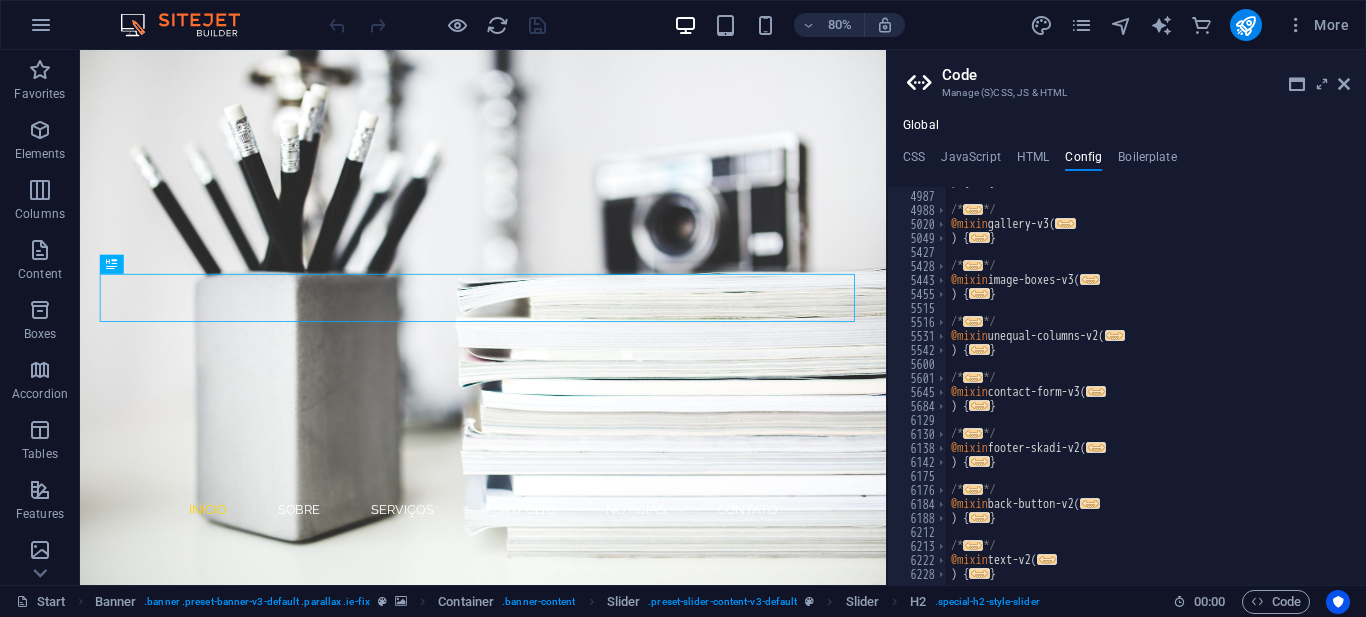 scroll, scrollTop: 1031, scrollLeft: 0, axis: vertical 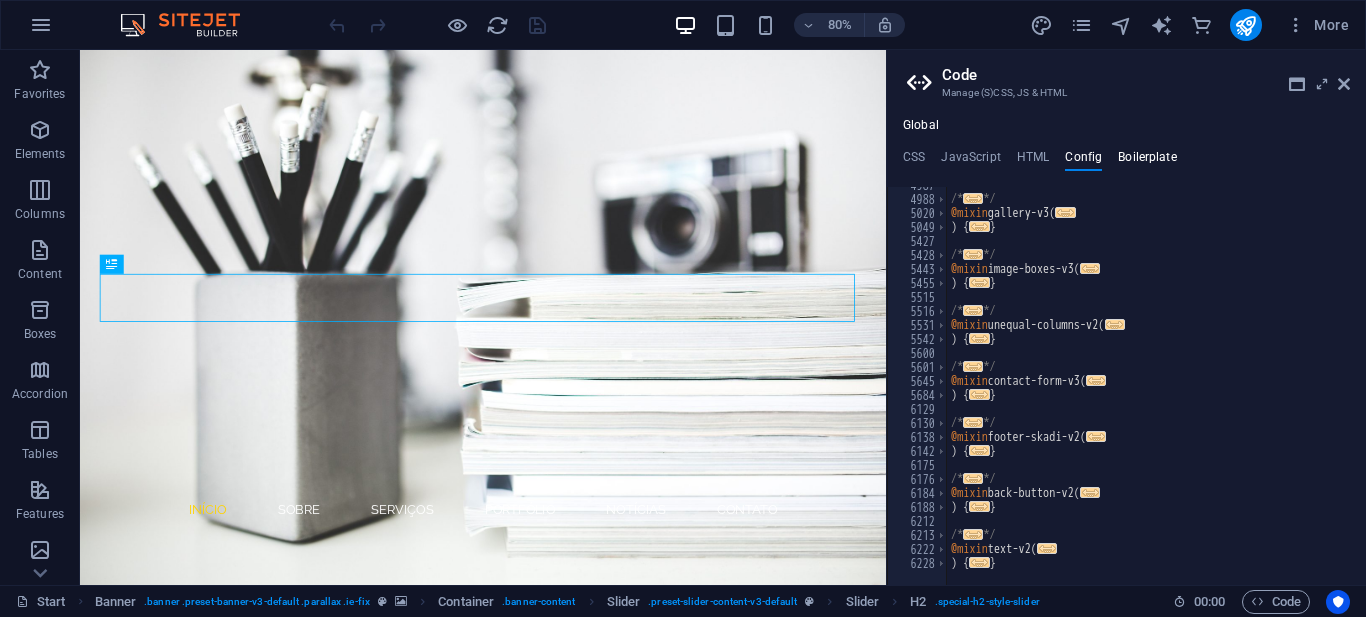 click on "Boilerplate" at bounding box center [1147, 161] 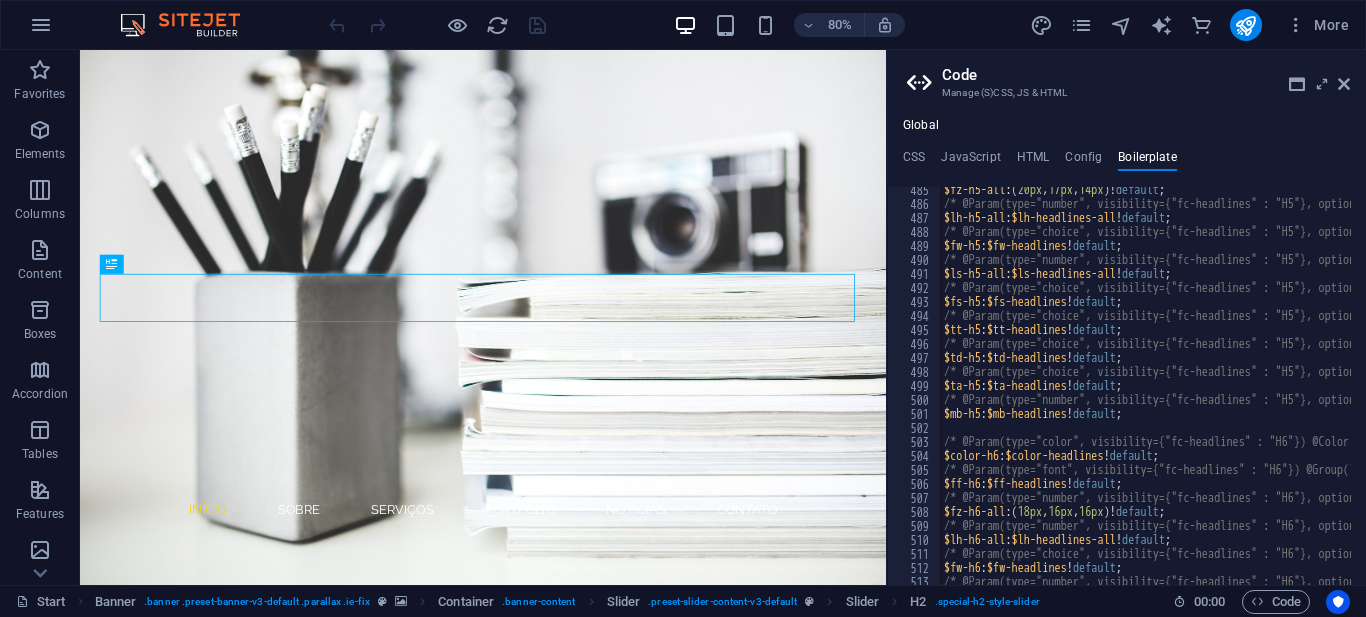 scroll, scrollTop: 4017, scrollLeft: 0, axis: vertical 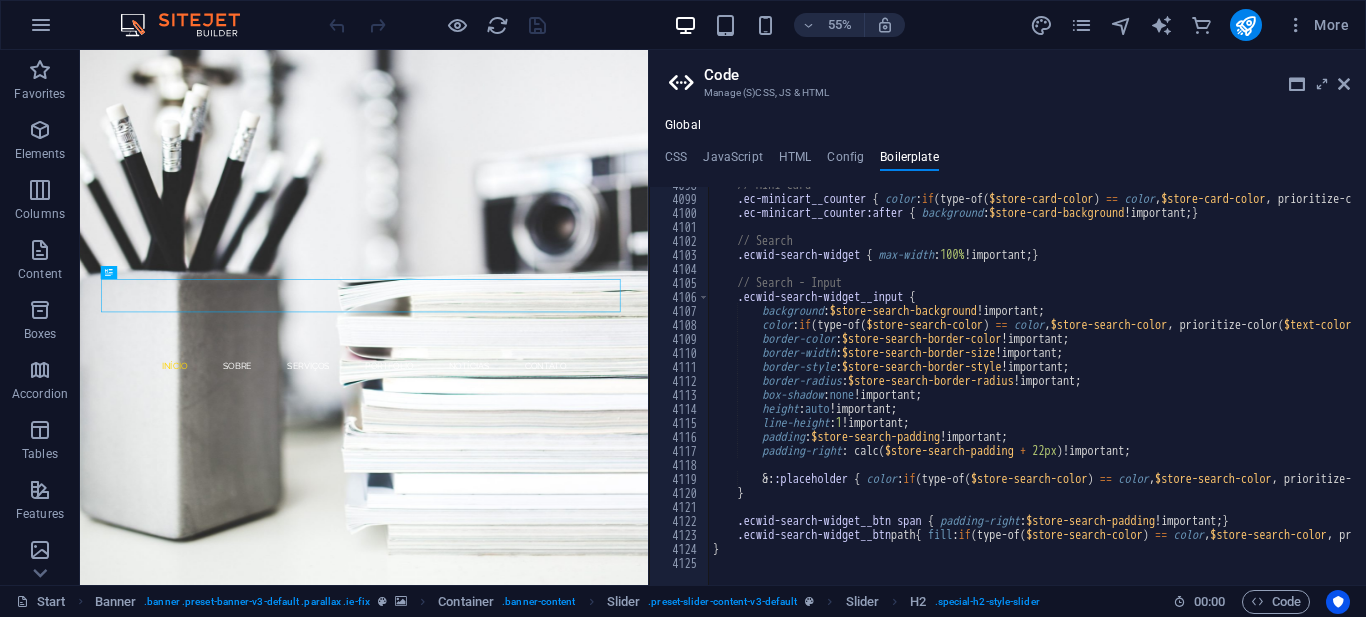 drag, startPoint x: 887, startPoint y: 236, endPoint x: 760, endPoint y: 252, distance: 128.0039 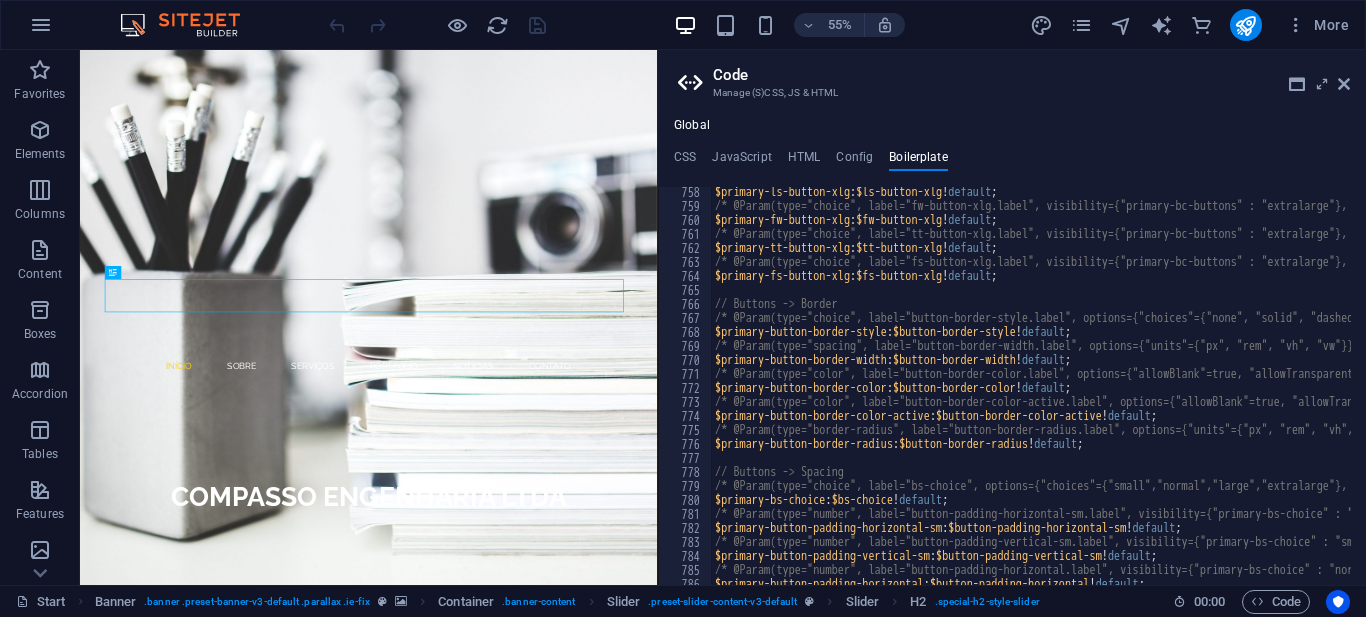 scroll, scrollTop: 0, scrollLeft: 0, axis: both 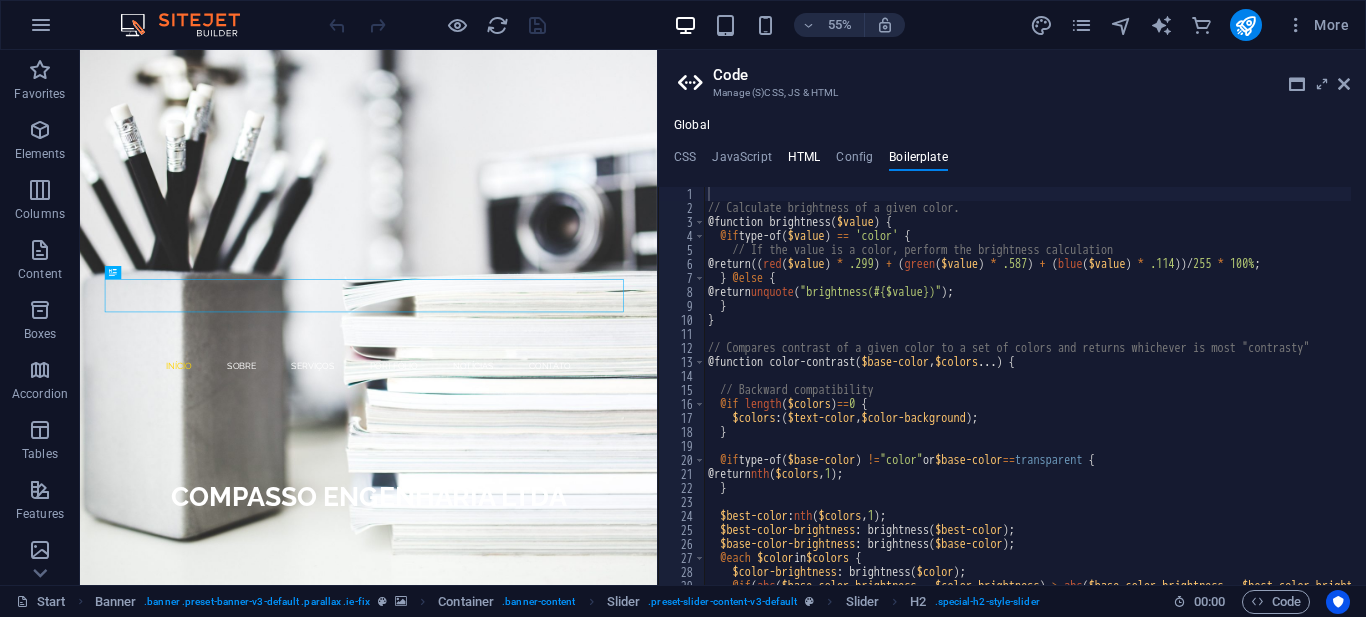click on "HTML" at bounding box center [804, 161] 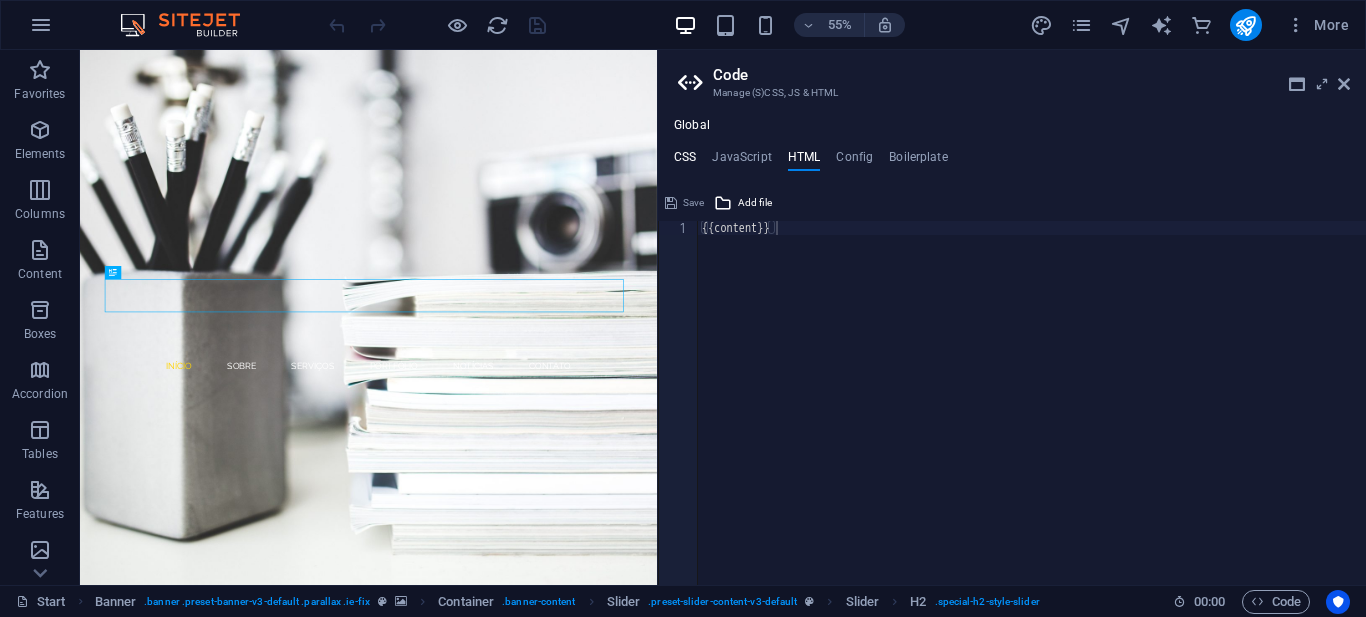click on "CSS" at bounding box center [685, 161] 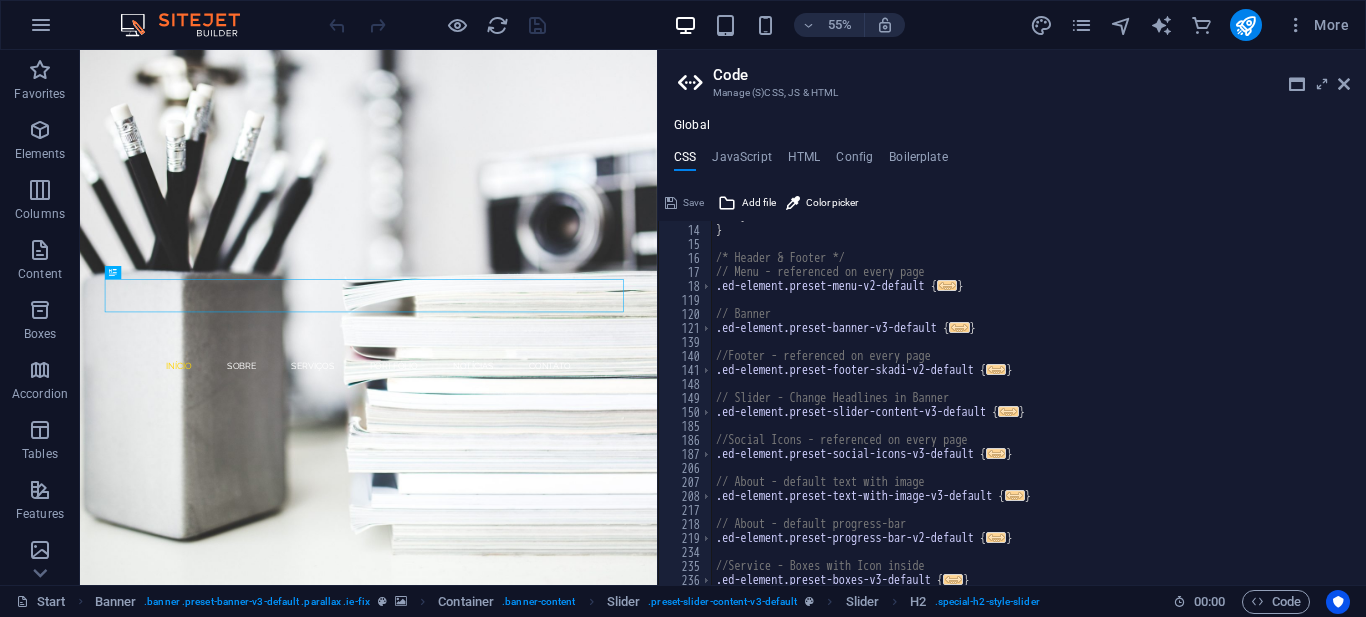 scroll, scrollTop: 60, scrollLeft: 0, axis: vertical 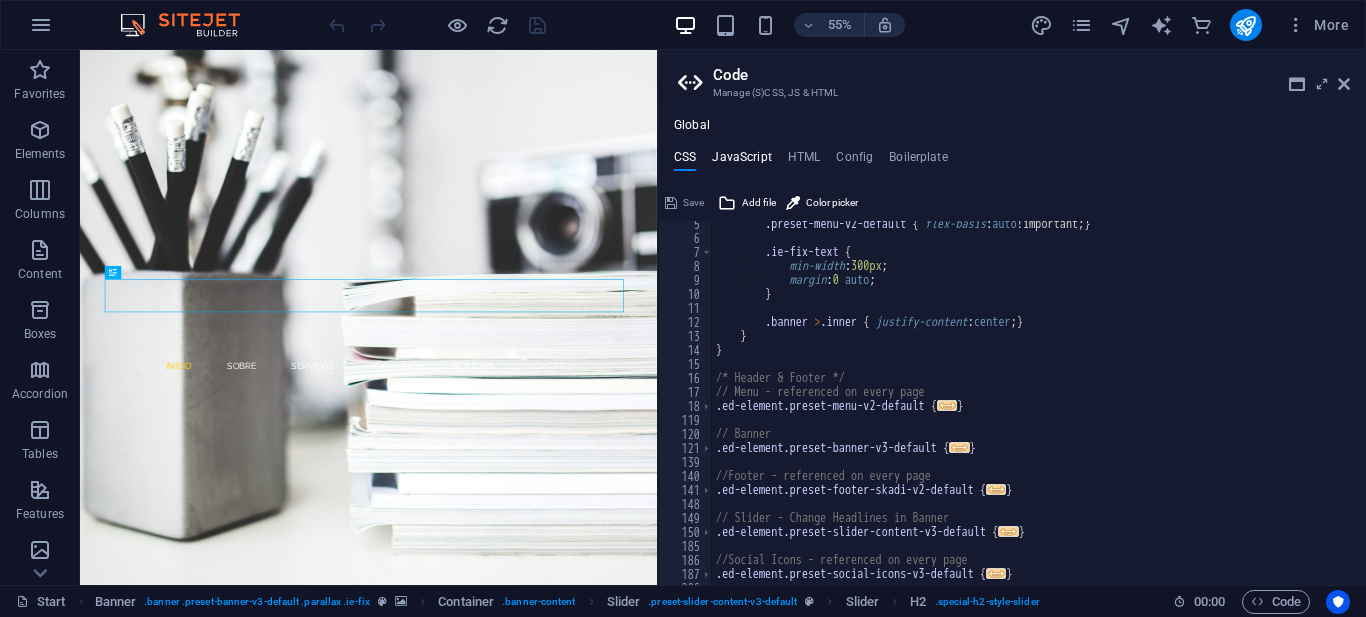 click on "JavaScript" at bounding box center [741, 161] 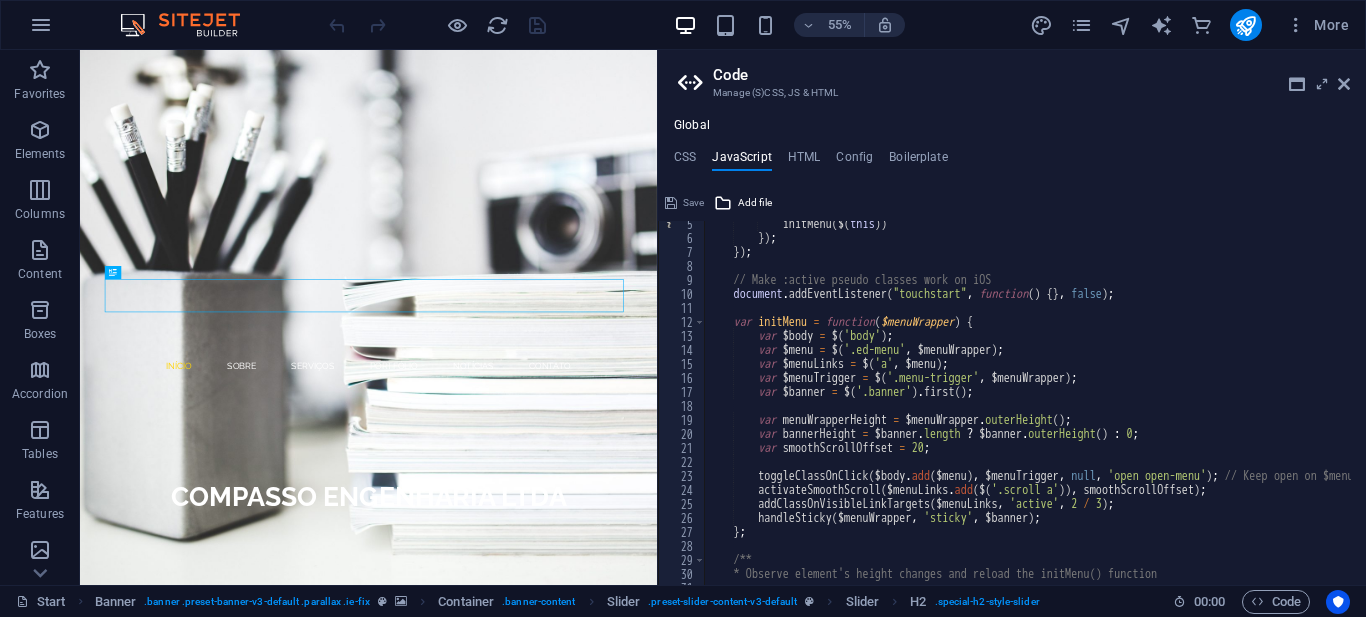 scroll, scrollTop: 0, scrollLeft: 0, axis: both 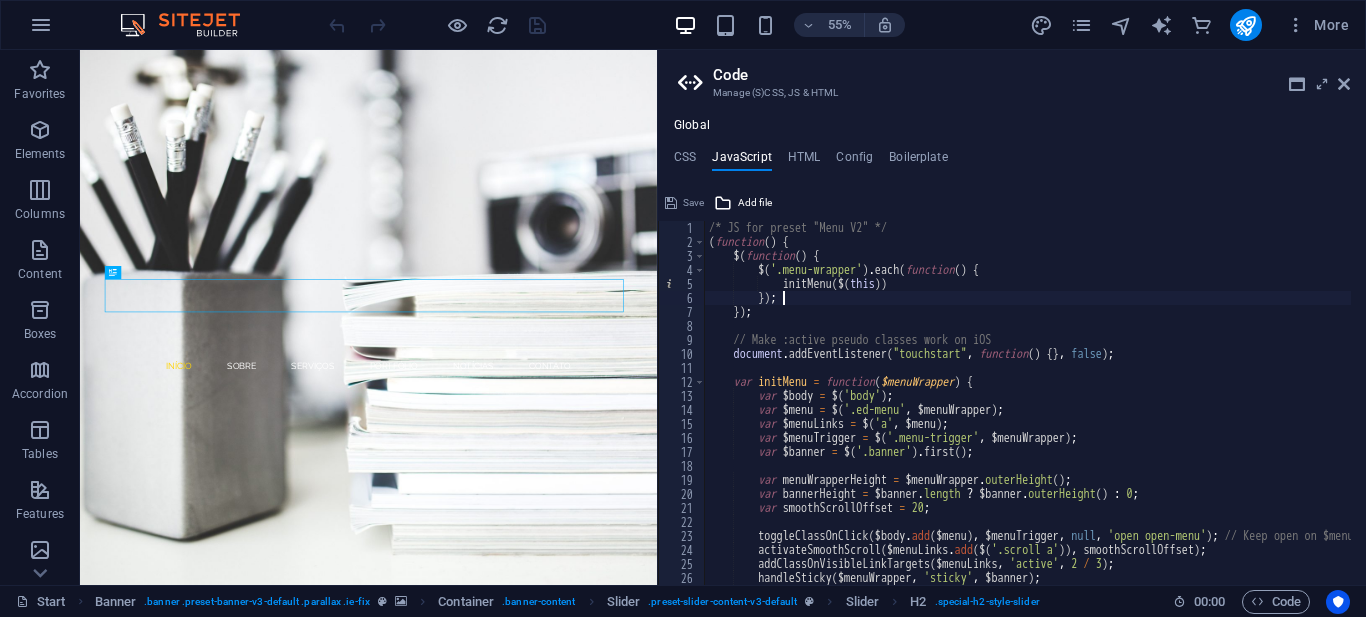 drag, startPoint x: 1168, startPoint y: 293, endPoint x: 1308, endPoint y: 223, distance: 156.52477 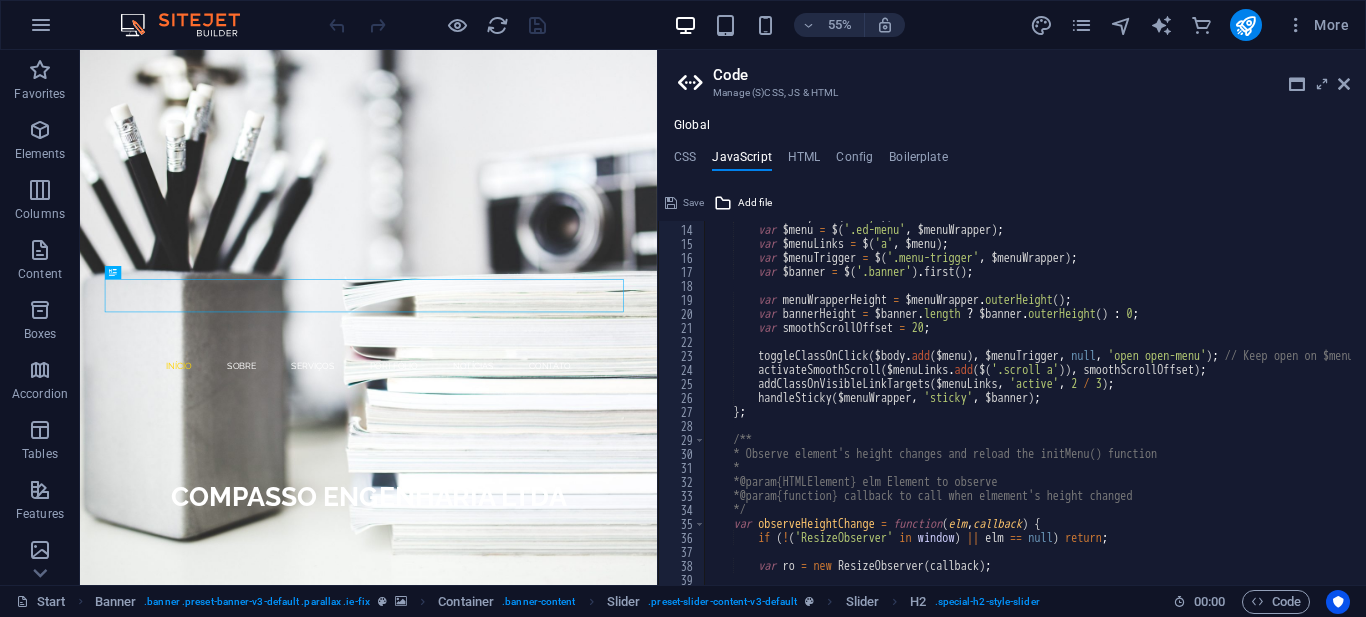 scroll, scrollTop: 0, scrollLeft: 0, axis: both 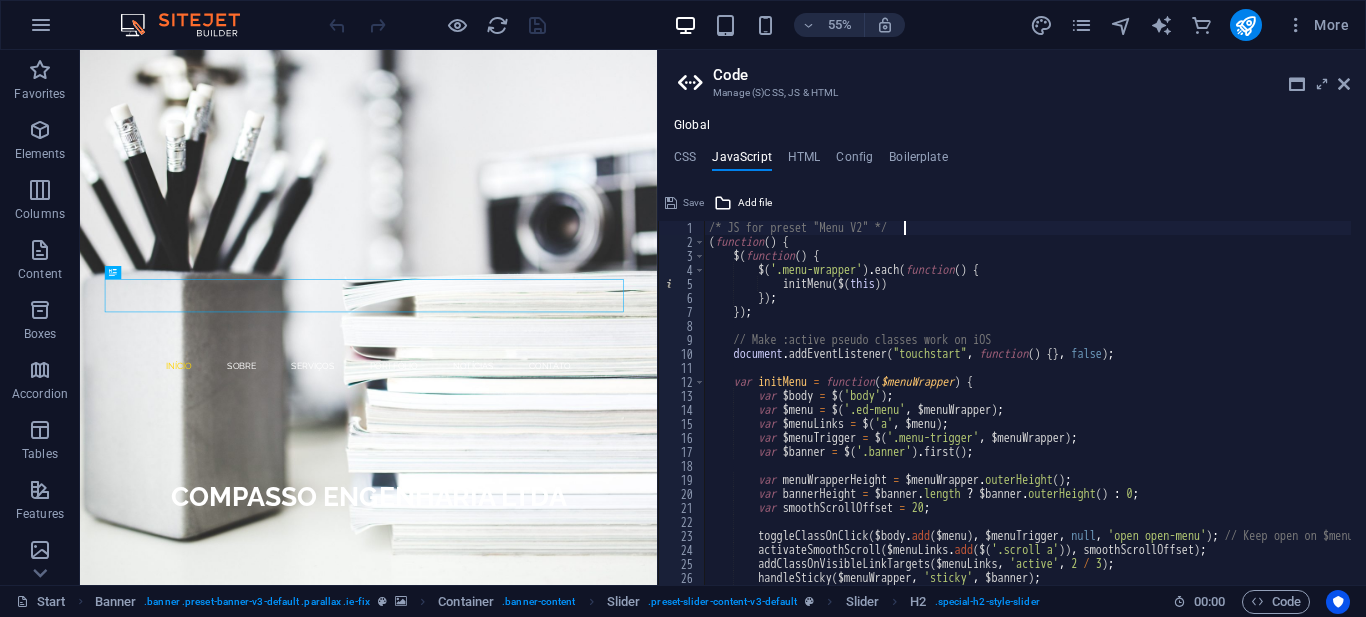 click on "Global CSS JavaScript HTML Config Boilerplate //IE Fix 5 6 7 8 9 10 11 12 13 14 15 16 17 18 119 120 121 139 140 141 148 149 150 185 186 187 206 207 .preset-menu-v2-default { flex-basis : auto !important; } .ie-fix-text { min-width : 300px ; margin : 0 auto ; } .banner > .inner { justify-content : center ; } } /* Header & Footer */ // Menu - referenced on every page .ed-element.preset-menu-v2-default { ... } // Banner .ed-element.preset-banner-v3-default { ... } //Footer - referenced on every page .ed-element.preset-footer-skadi-v2-default { ... } // Slider - Change Headlines in Banner .ed-element.preset-slider-content-v3-default { ... } //Social Icons - referenced on every page .ed-element.preset-social-icons-v3-default { ... } Save Add file Color picker /* JS for preset "Menu V2" */ 1 2 3 4 5 6 7 8 9 10 11 12 13 14 15 16 17 18 19 20 21 22 23 24 25 26 27 28 /* JS for preset "Menu V2" */" at bounding box center [1012, 351] 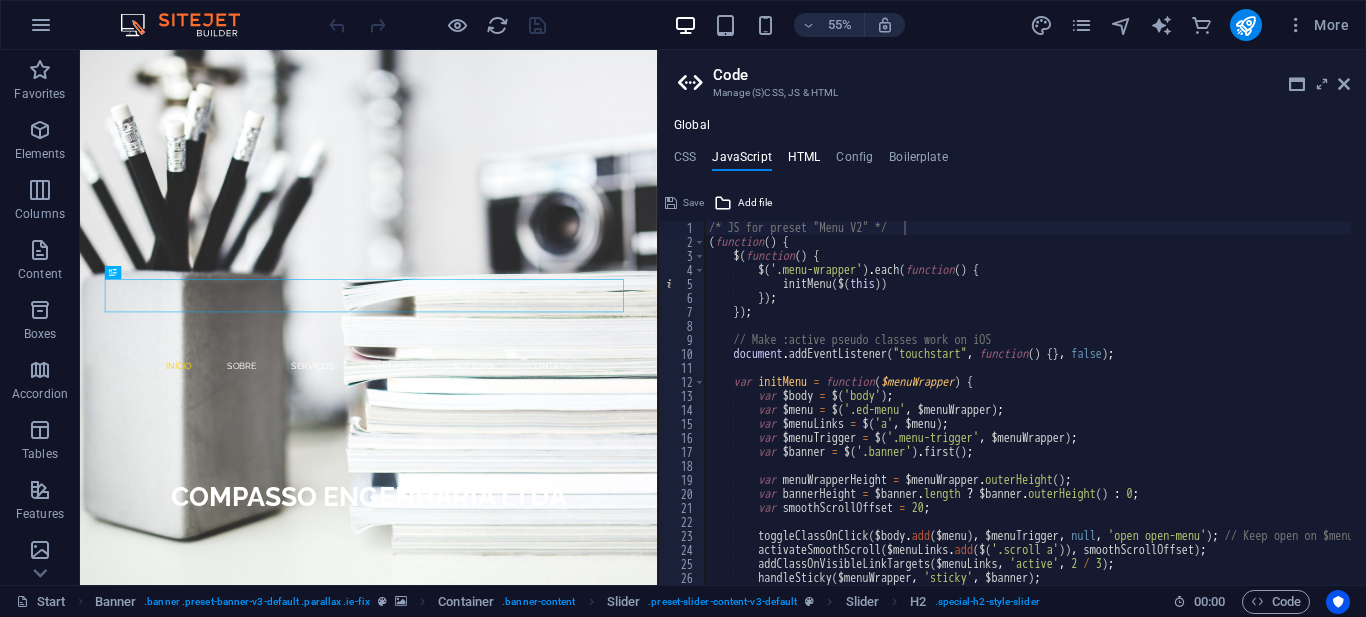 click on "HTML" at bounding box center [804, 161] 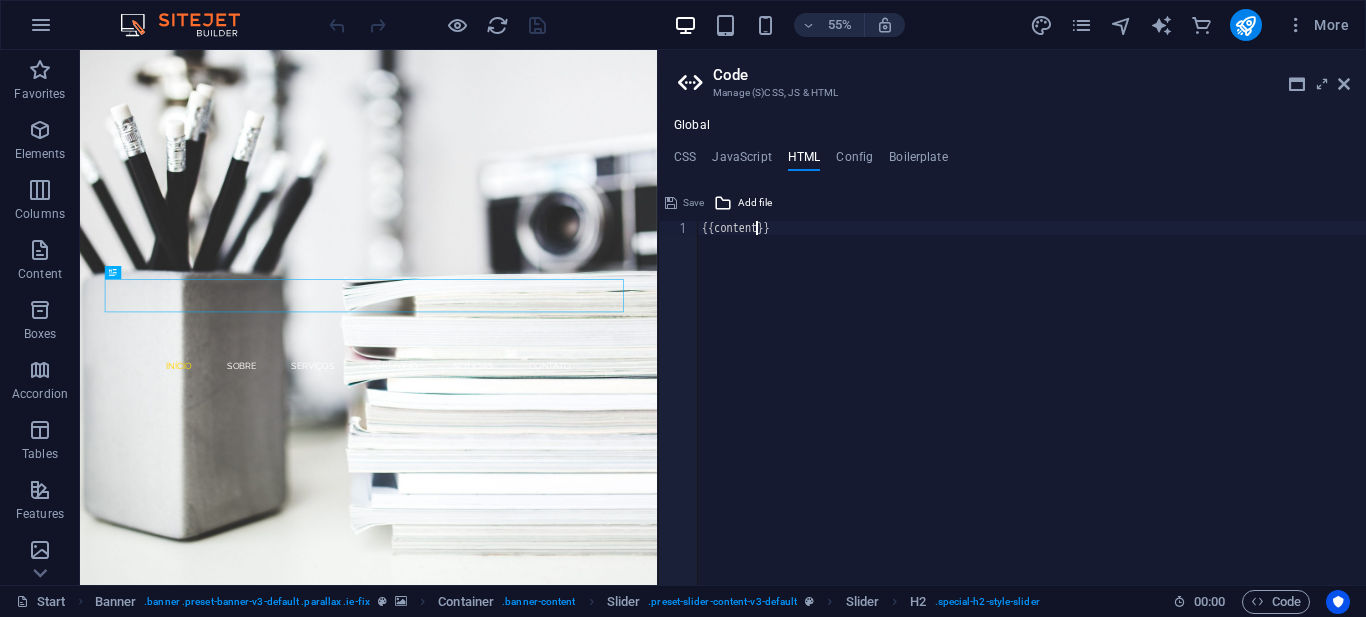click on "{{content}}" at bounding box center [1032, 417] 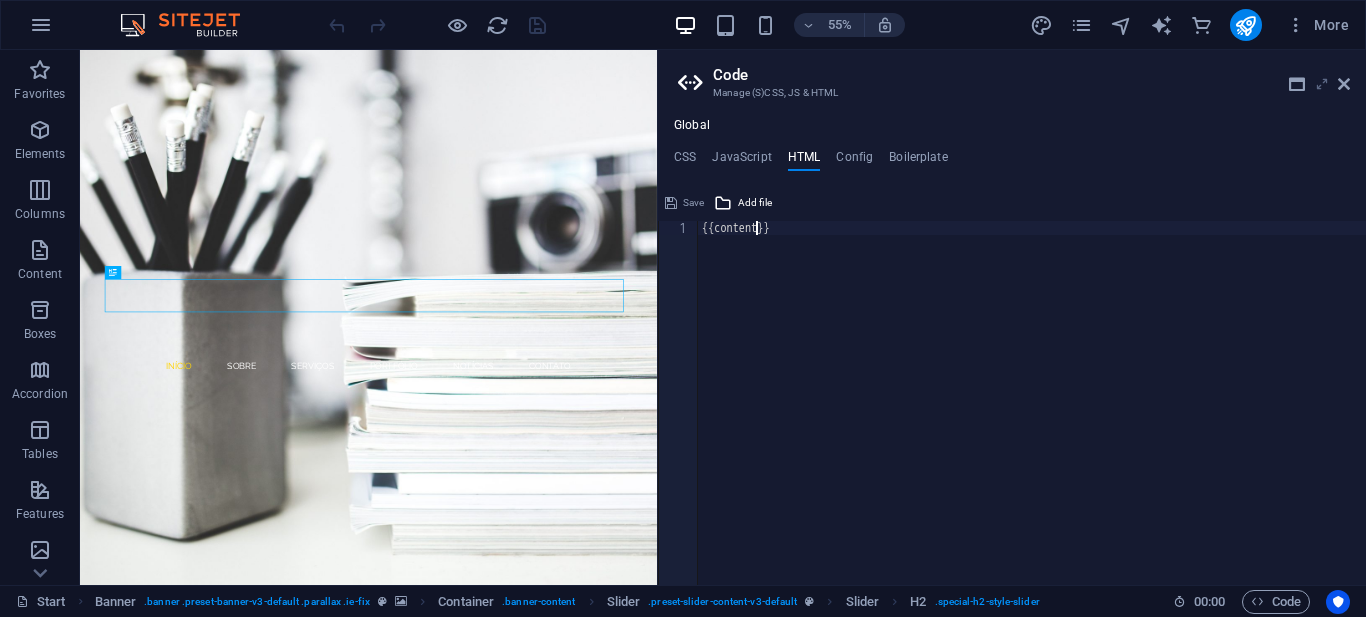 click at bounding box center [1322, 84] 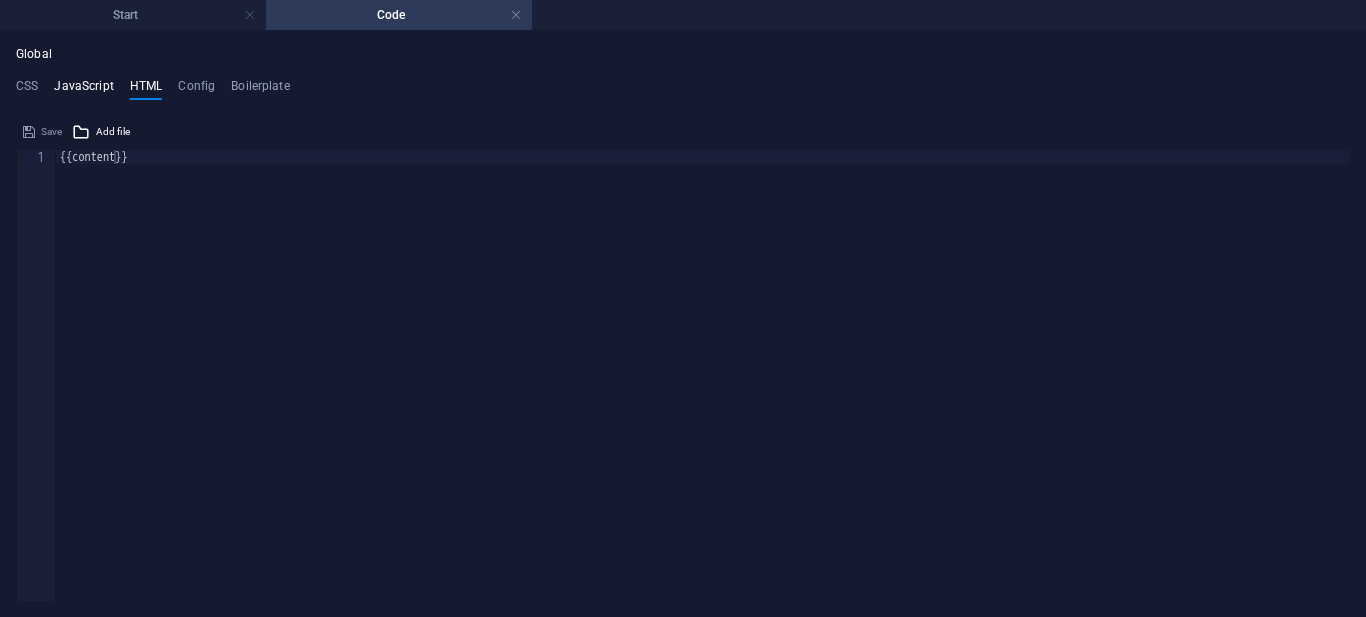 click on "JavaScript" at bounding box center (83, 90) 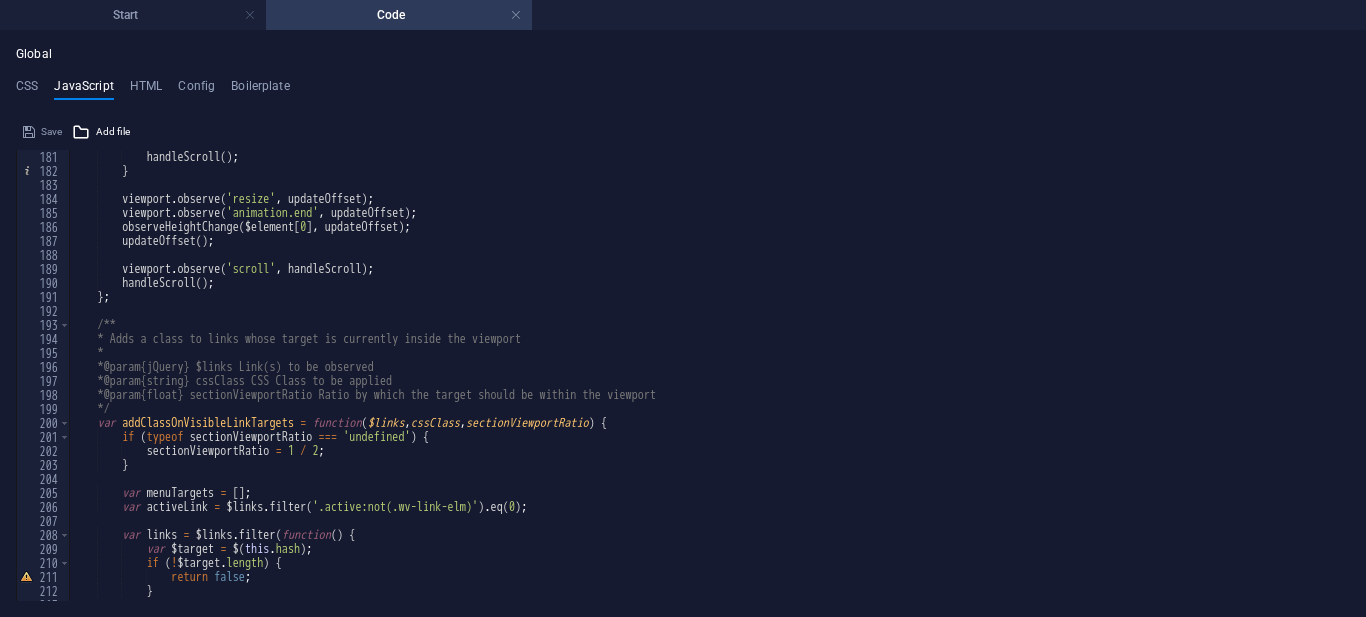 scroll, scrollTop: 2760, scrollLeft: 0, axis: vertical 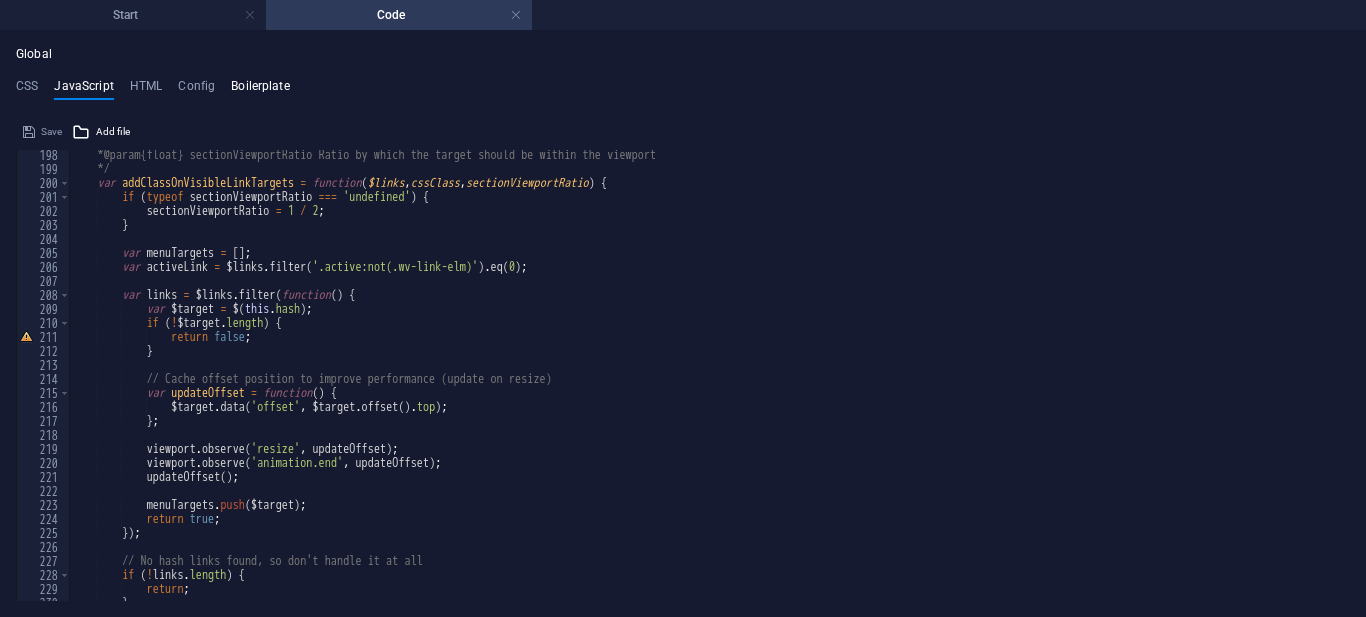 click on "Boilerplate" at bounding box center (260, 90) 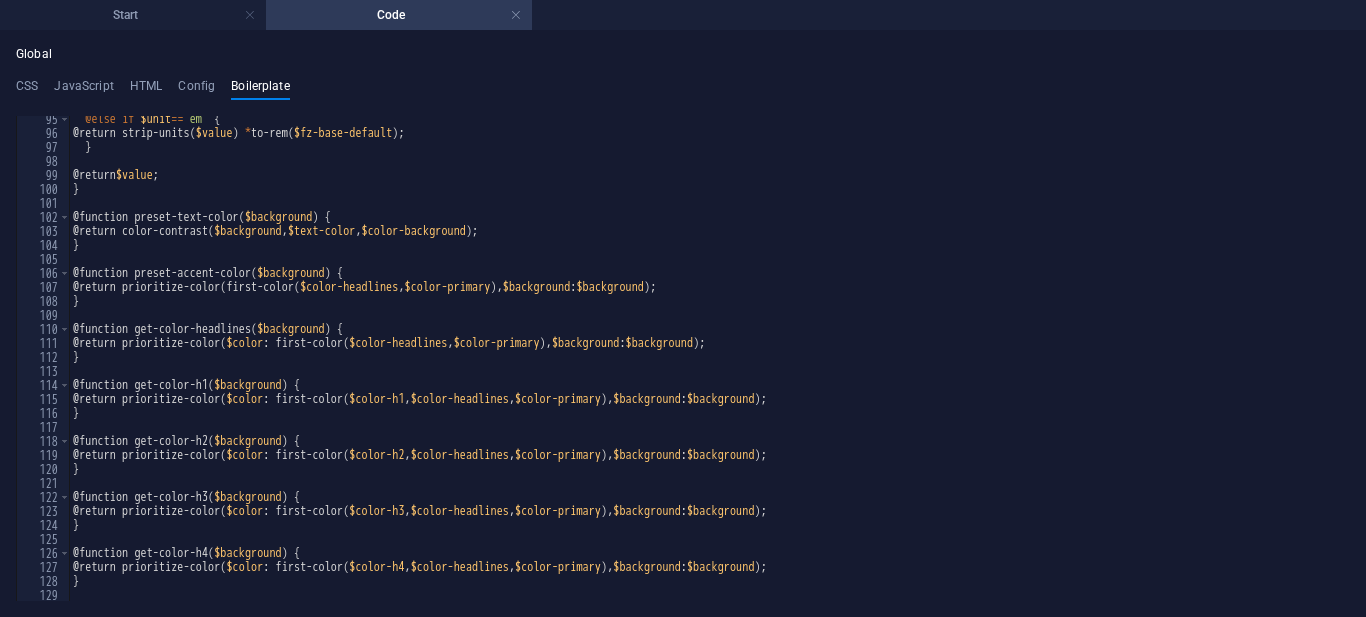 scroll, scrollTop: 749, scrollLeft: 0, axis: vertical 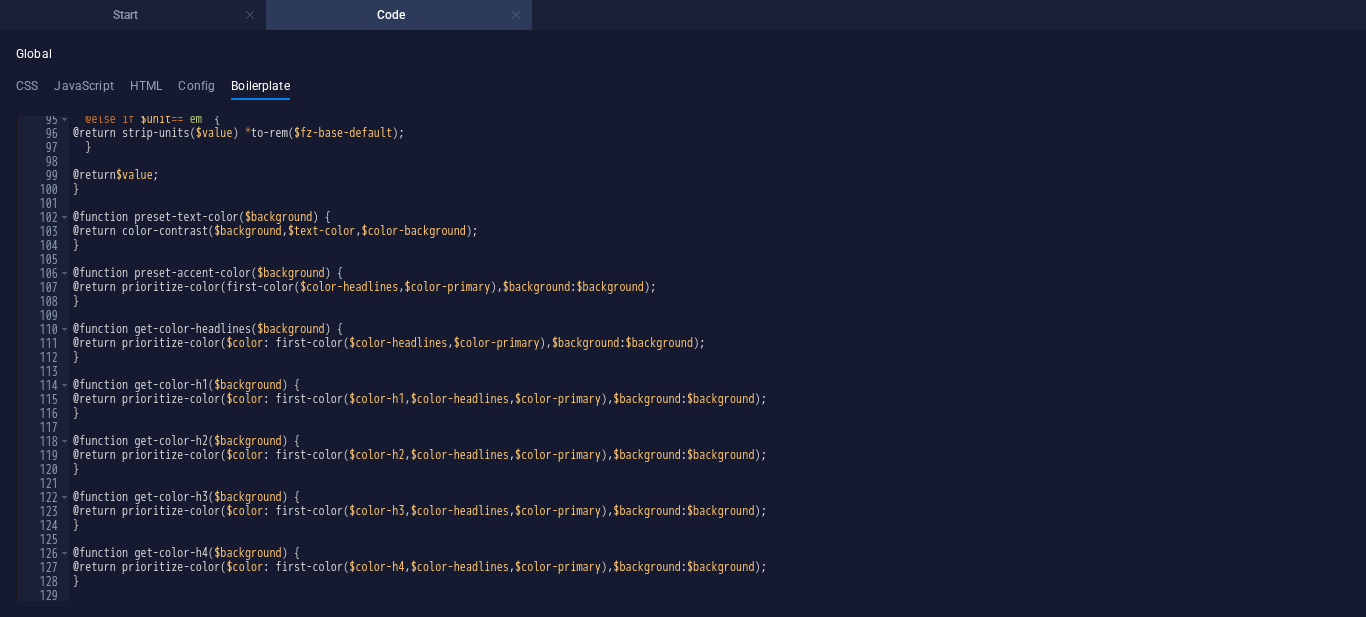 click at bounding box center [516, 15] 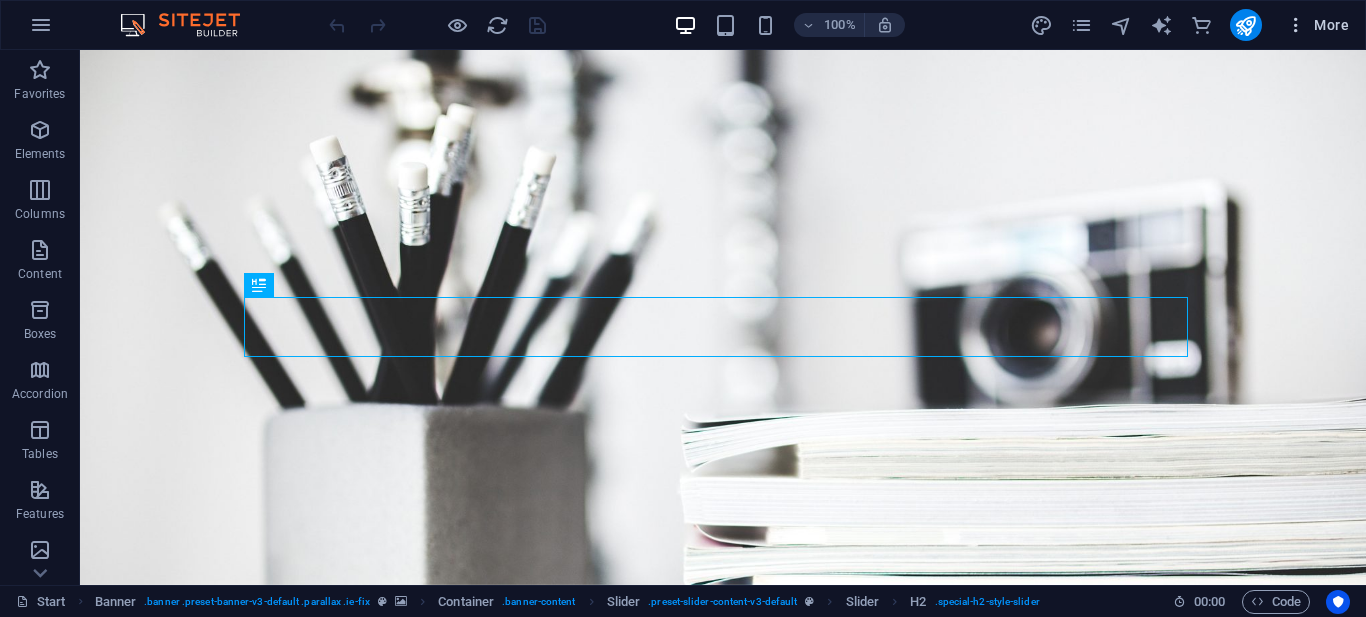 click at bounding box center [1296, 25] 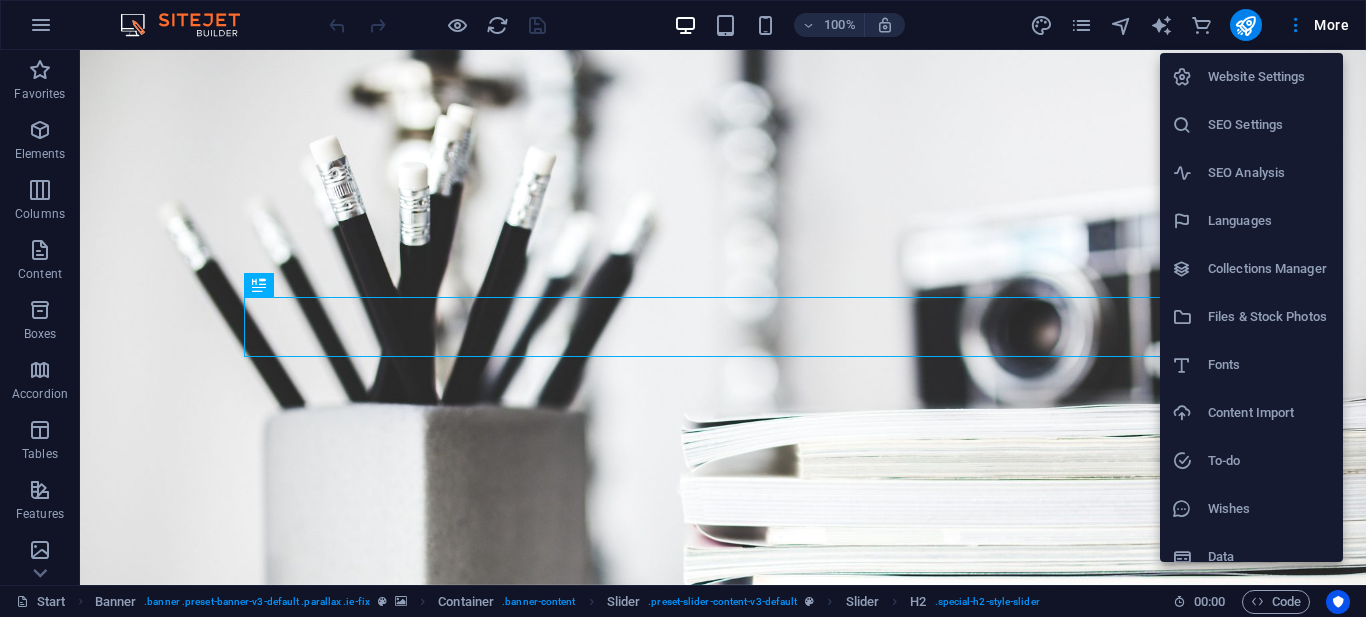 scroll, scrollTop: 19, scrollLeft: 0, axis: vertical 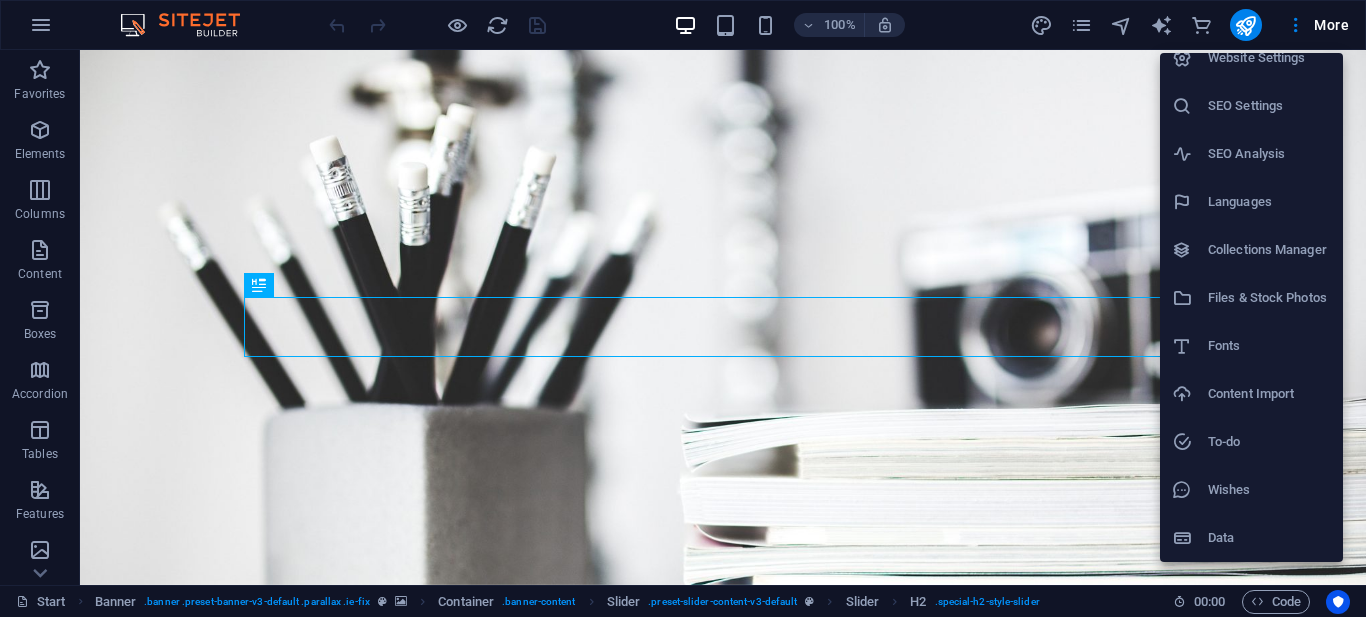 click on "Data" at bounding box center [1269, 538] 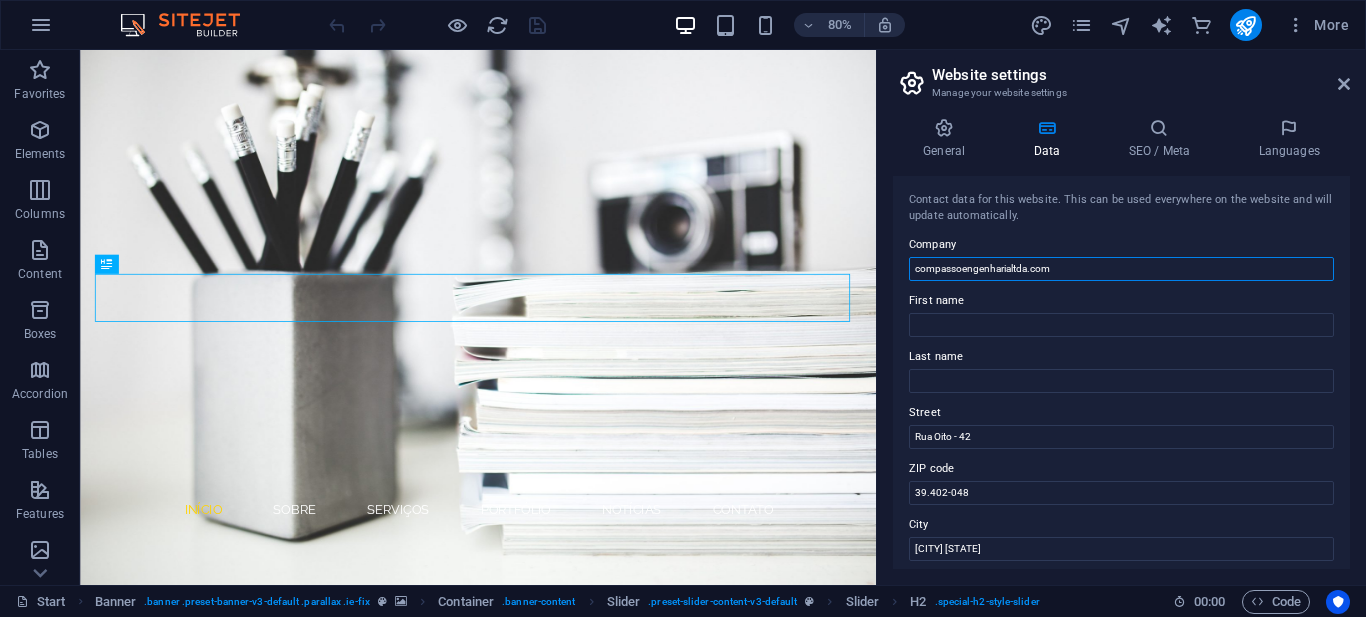 click on "compassoengenharialtda.com" at bounding box center [1121, 269] 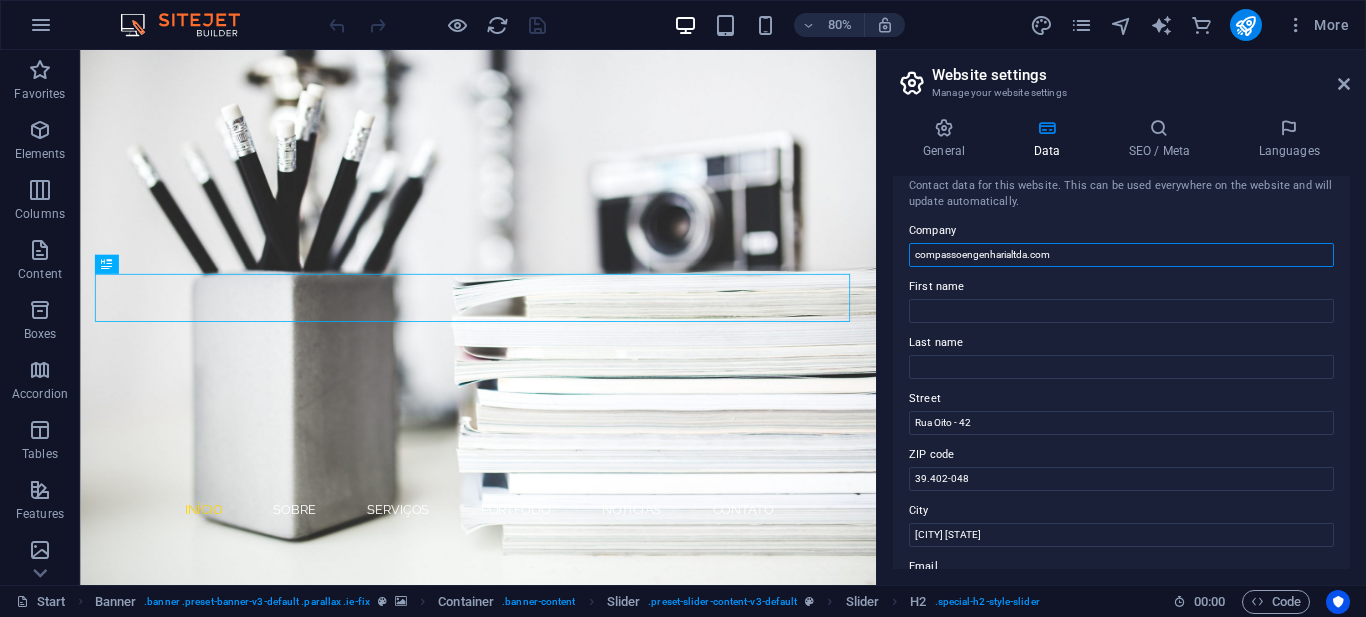 scroll, scrollTop: 0, scrollLeft: 0, axis: both 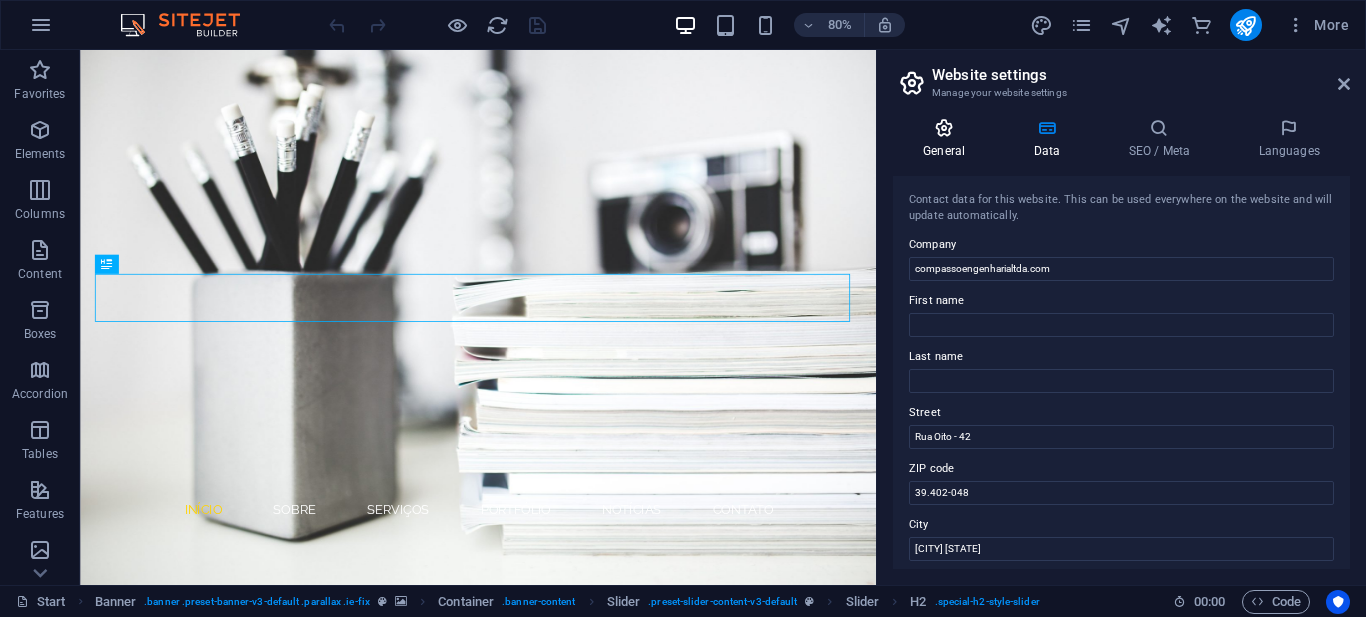 click at bounding box center (944, 128) 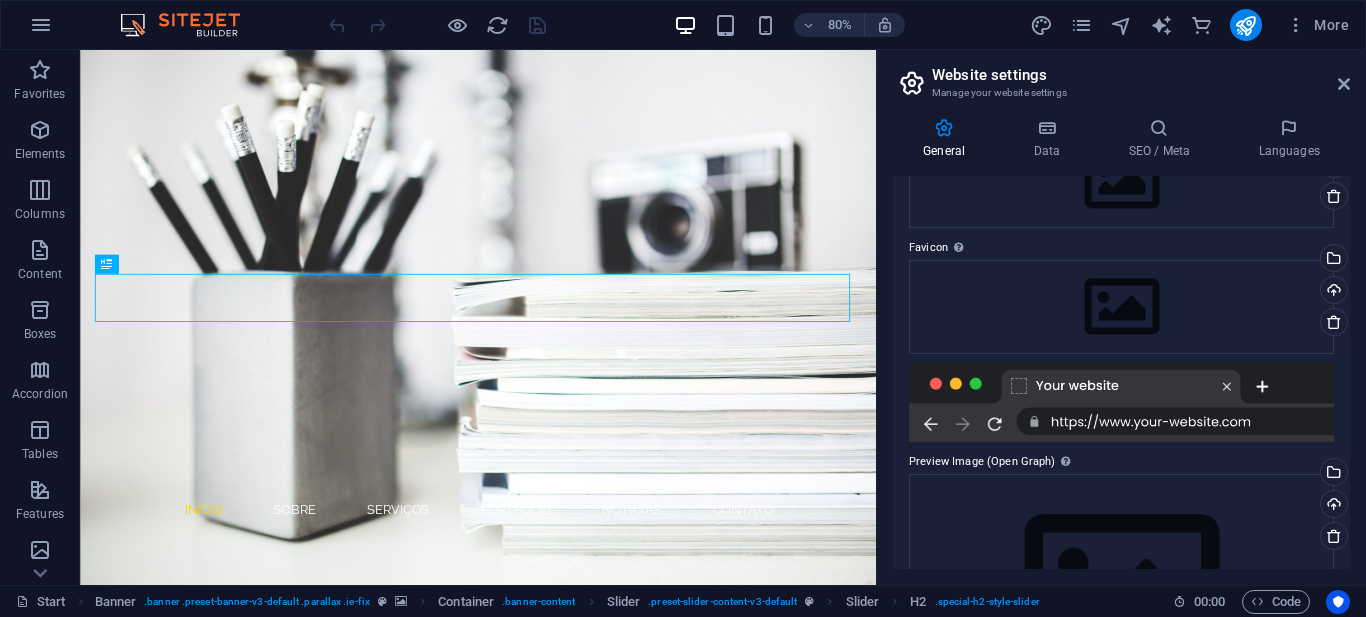 scroll, scrollTop: 89, scrollLeft: 0, axis: vertical 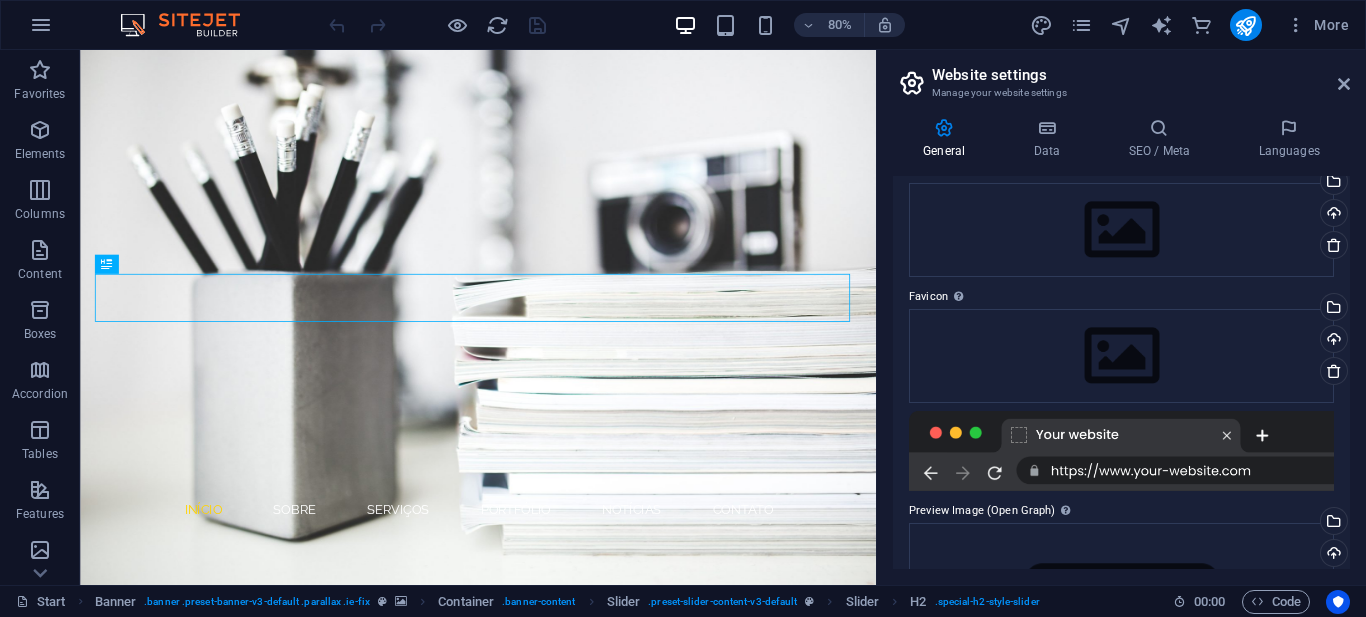 click at bounding box center (1121, 451) 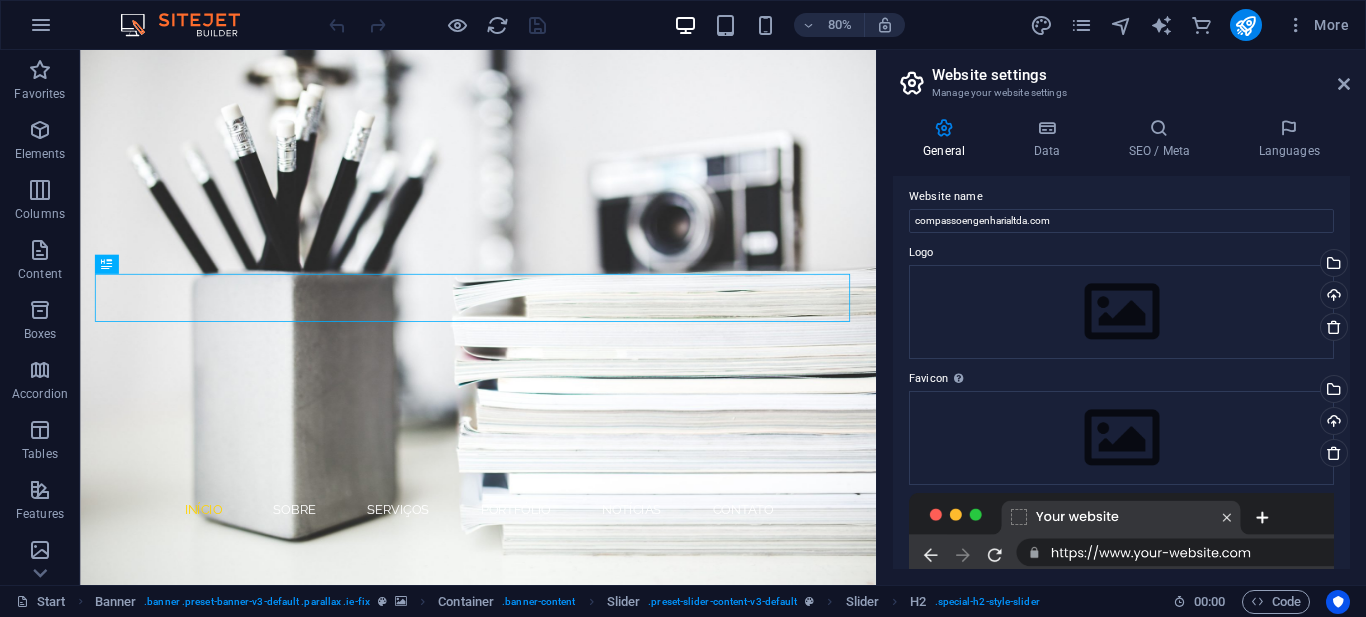 scroll, scrollTop: 0, scrollLeft: 0, axis: both 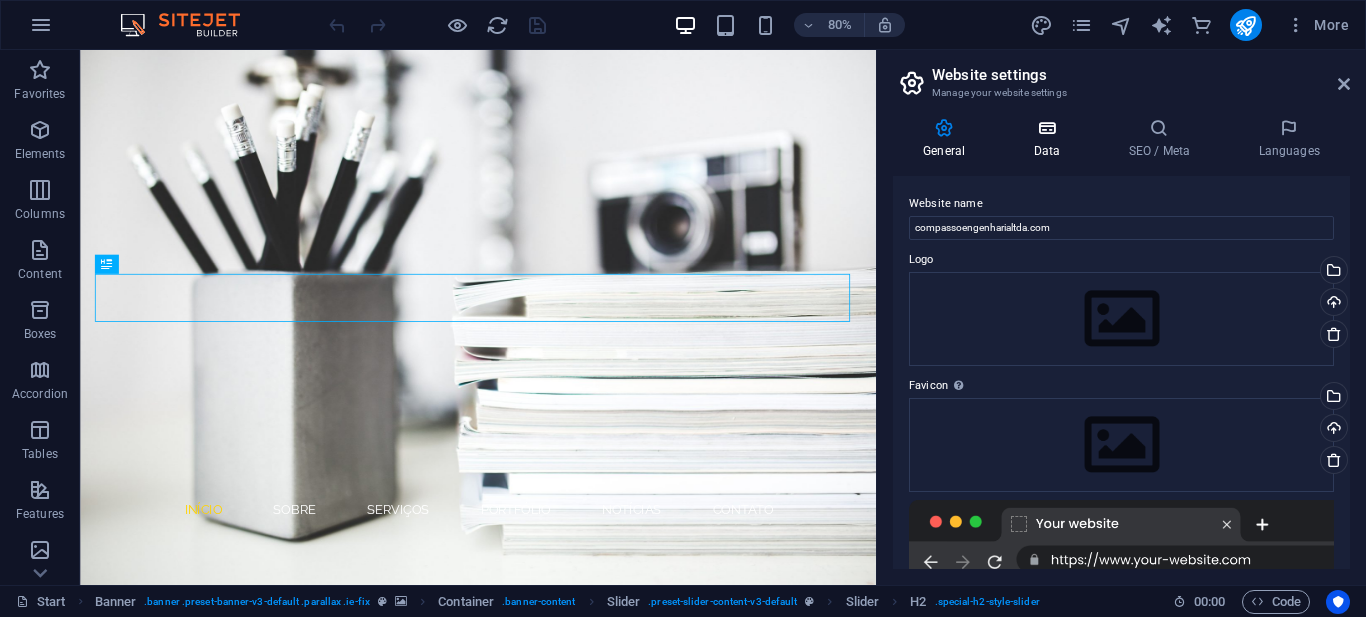 click at bounding box center (1046, 128) 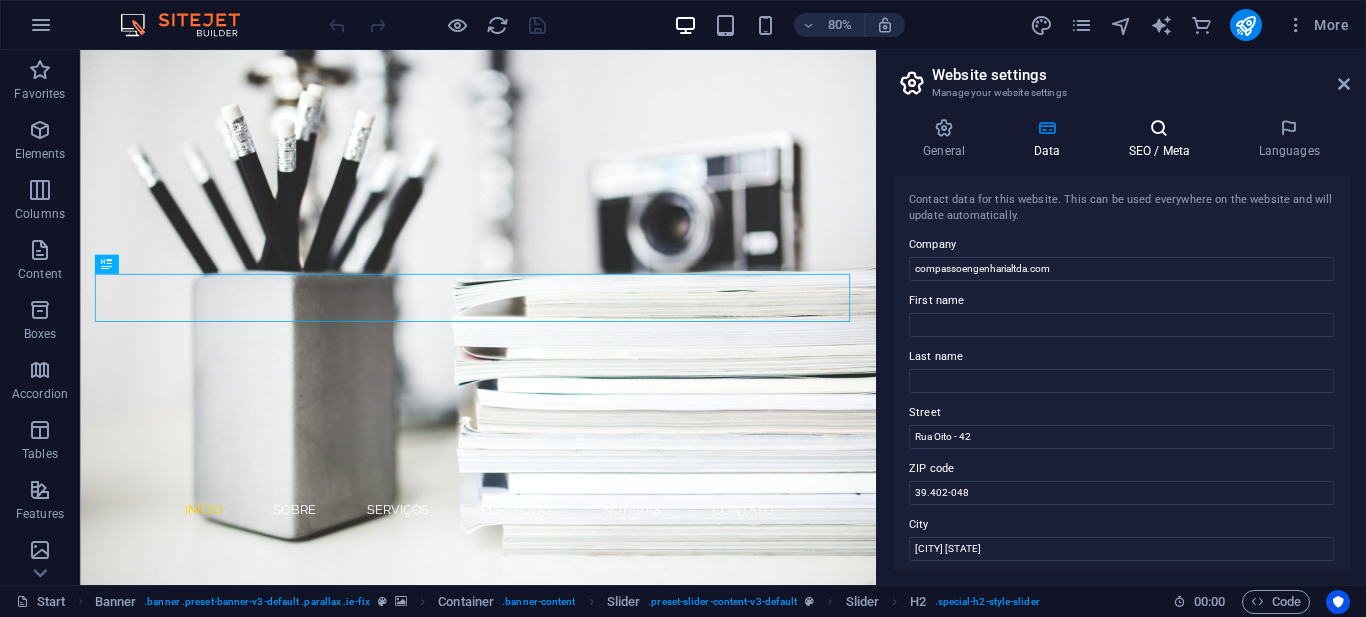 click at bounding box center (1159, 128) 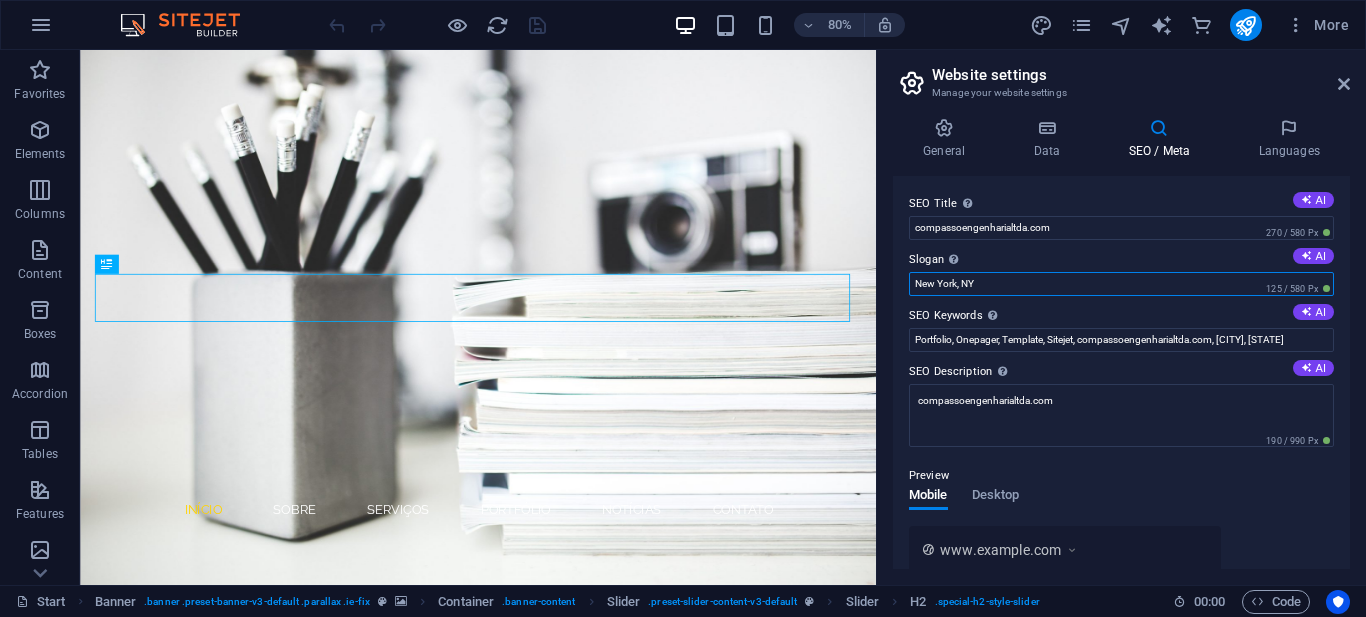 drag, startPoint x: 1104, startPoint y: 335, endPoint x: 1071, endPoint y: 336, distance: 33.01515 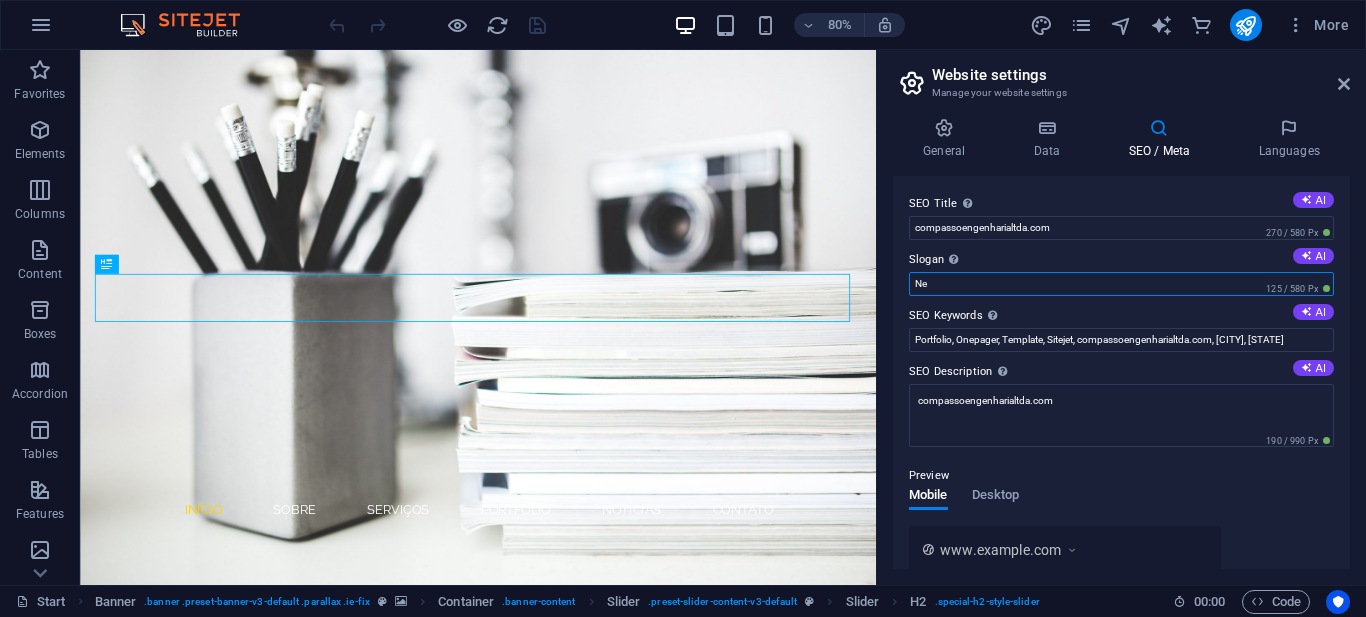 type on "N" 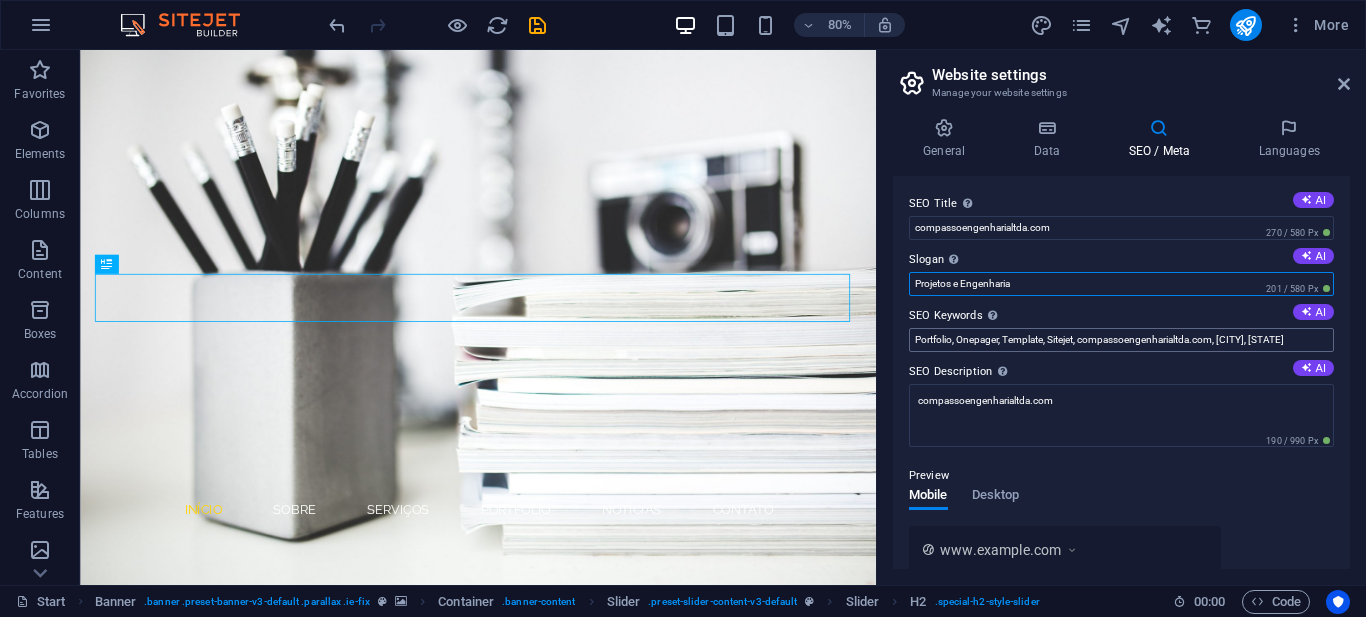 type on "Projetos e Engenharia" 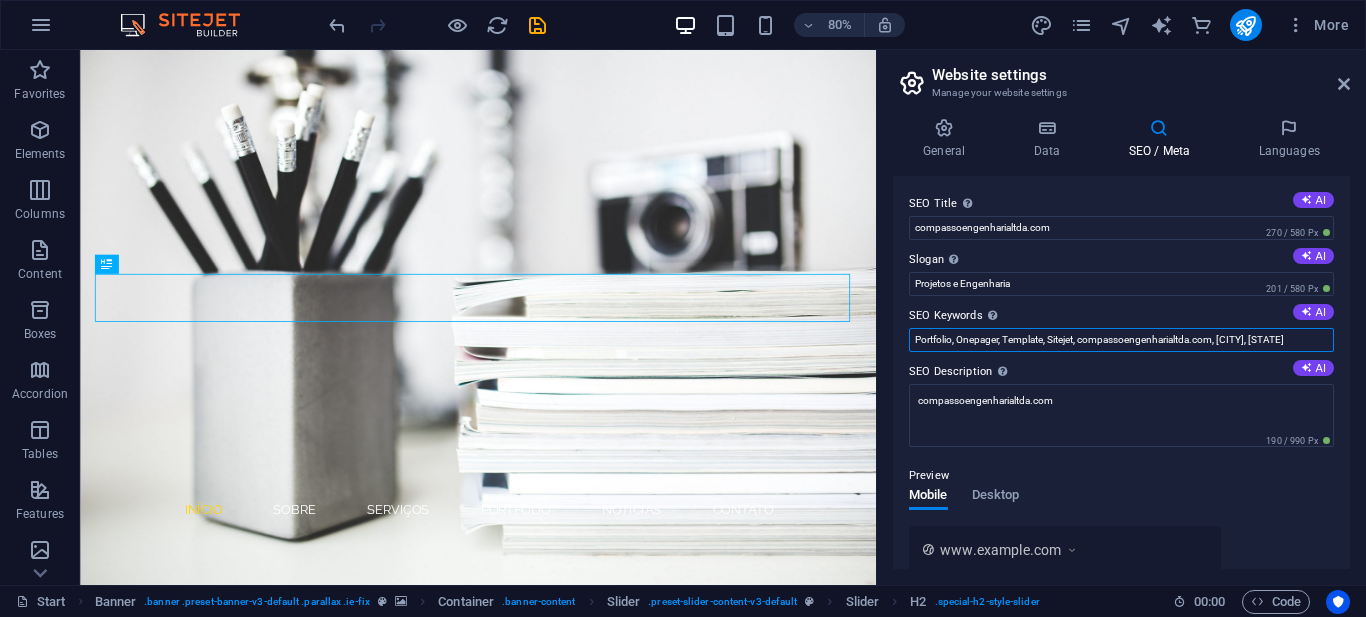 drag, startPoint x: 1299, startPoint y: 338, endPoint x: 878, endPoint y: 340, distance: 421.00476 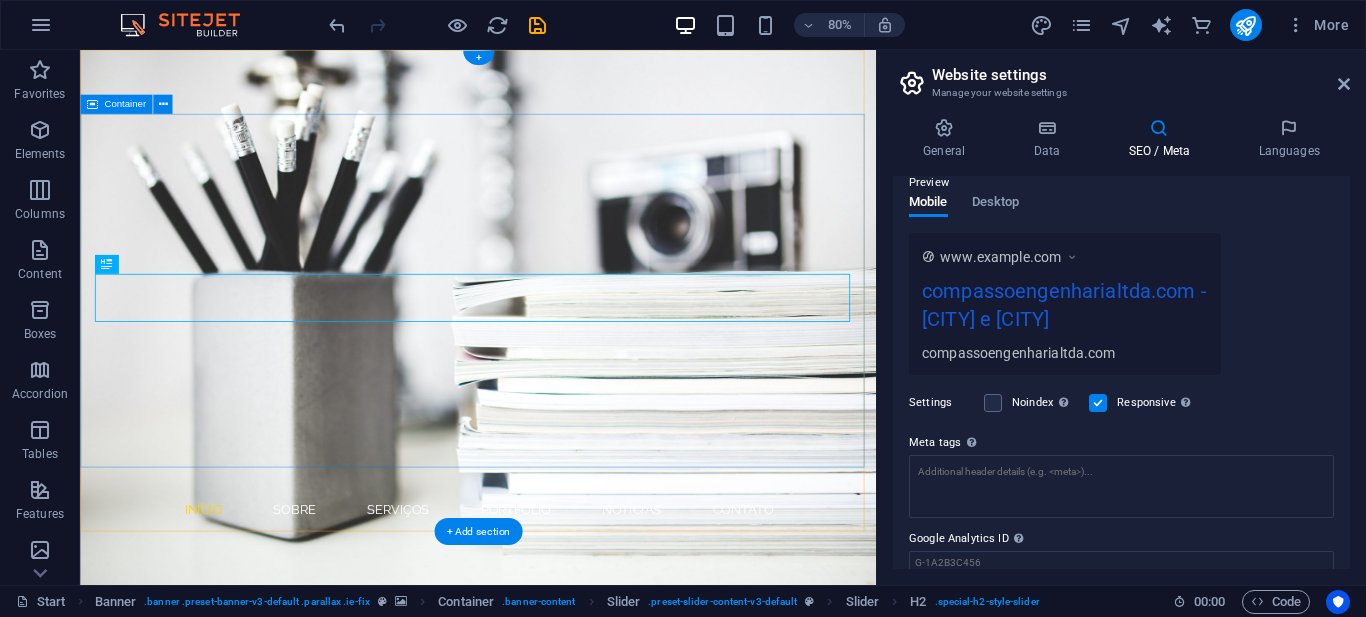 scroll, scrollTop: 300, scrollLeft: 0, axis: vertical 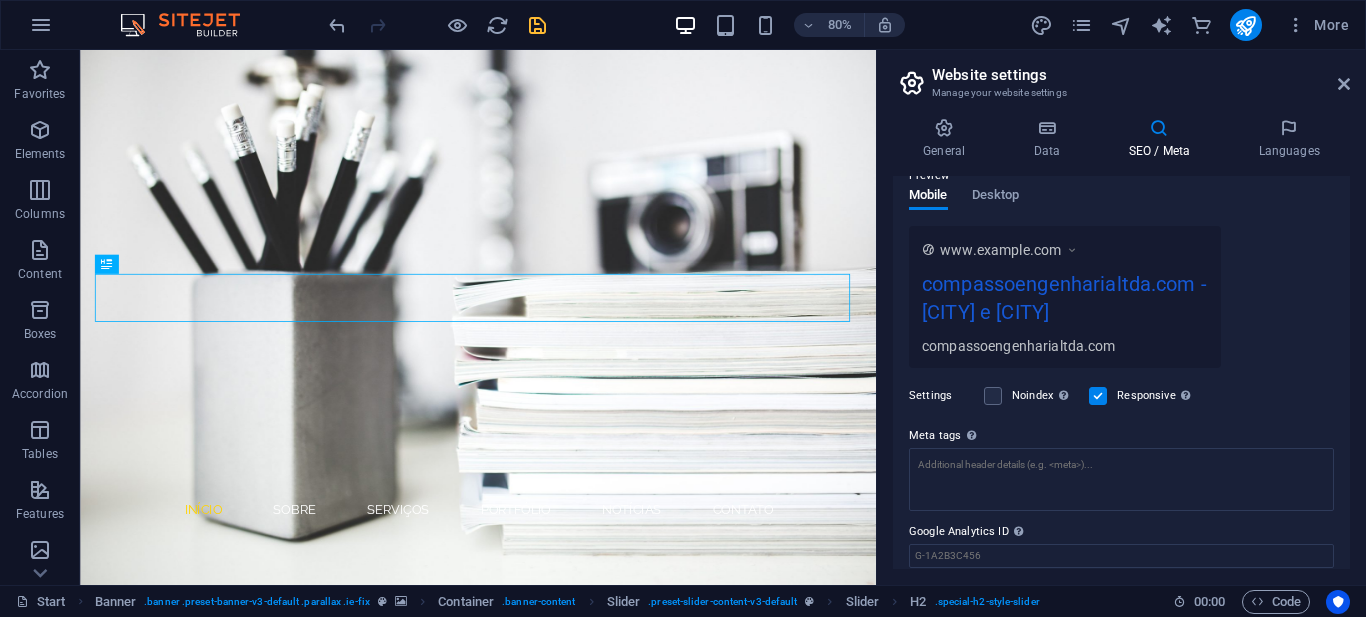 type 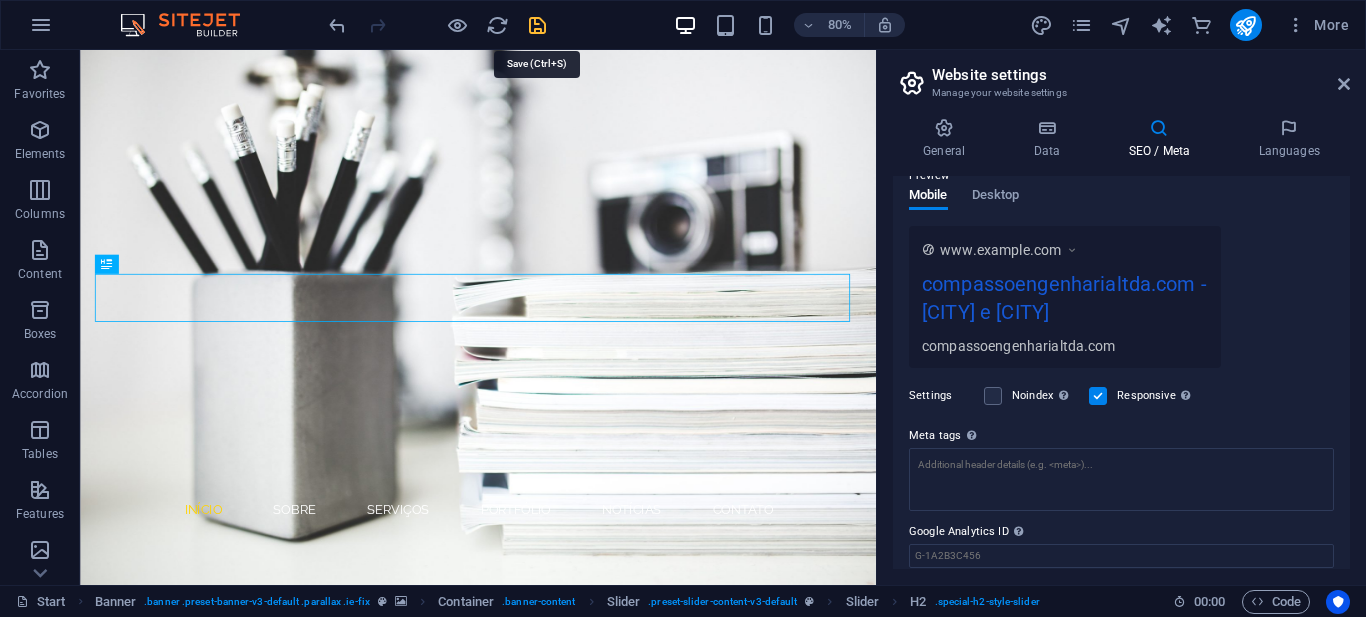 click at bounding box center (537, 25) 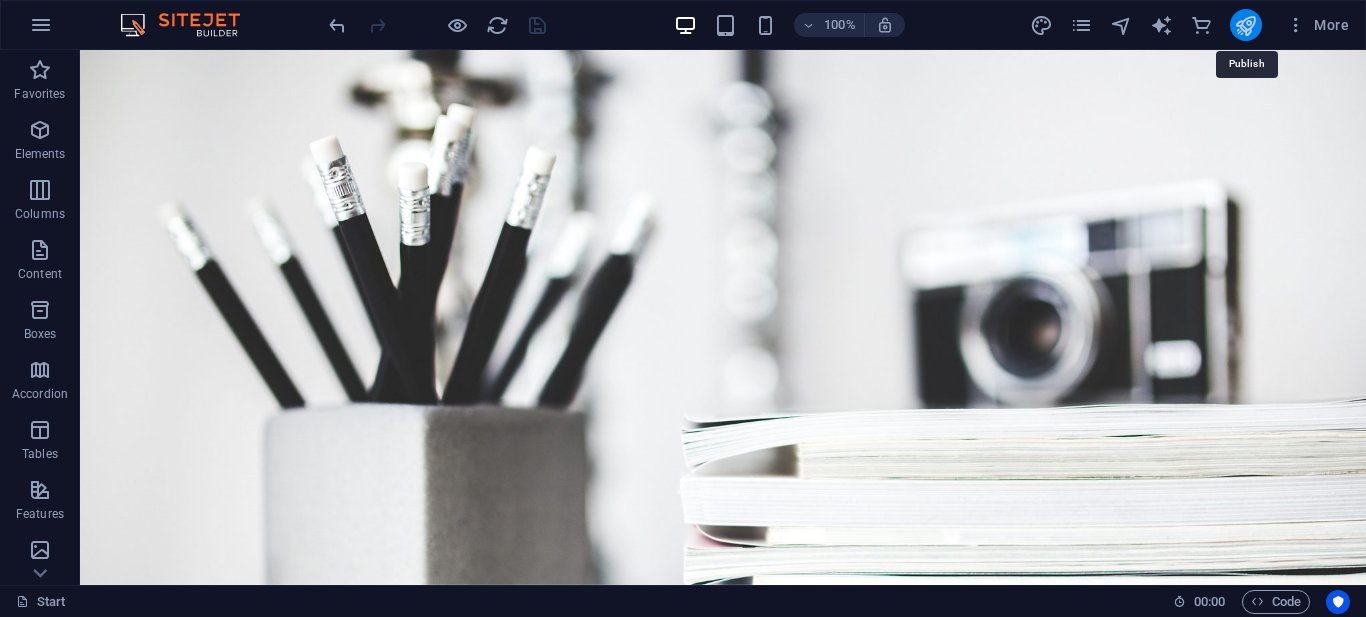 click at bounding box center (1245, 25) 